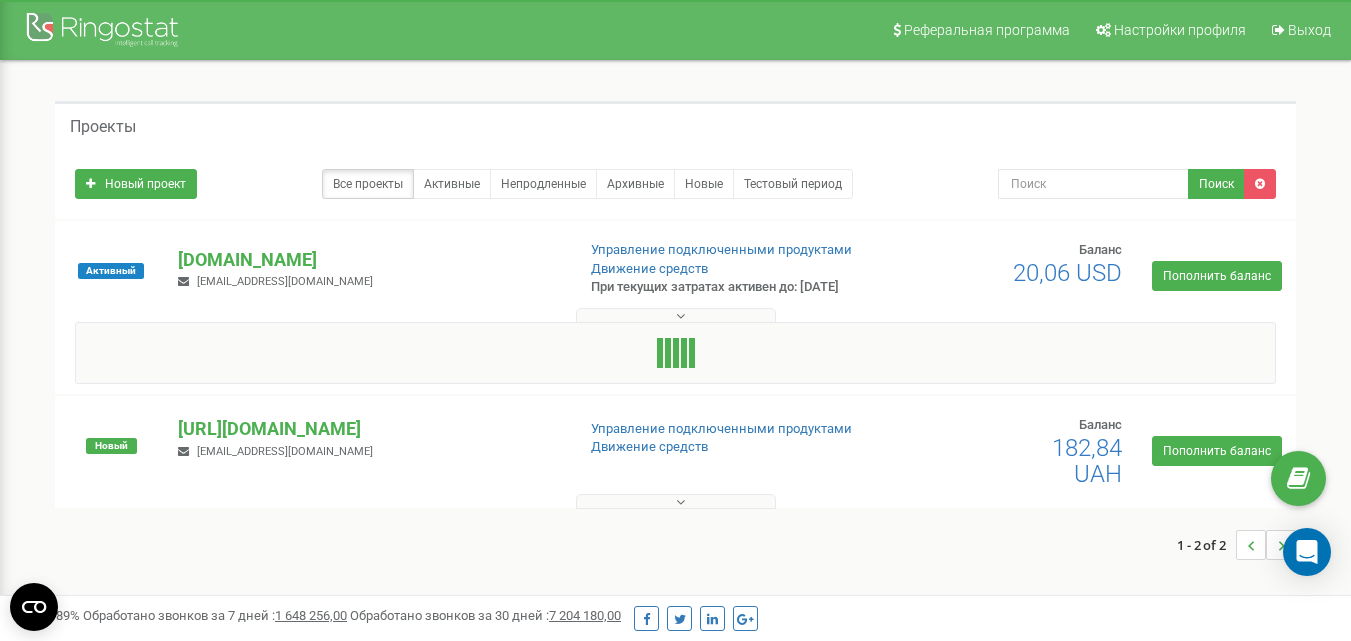 scroll, scrollTop: 0, scrollLeft: 0, axis: both 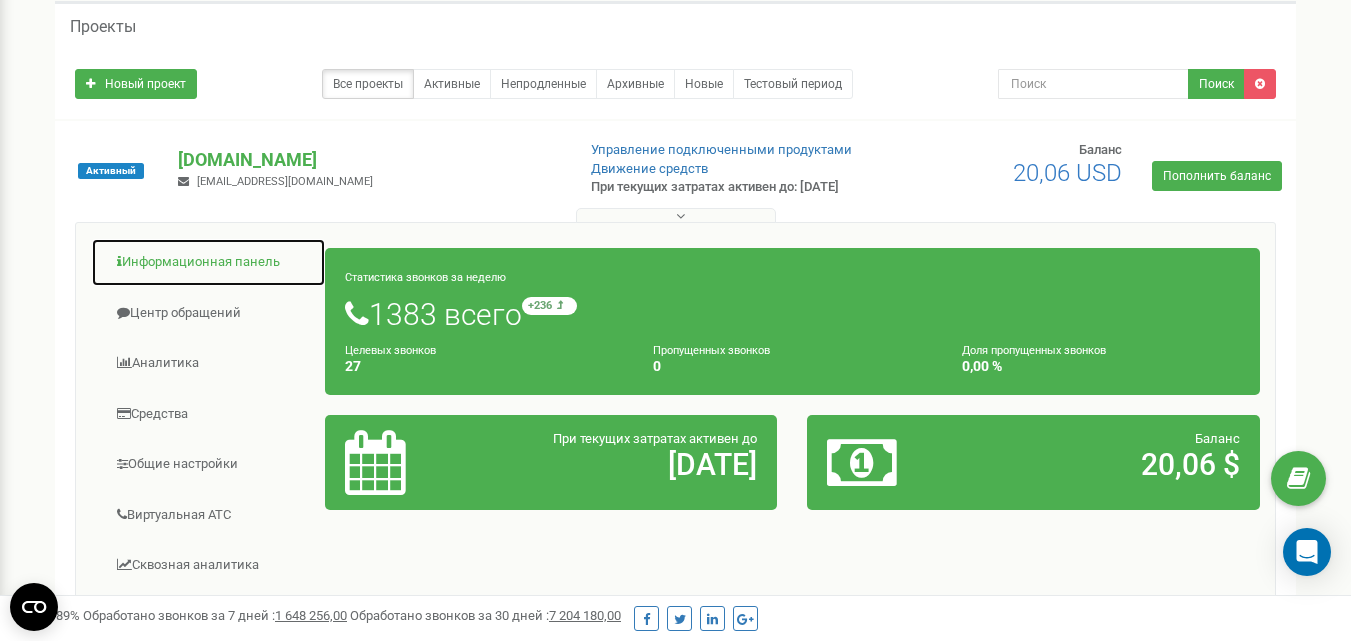 click on "Информационная панель" at bounding box center (208, 262) 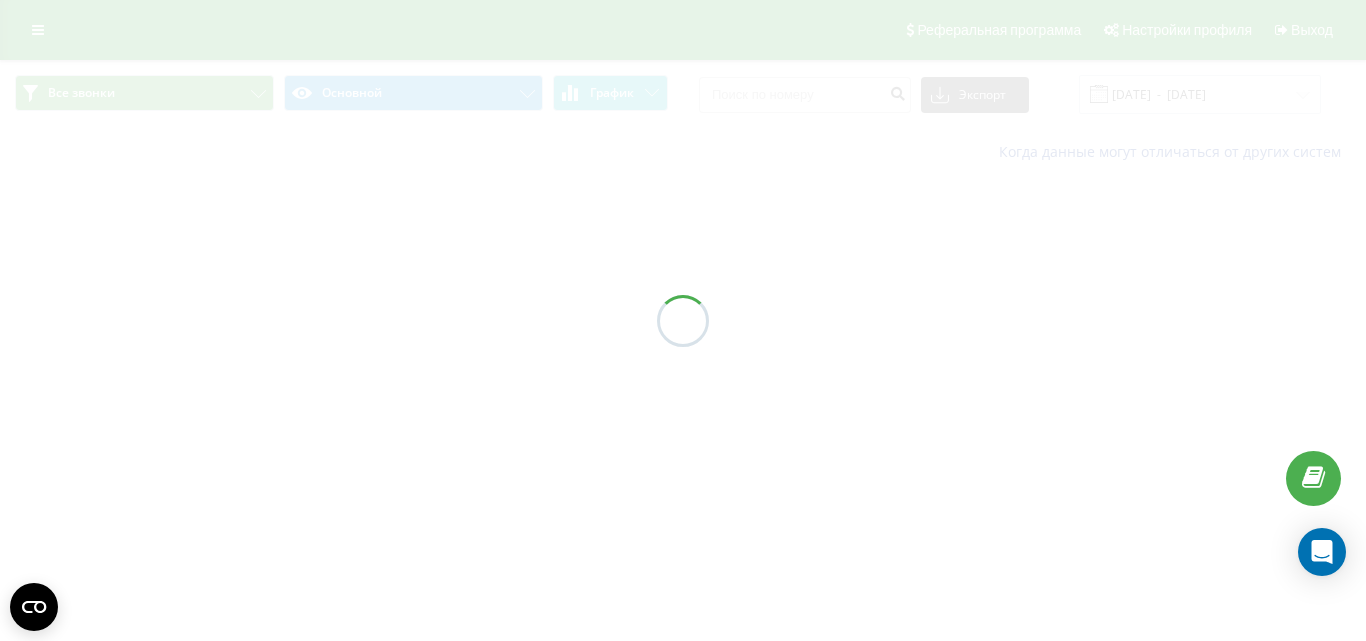 scroll, scrollTop: 0, scrollLeft: 0, axis: both 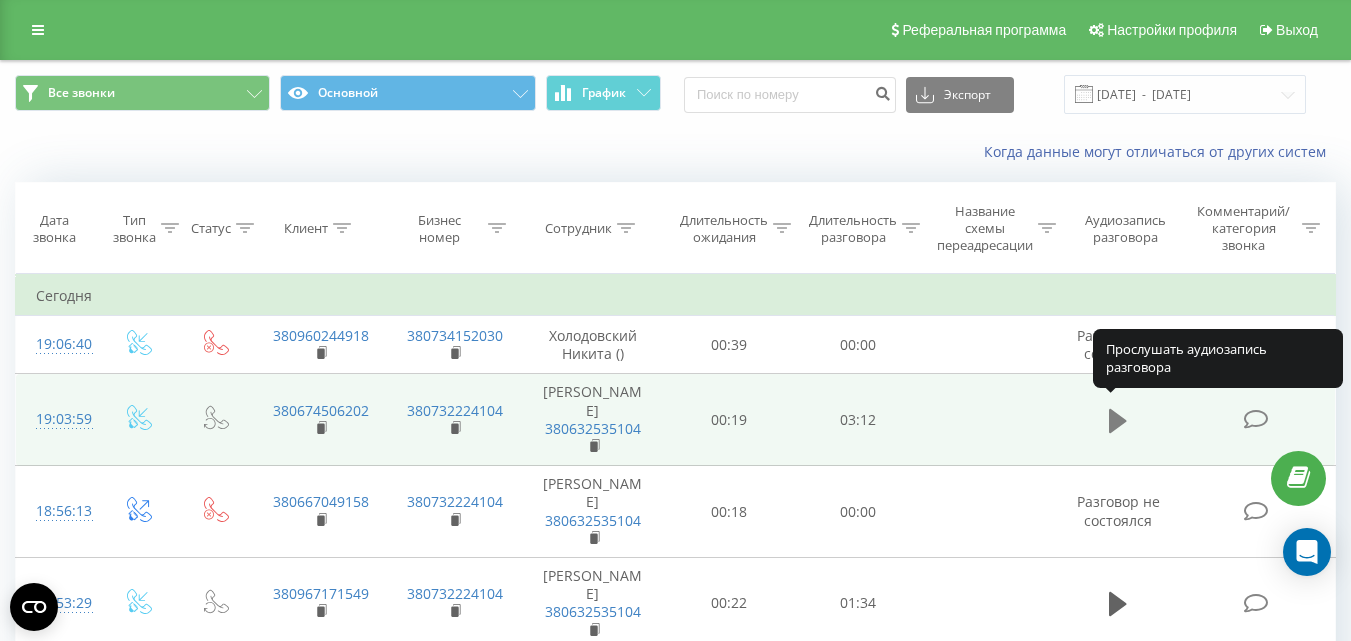 click at bounding box center (1118, 421) 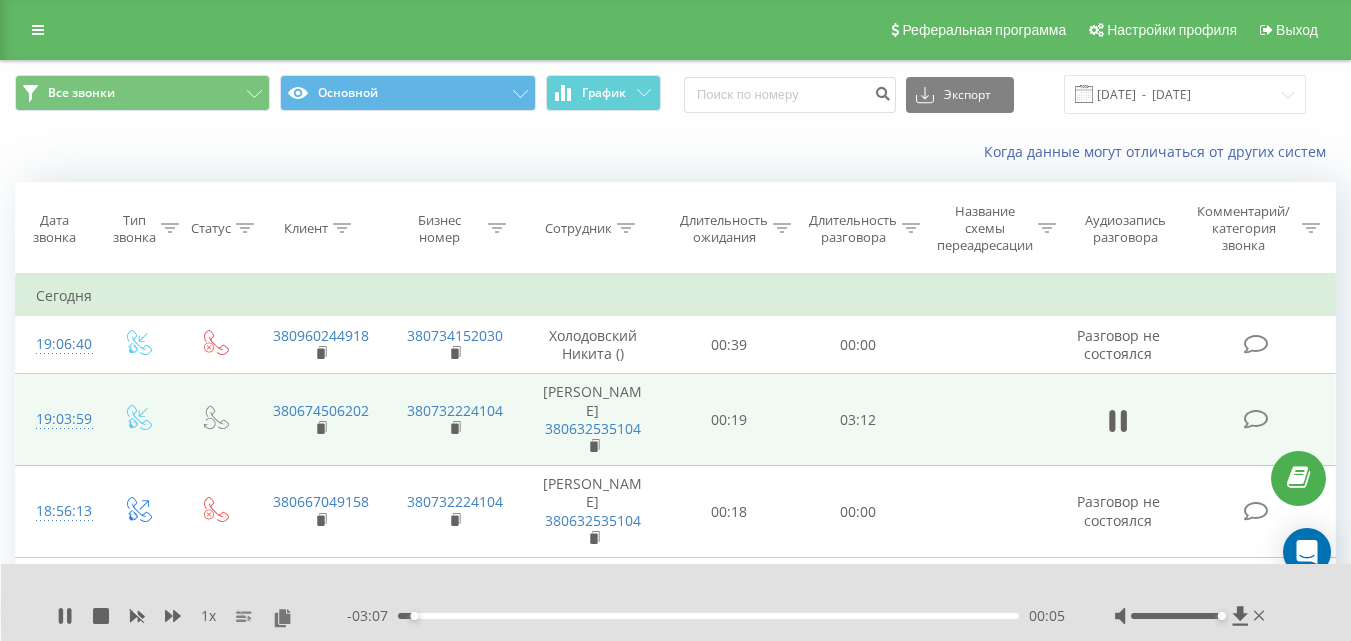 drag, startPoint x: 1174, startPoint y: 612, endPoint x: 1217, endPoint y: 612, distance: 43 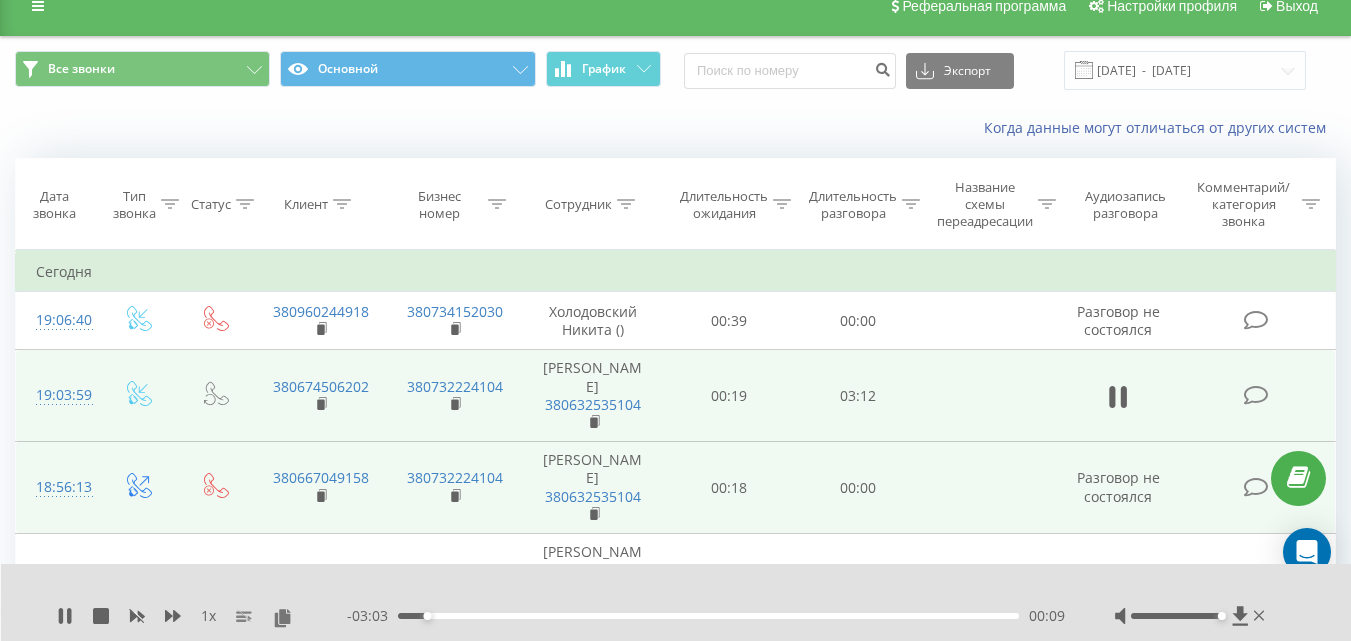 scroll, scrollTop: 100, scrollLeft: 0, axis: vertical 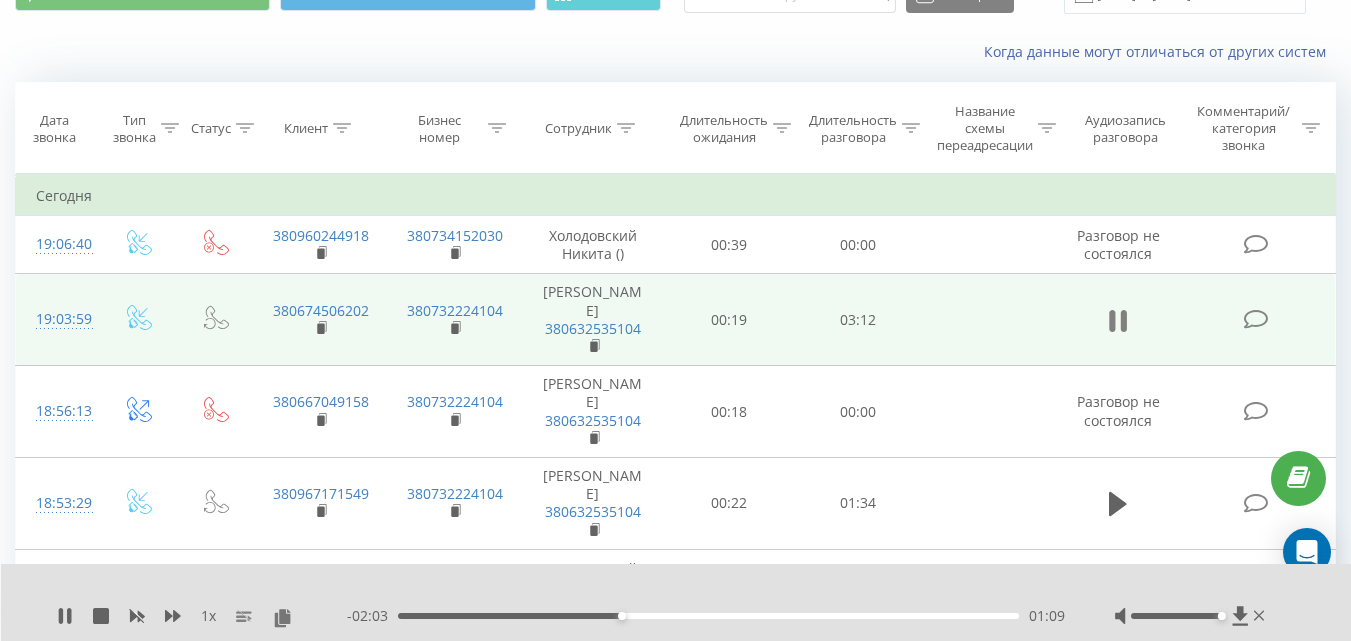 click 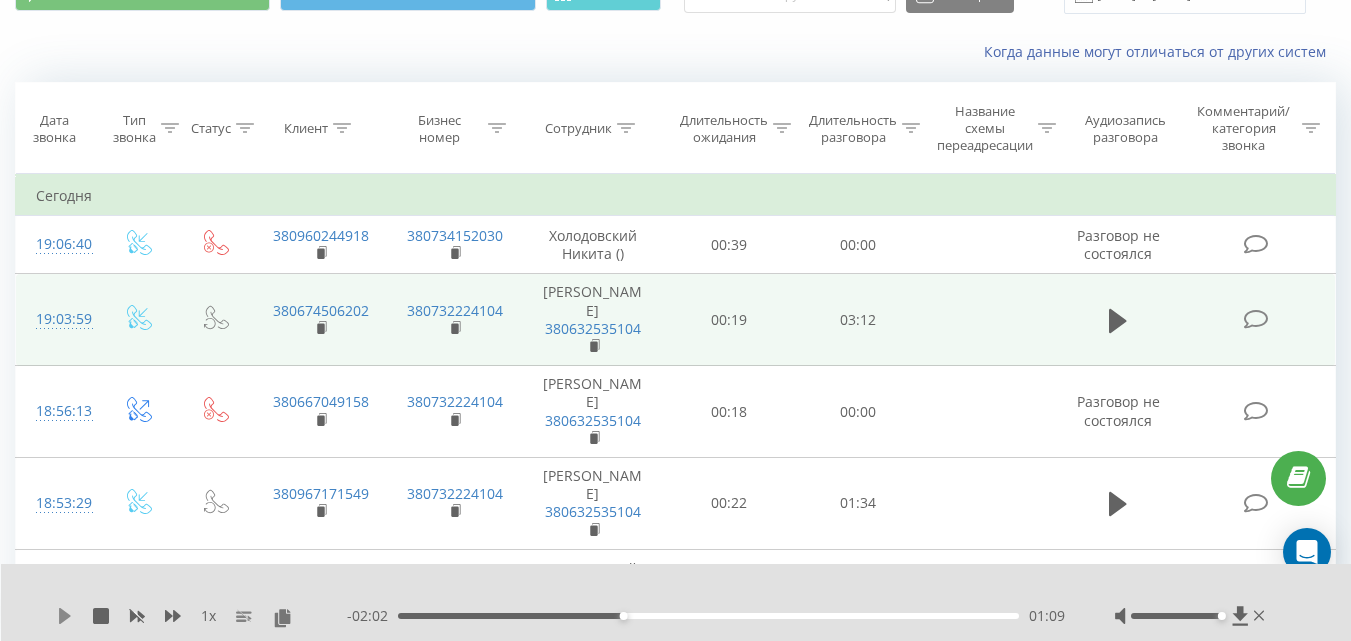 click 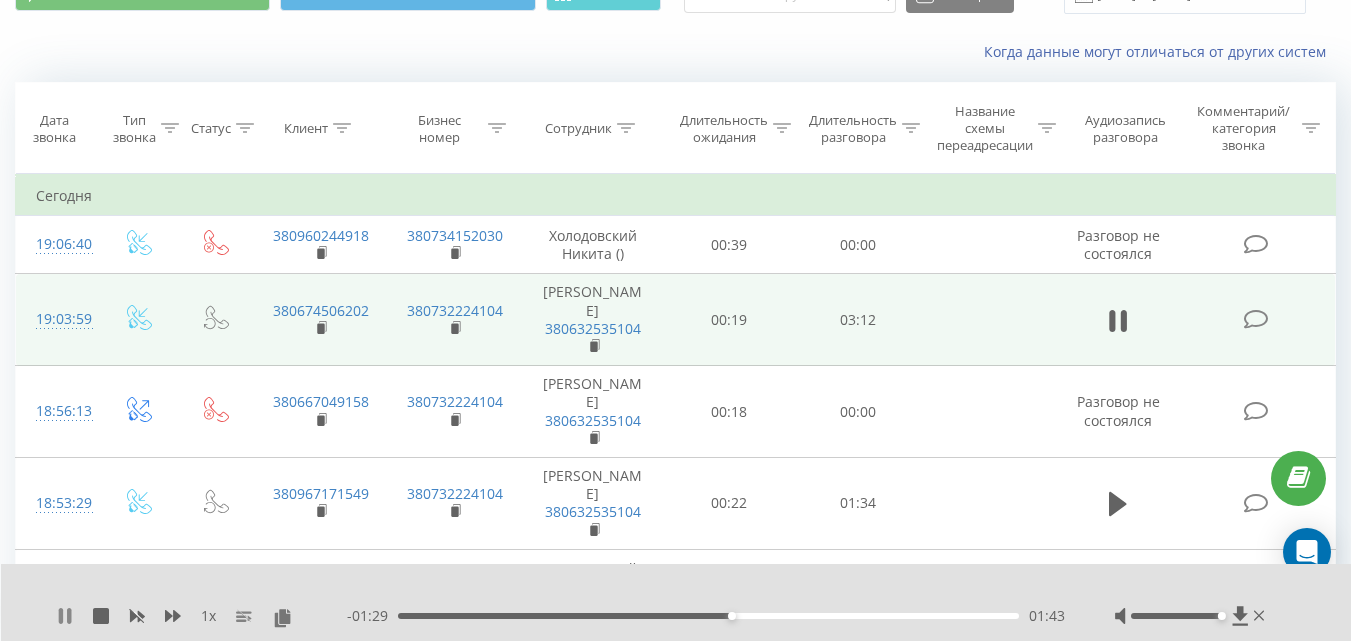 click 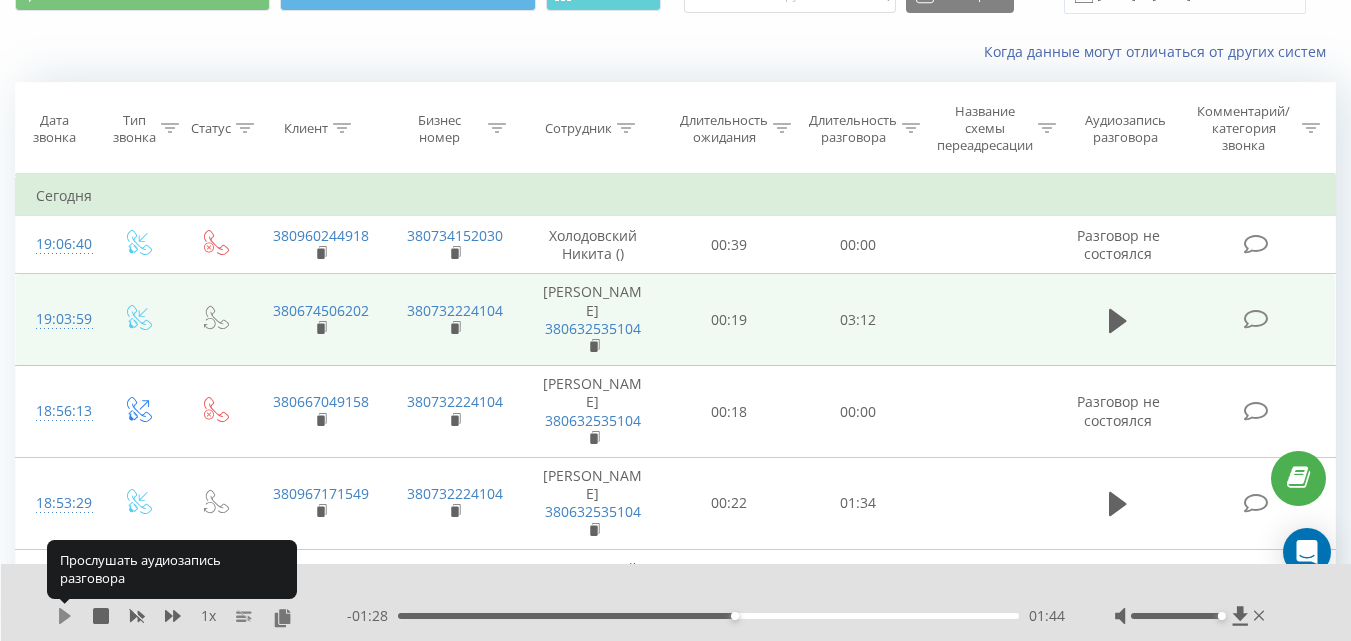 click 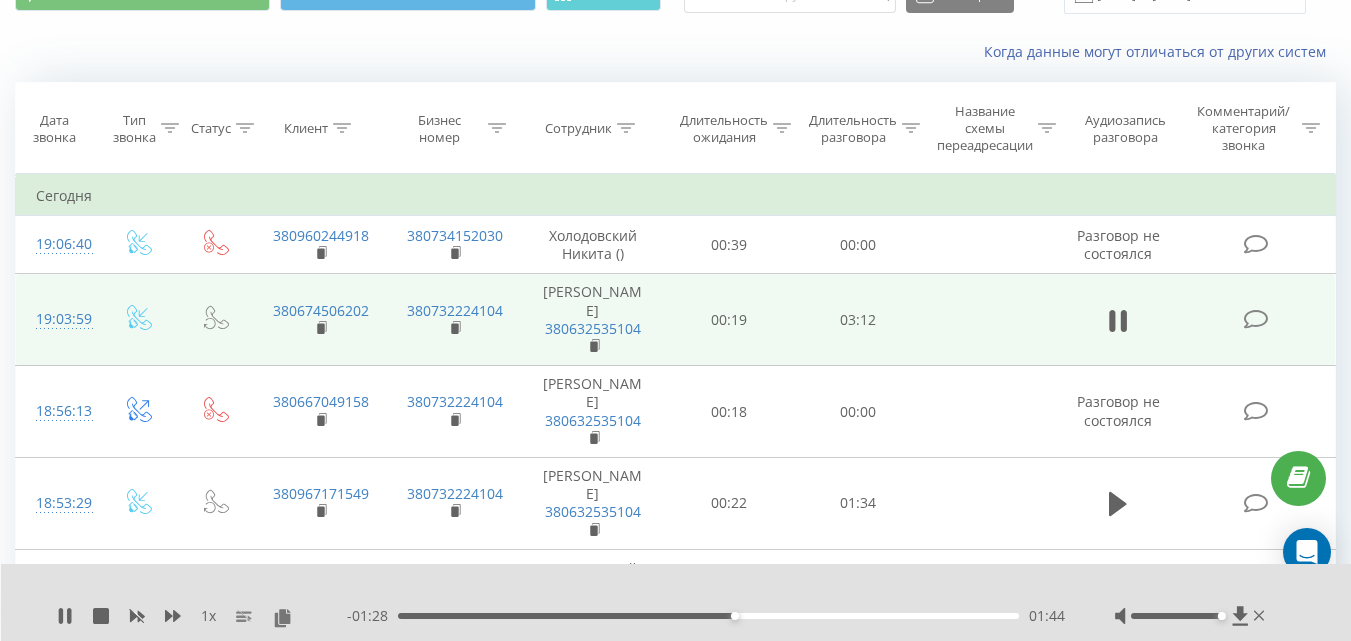click 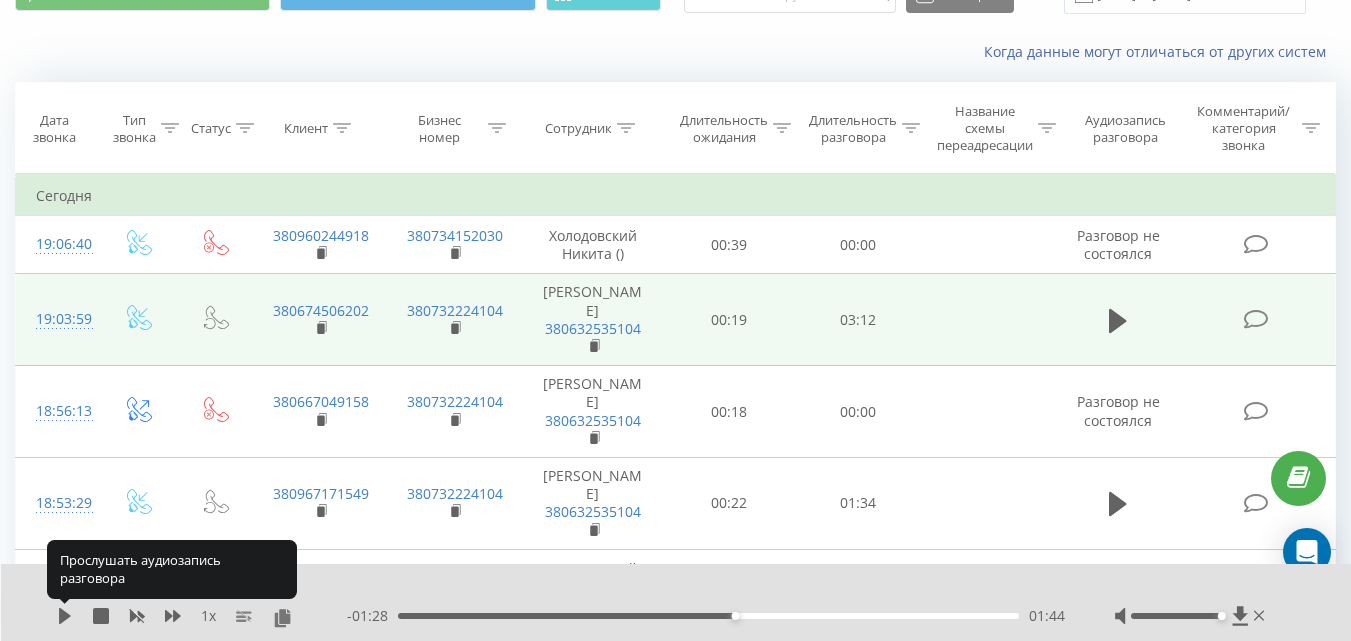 click 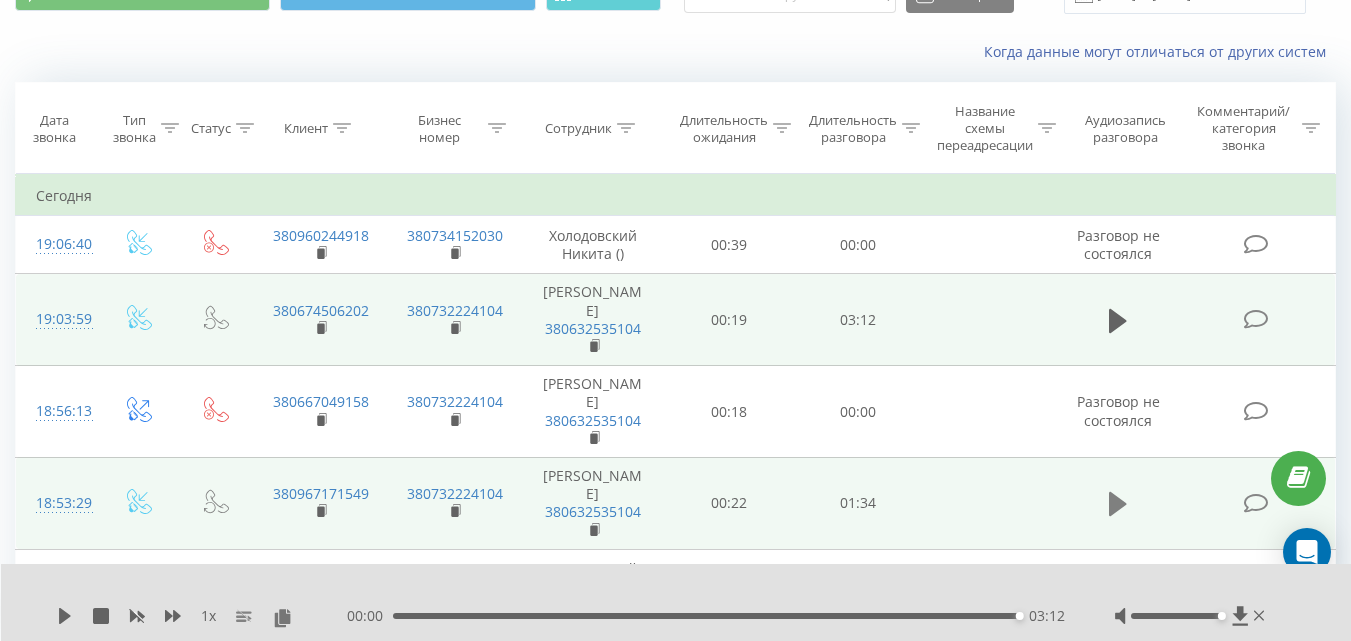 click 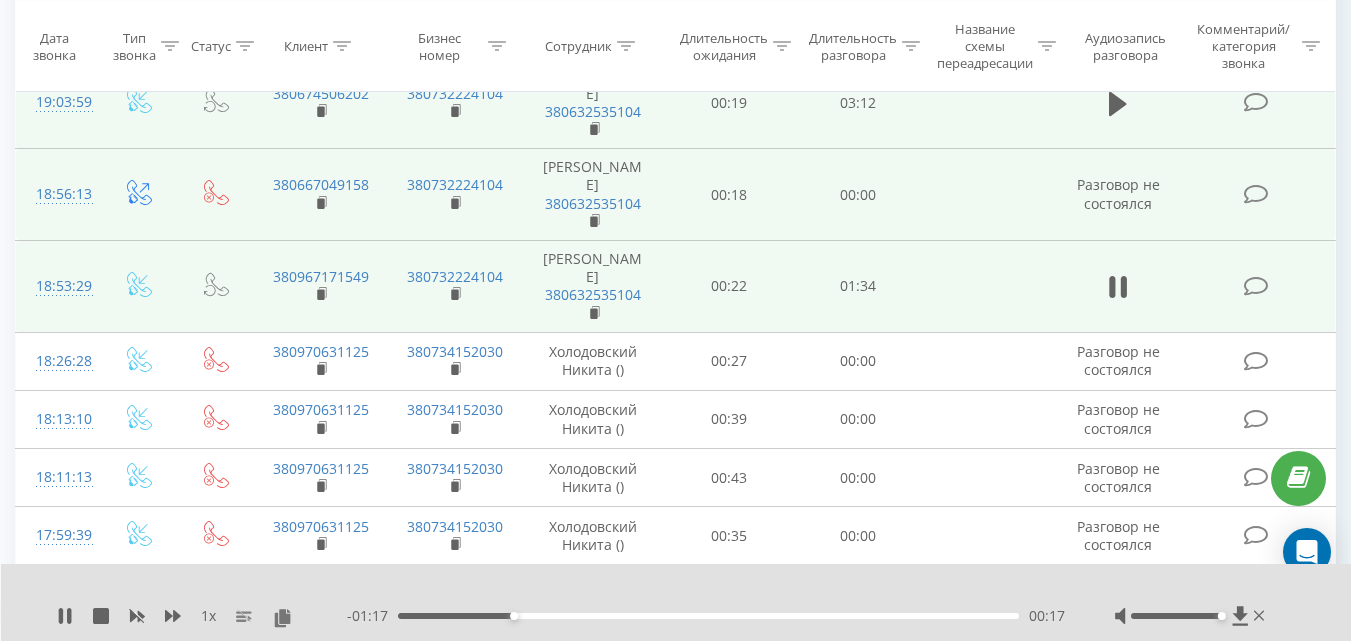 scroll, scrollTop: 300, scrollLeft: 0, axis: vertical 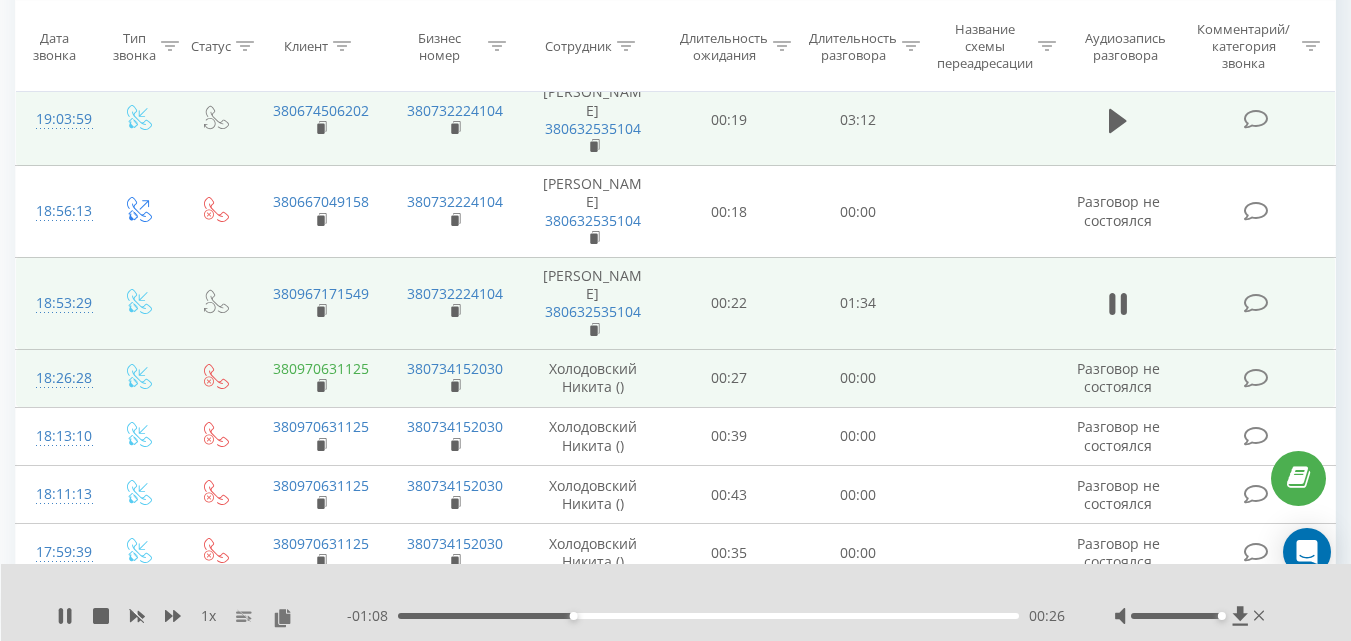 drag, startPoint x: 348, startPoint y: 318, endPoint x: 338, endPoint y: 312, distance: 11.661903 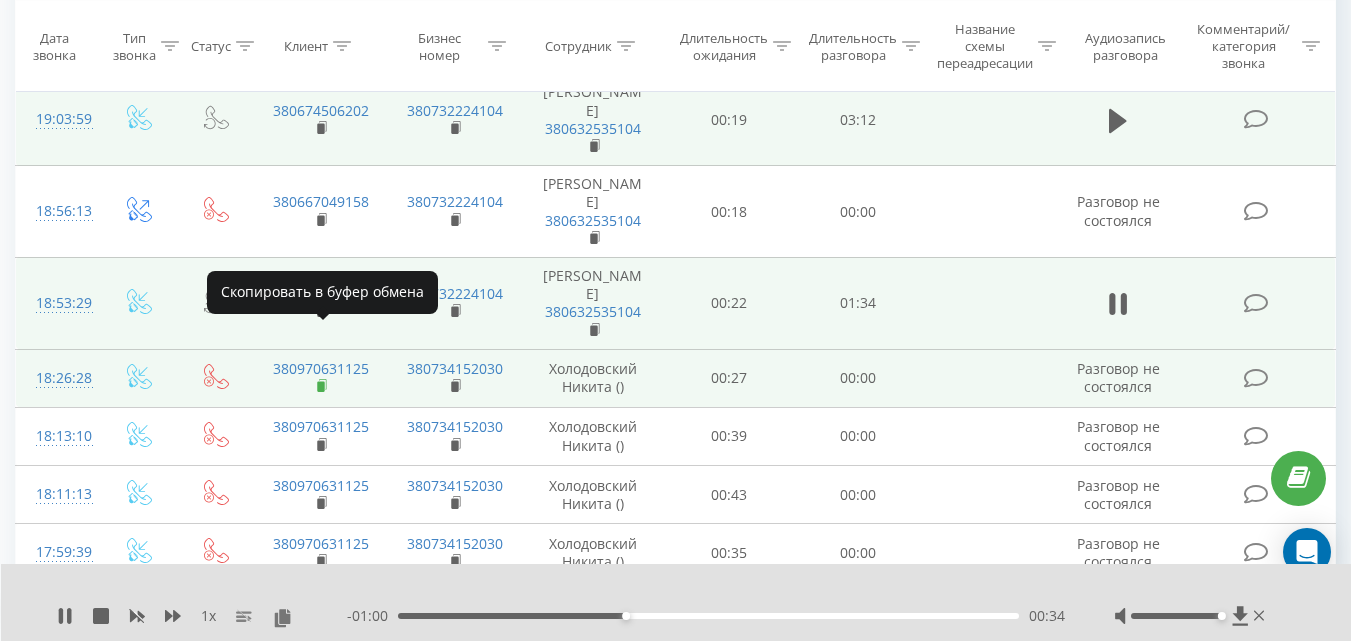 click 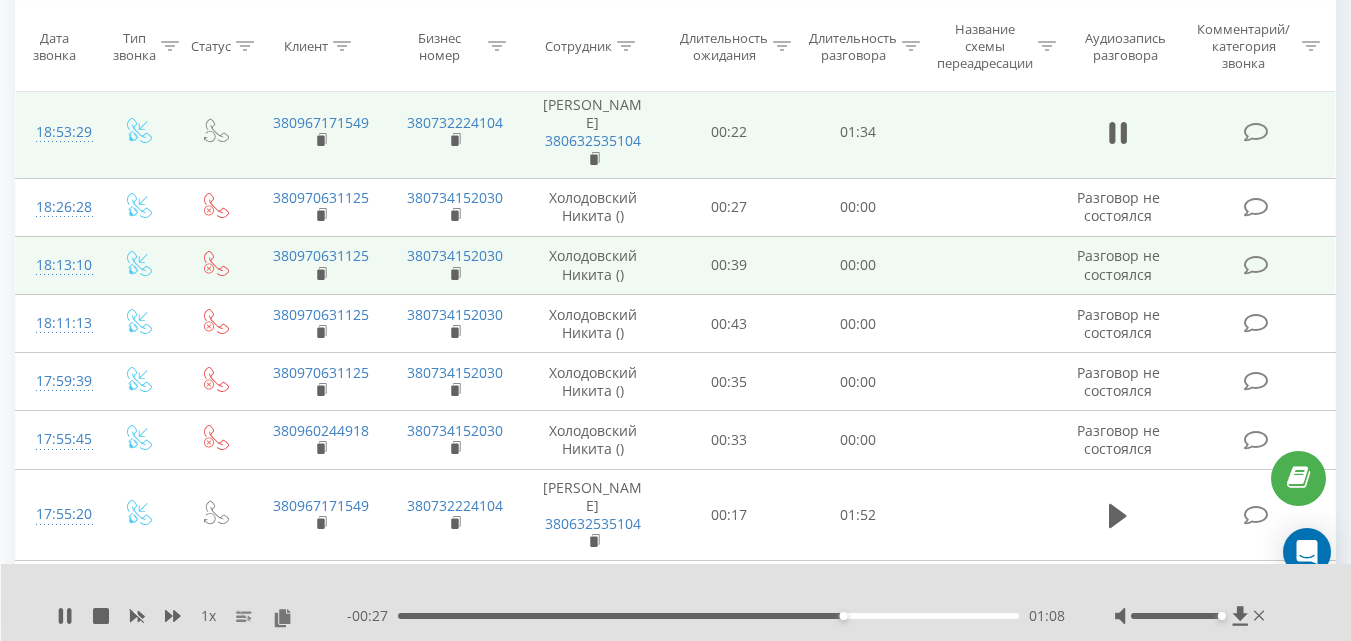 scroll, scrollTop: 500, scrollLeft: 0, axis: vertical 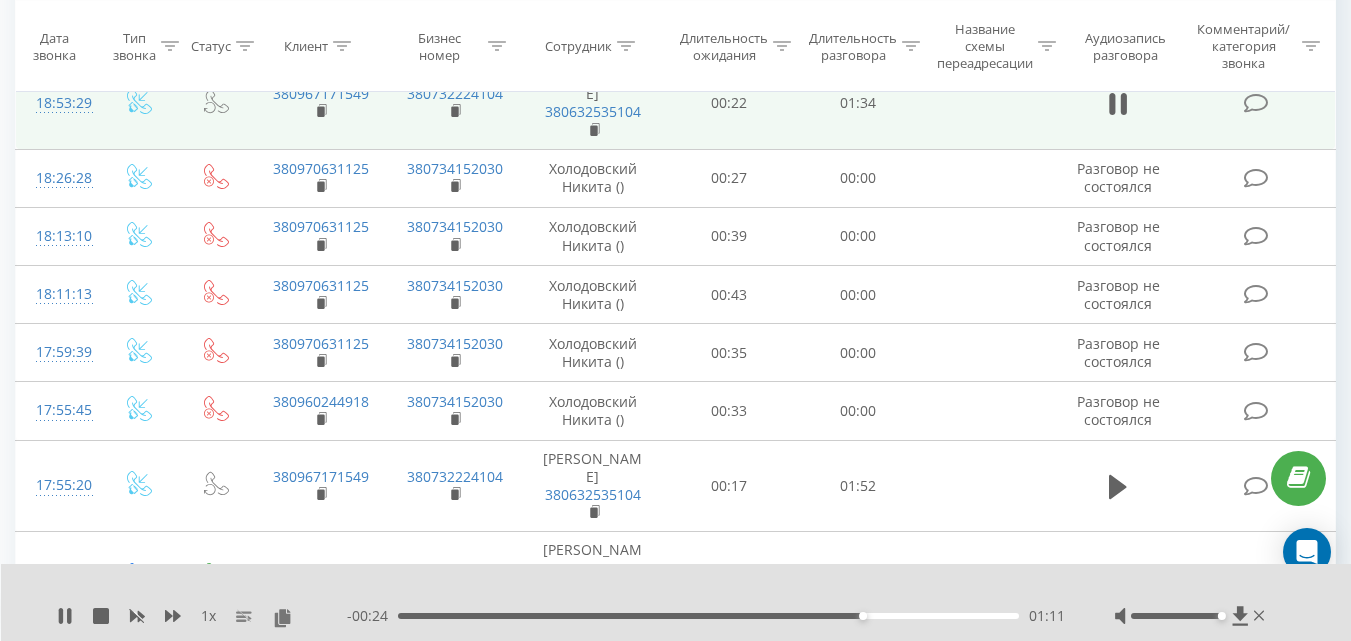 click on "01:11" at bounding box center (708, 616) 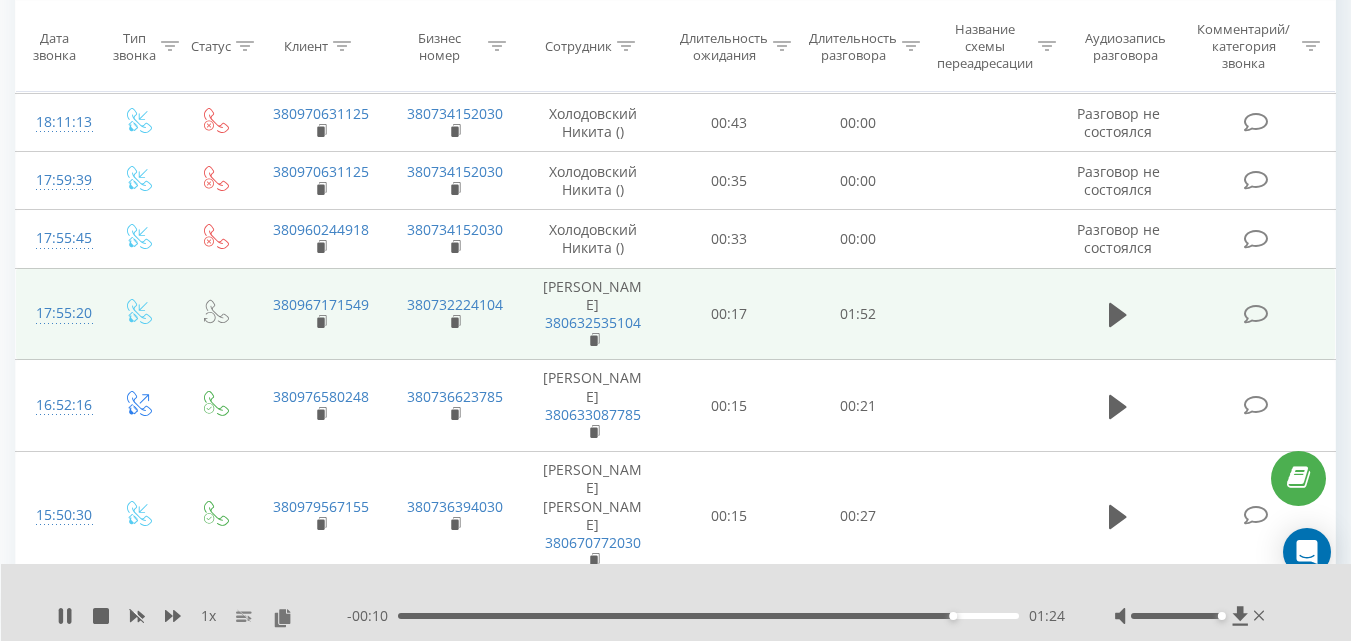 scroll, scrollTop: 700, scrollLeft: 0, axis: vertical 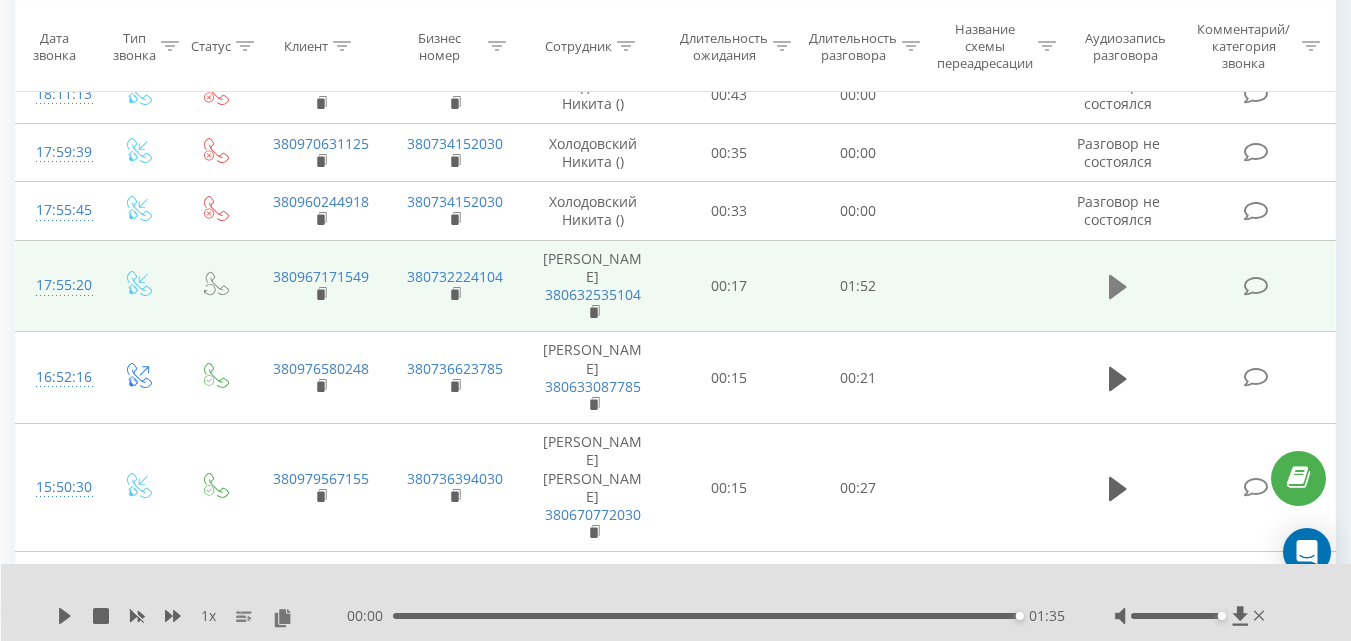 click 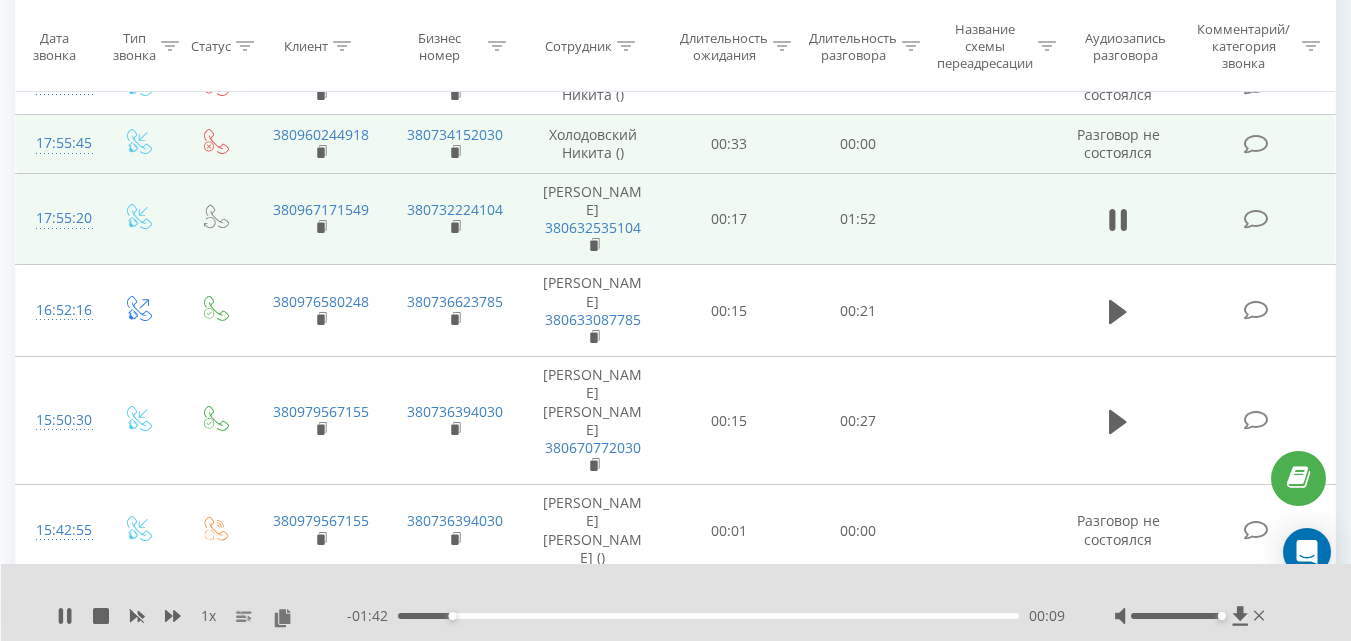 scroll, scrollTop: 800, scrollLeft: 0, axis: vertical 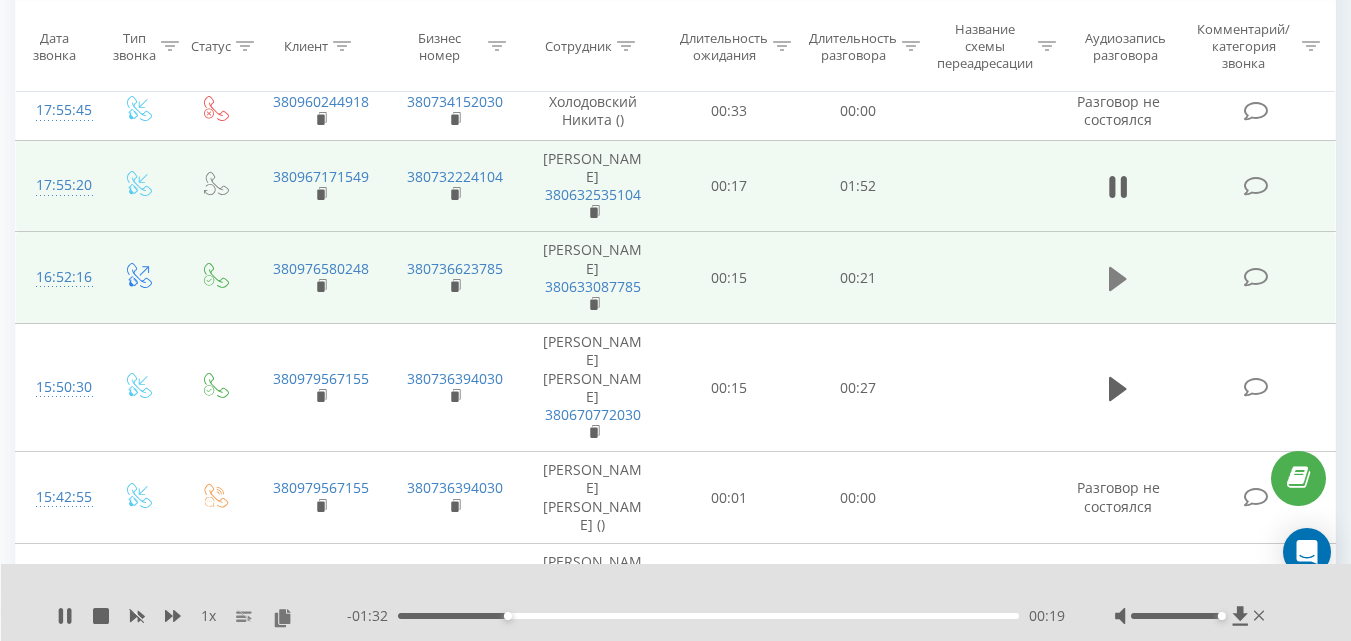 click 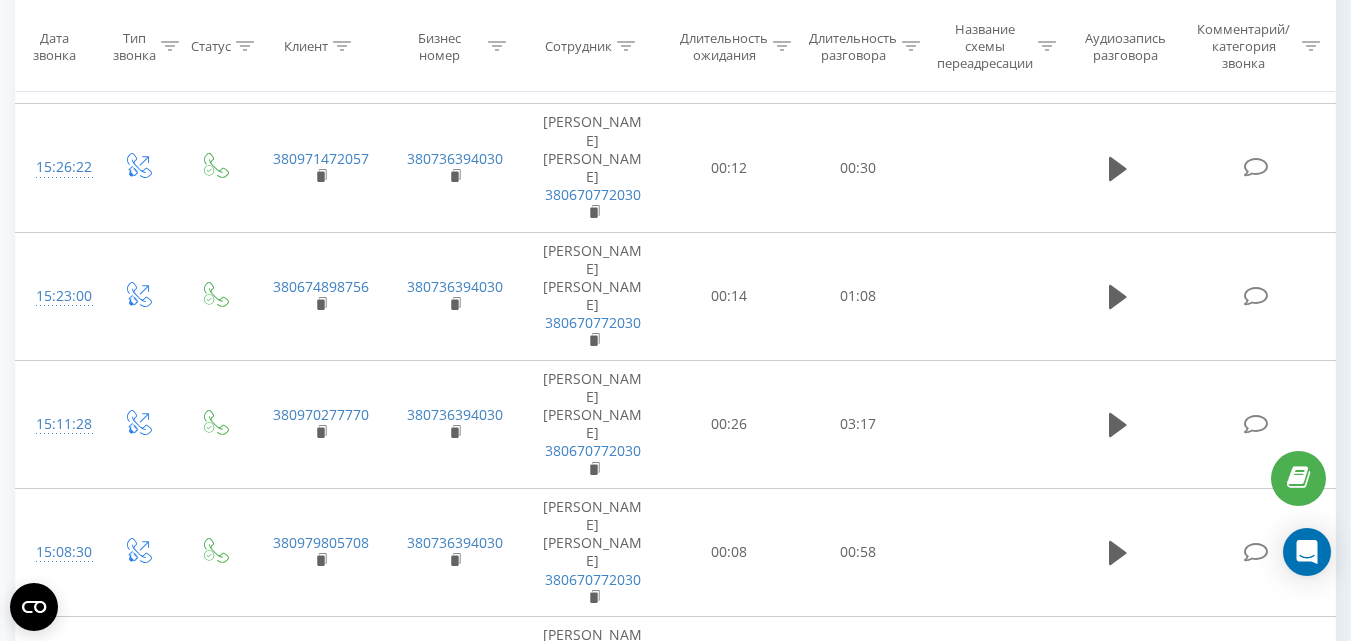 scroll, scrollTop: 1679, scrollLeft: 0, axis: vertical 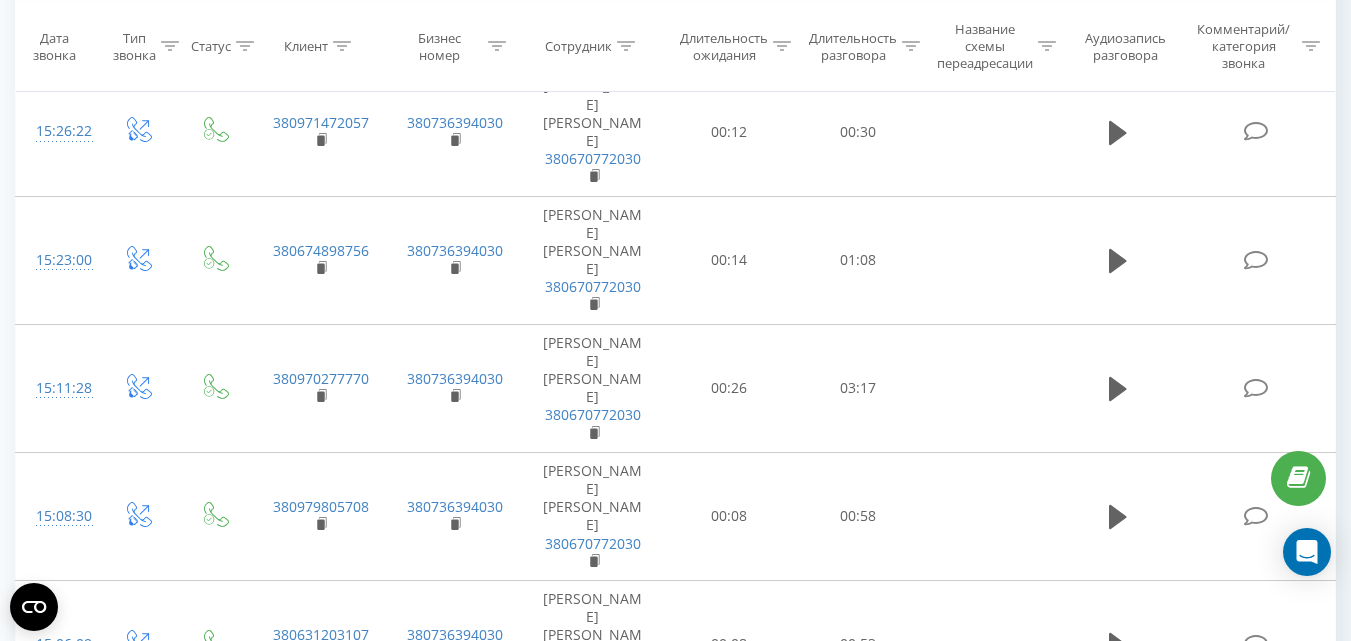 click on "2" at bounding box center (1032, 1179) 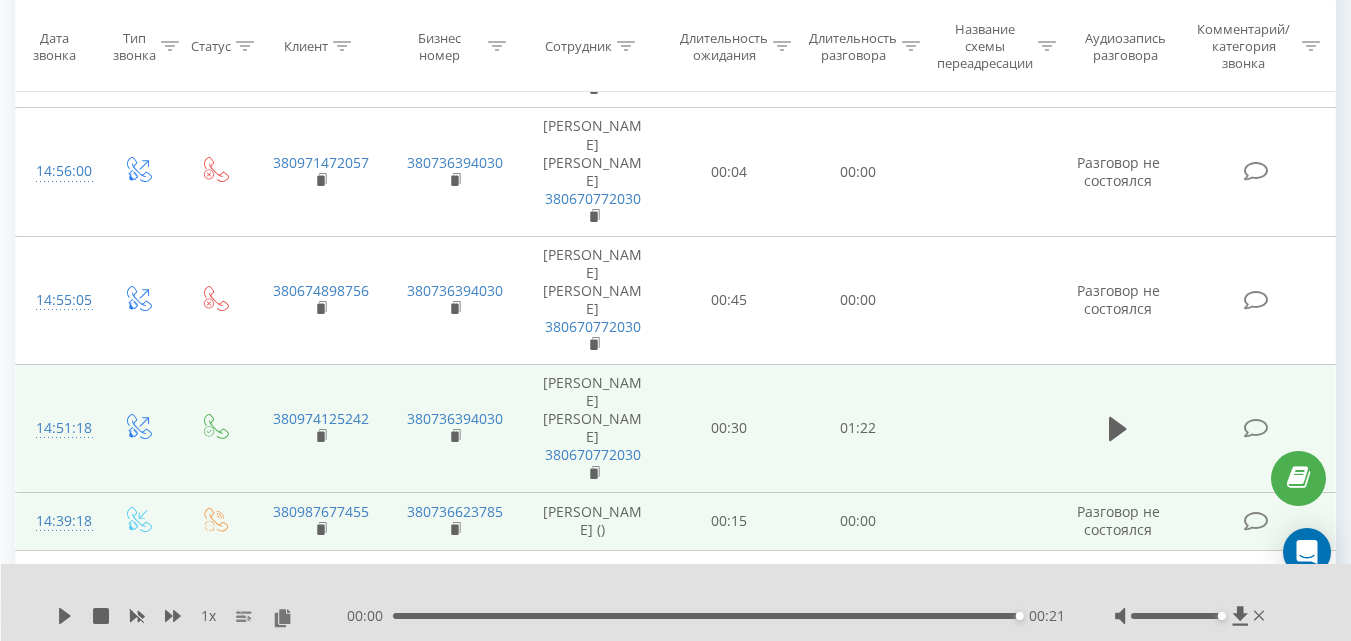 scroll, scrollTop: 1132, scrollLeft: 0, axis: vertical 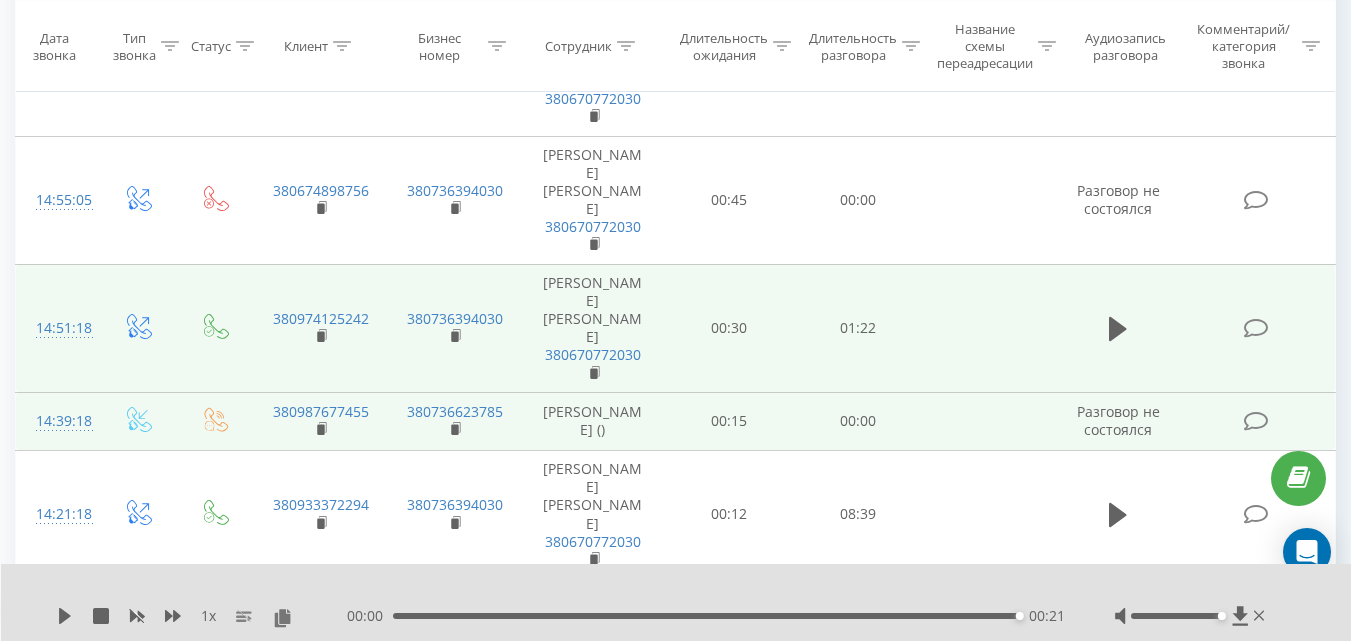 click 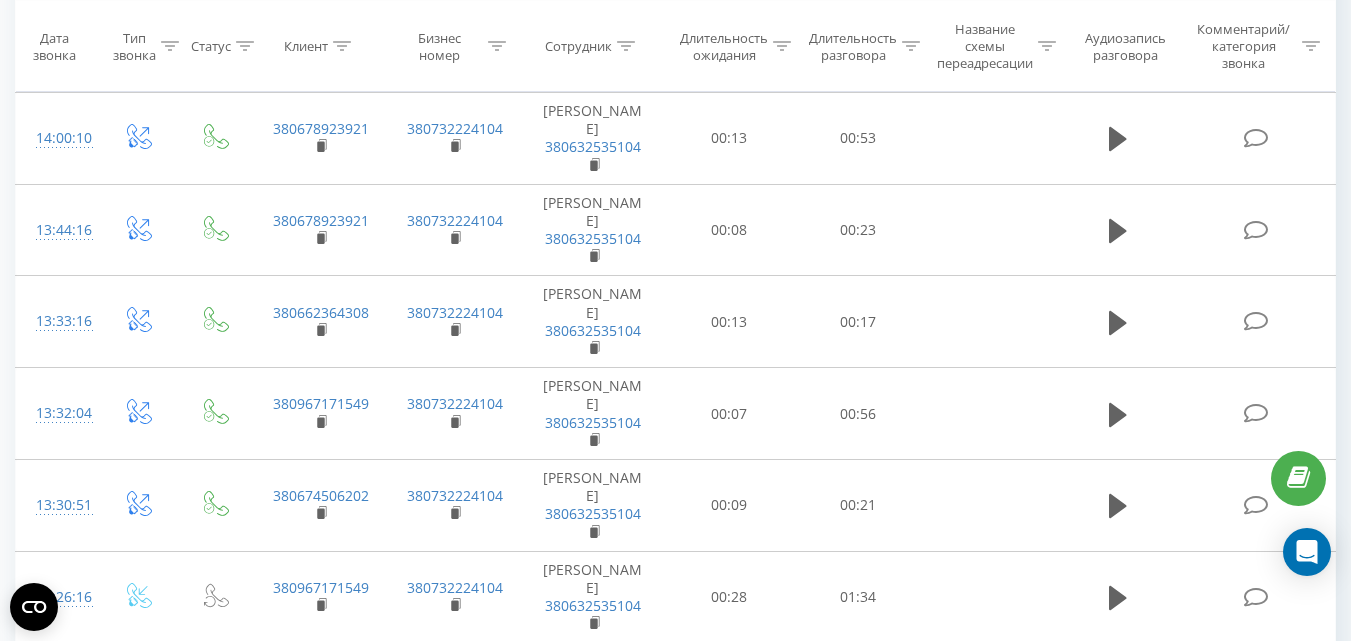 scroll, scrollTop: 1841, scrollLeft: 0, axis: vertical 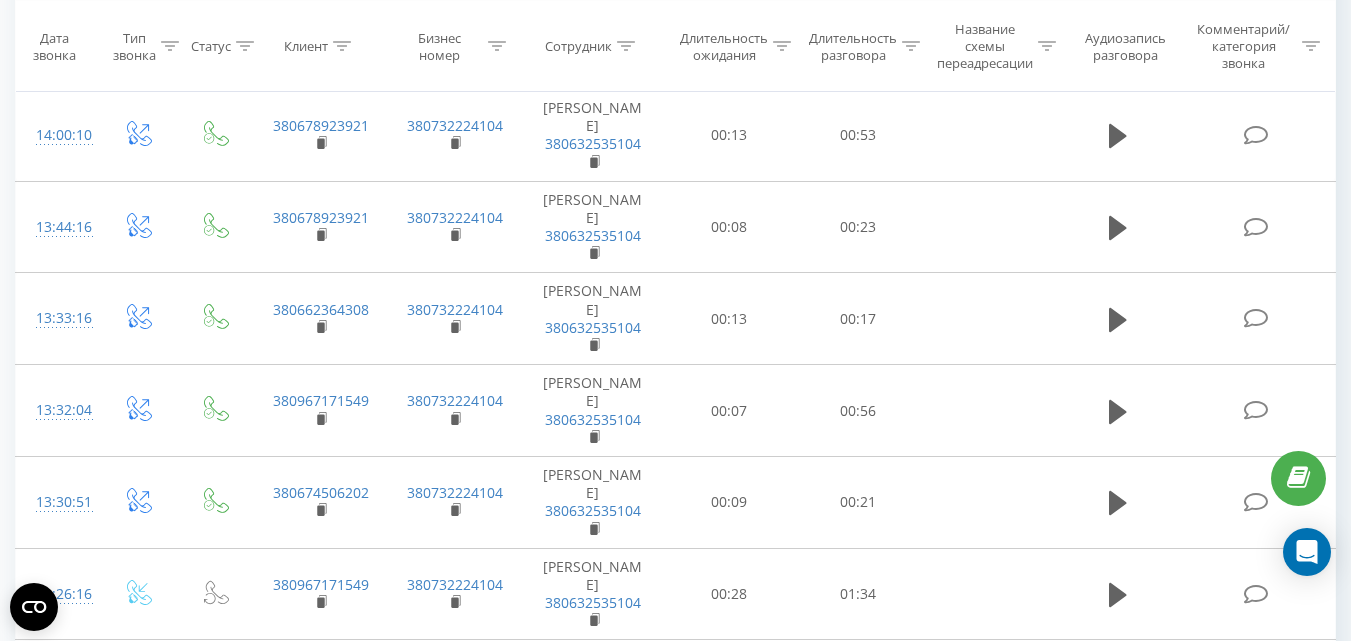 click on "3" at bounding box center (1062, 1297) 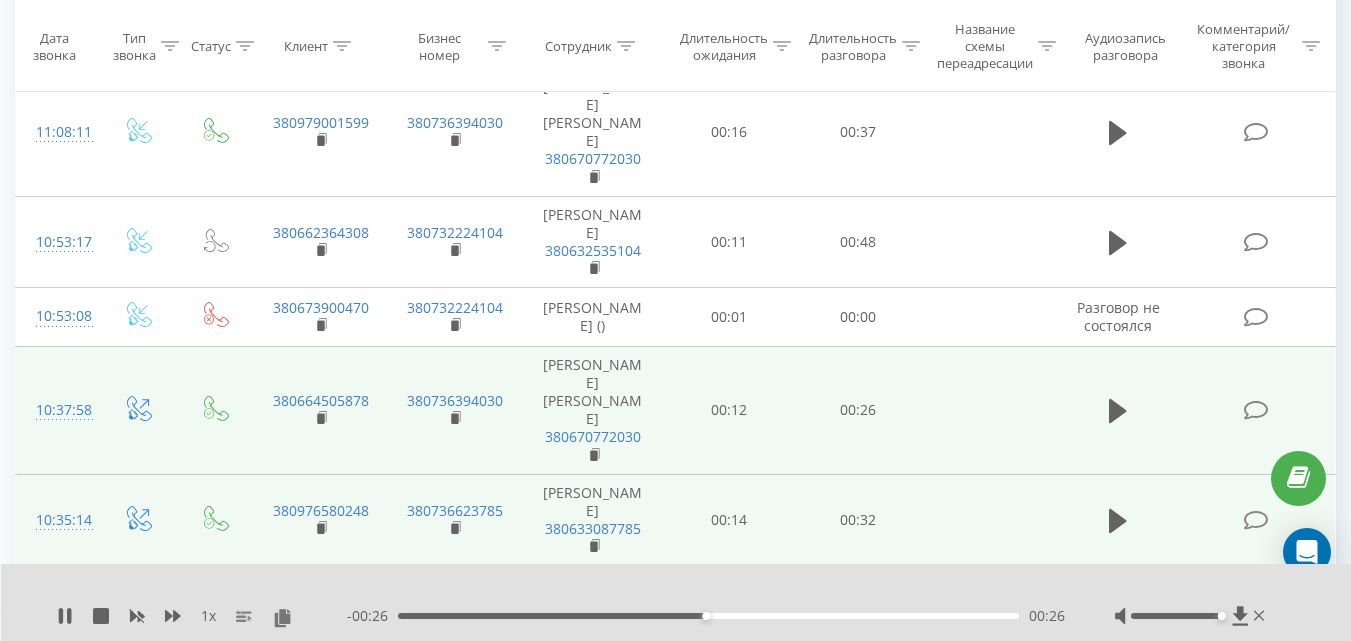 scroll, scrollTop: 832, scrollLeft: 0, axis: vertical 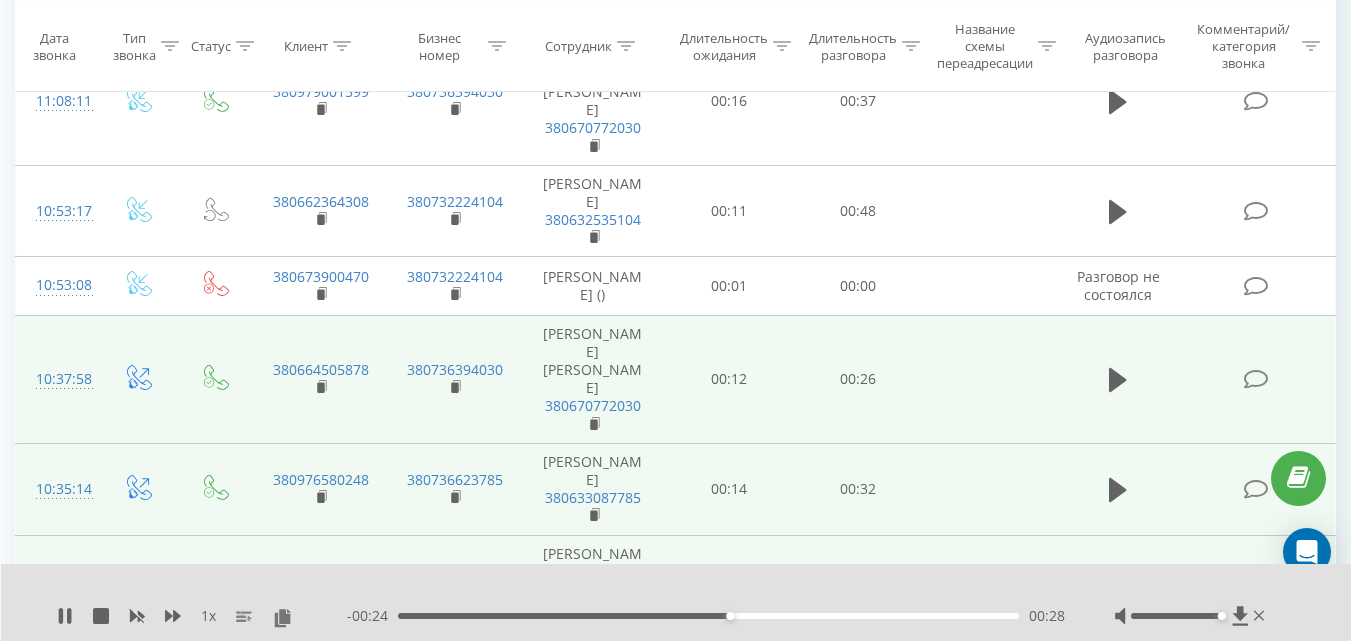 click 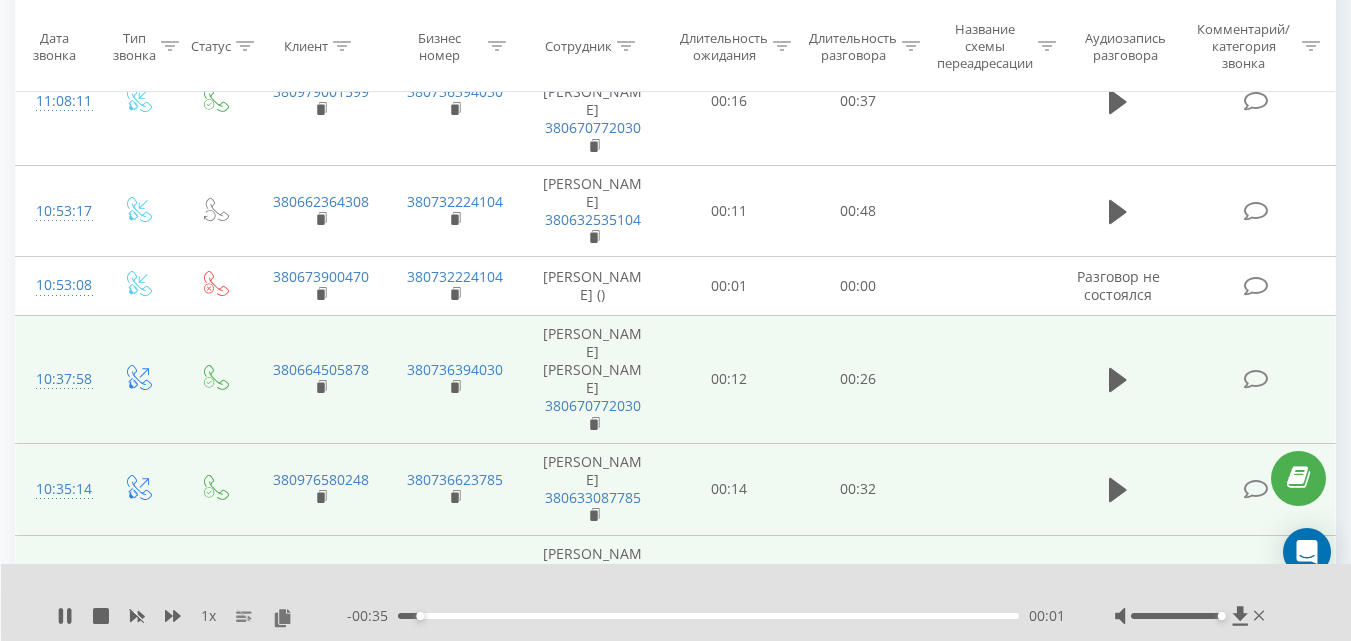 click 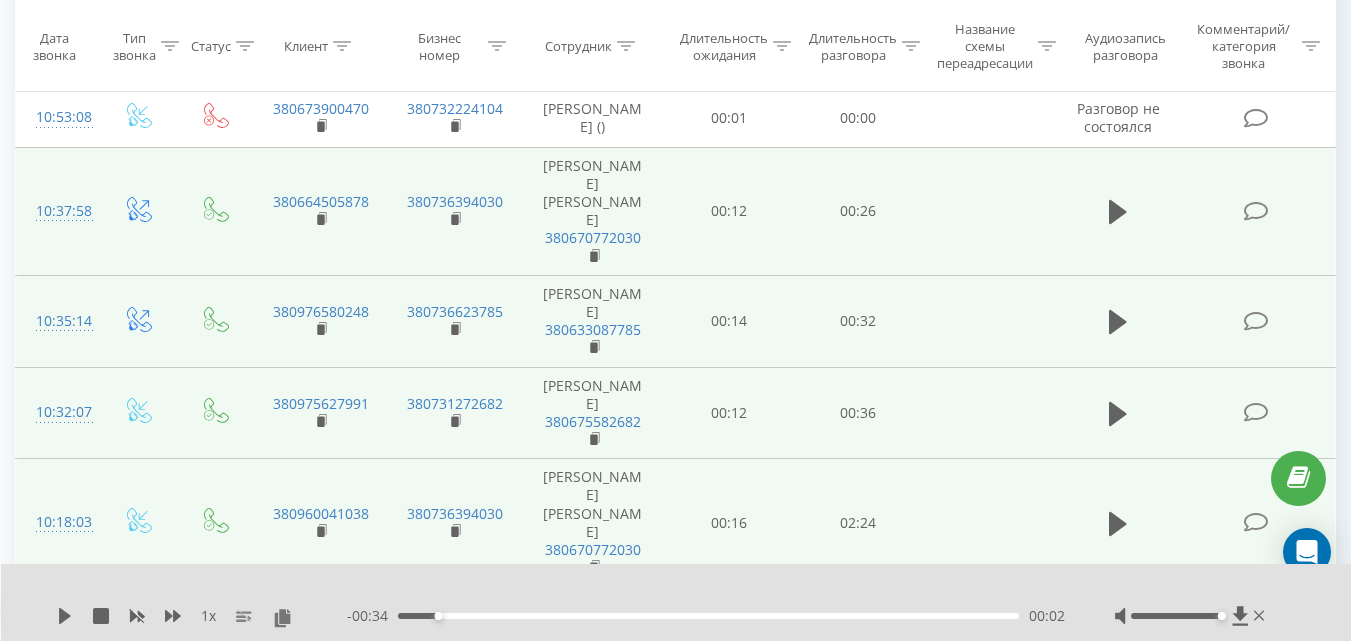 scroll, scrollTop: 1032, scrollLeft: 0, axis: vertical 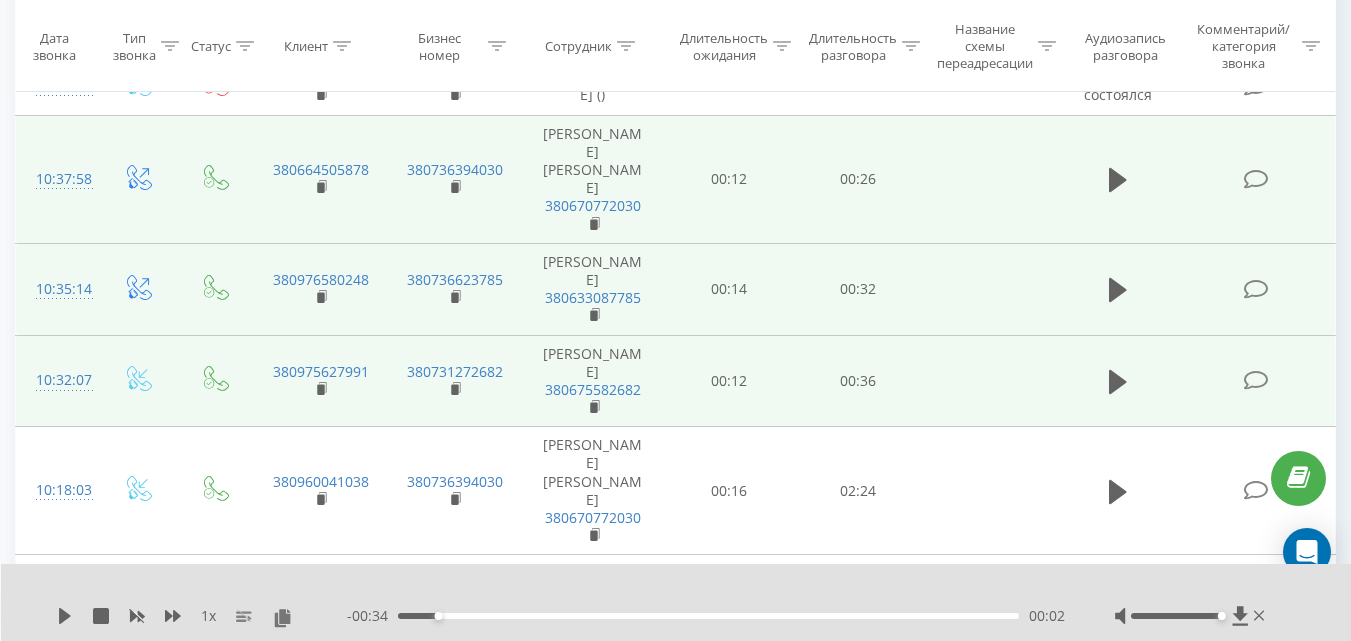 click at bounding box center (1118, 602) 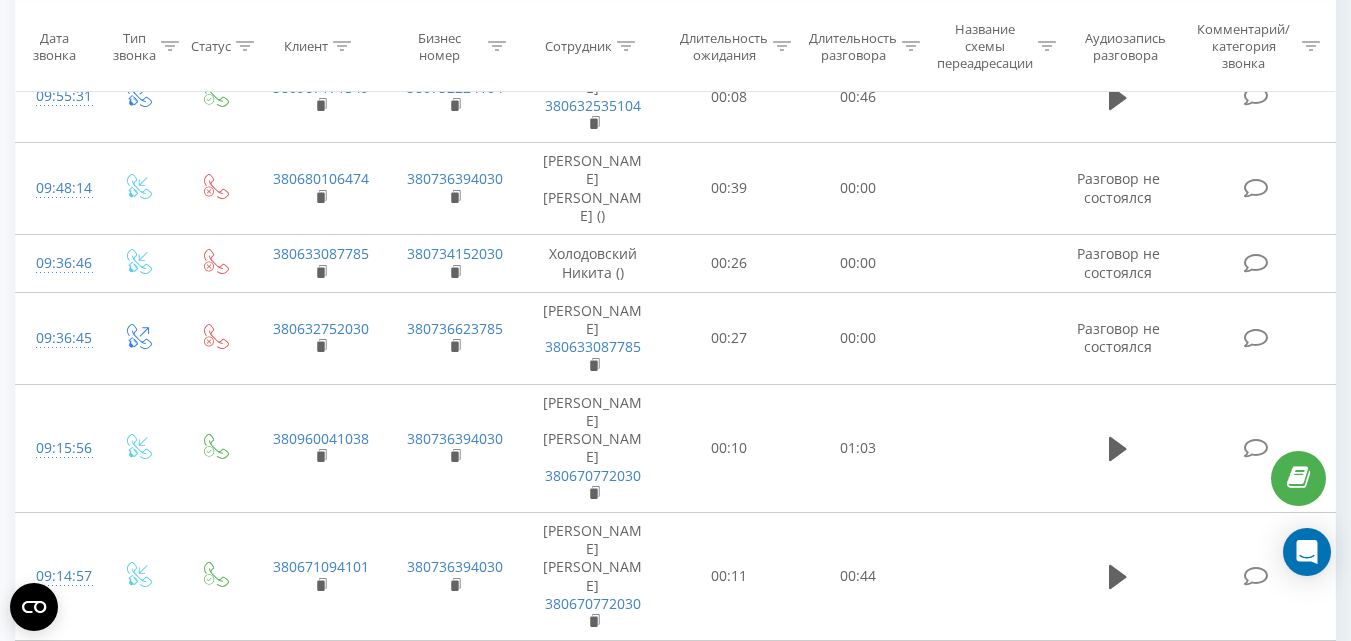 scroll, scrollTop: 1784, scrollLeft: 0, axis: vertical 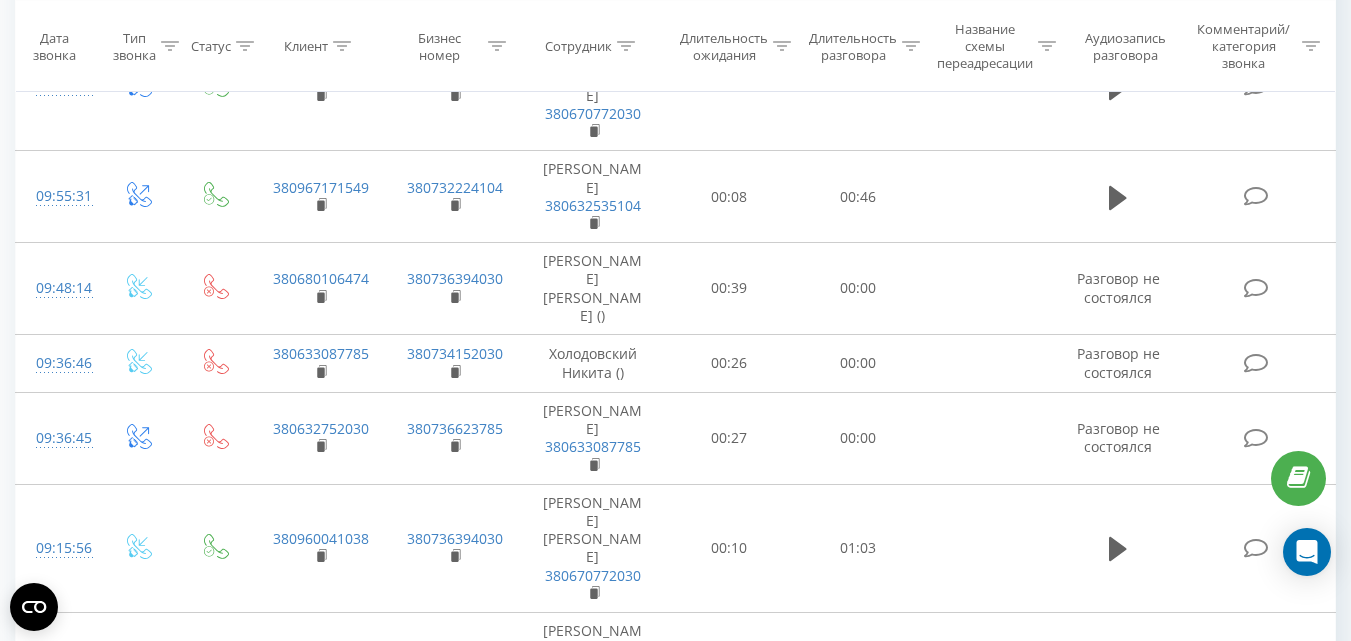 click 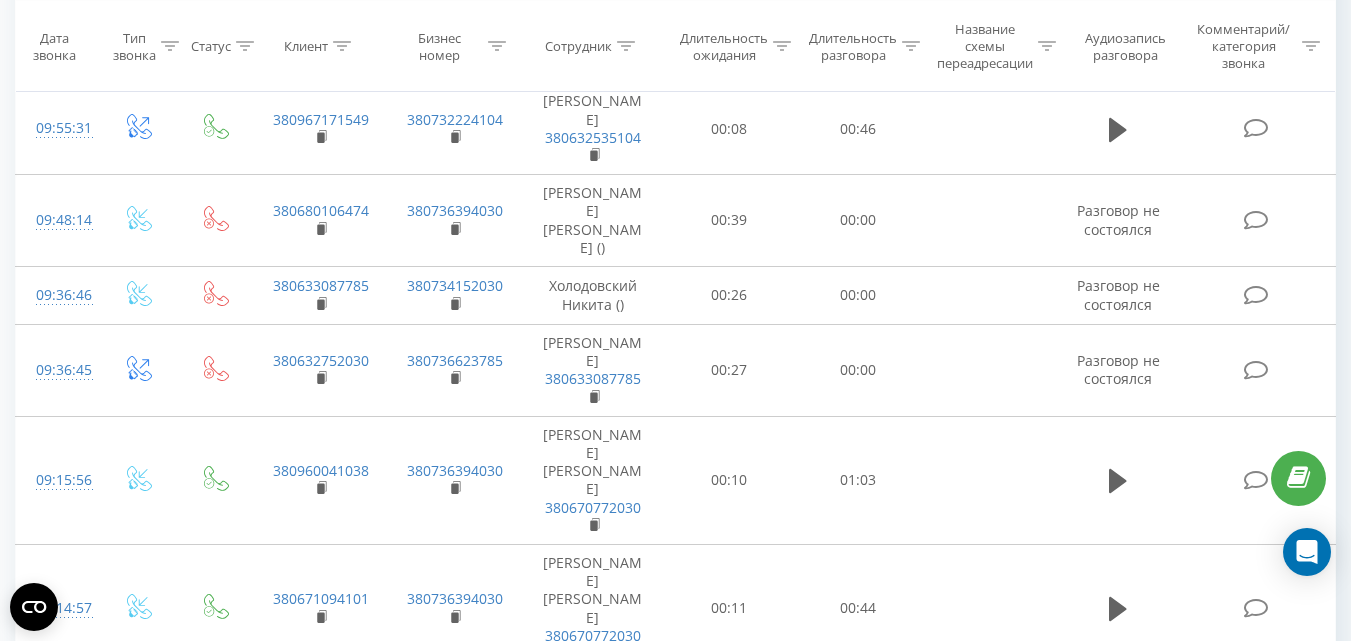 scroll, scrollTop: 1884, scrollLeft: 0, axis: vertical 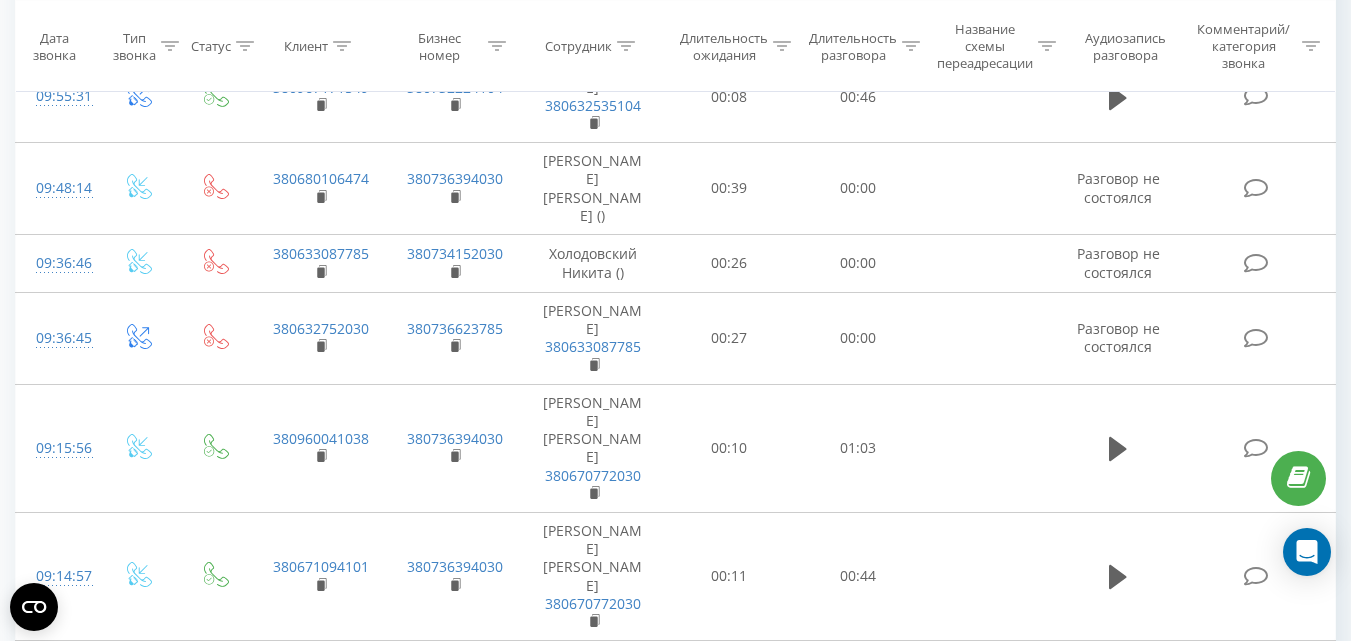 click on "4" at bounding box center (1092, 1115) 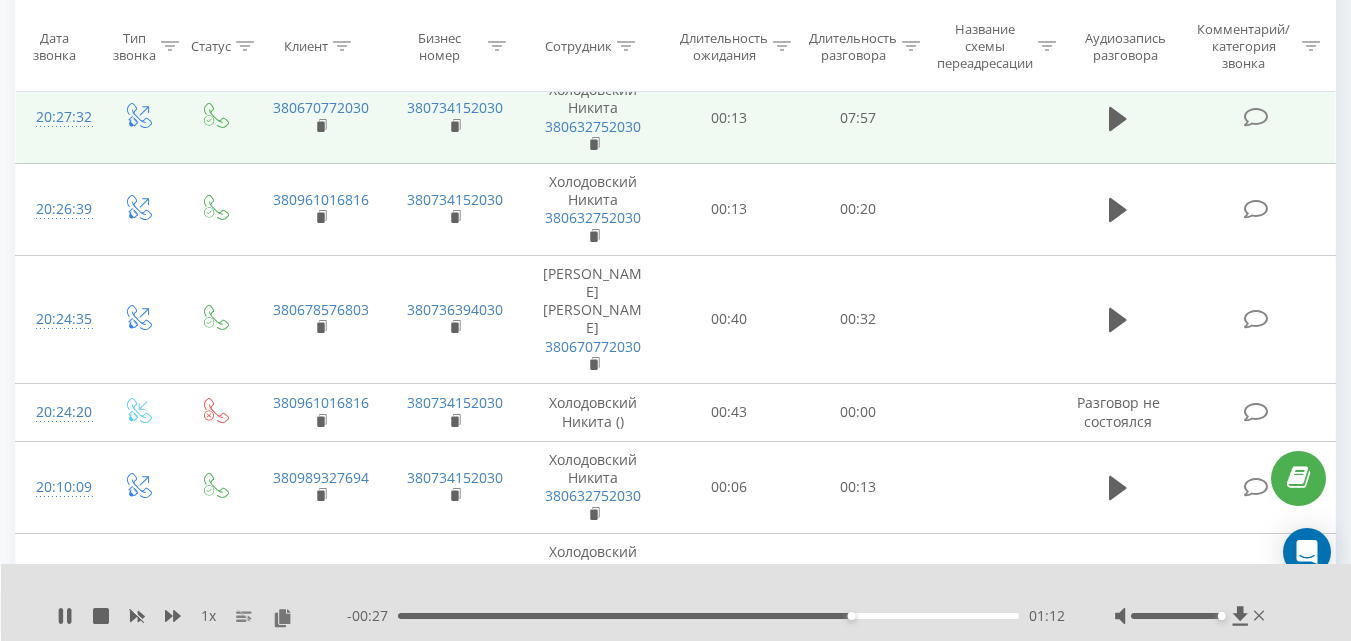 scroll, scrollTop: 132, scrollLeft: 0, axis: vertical 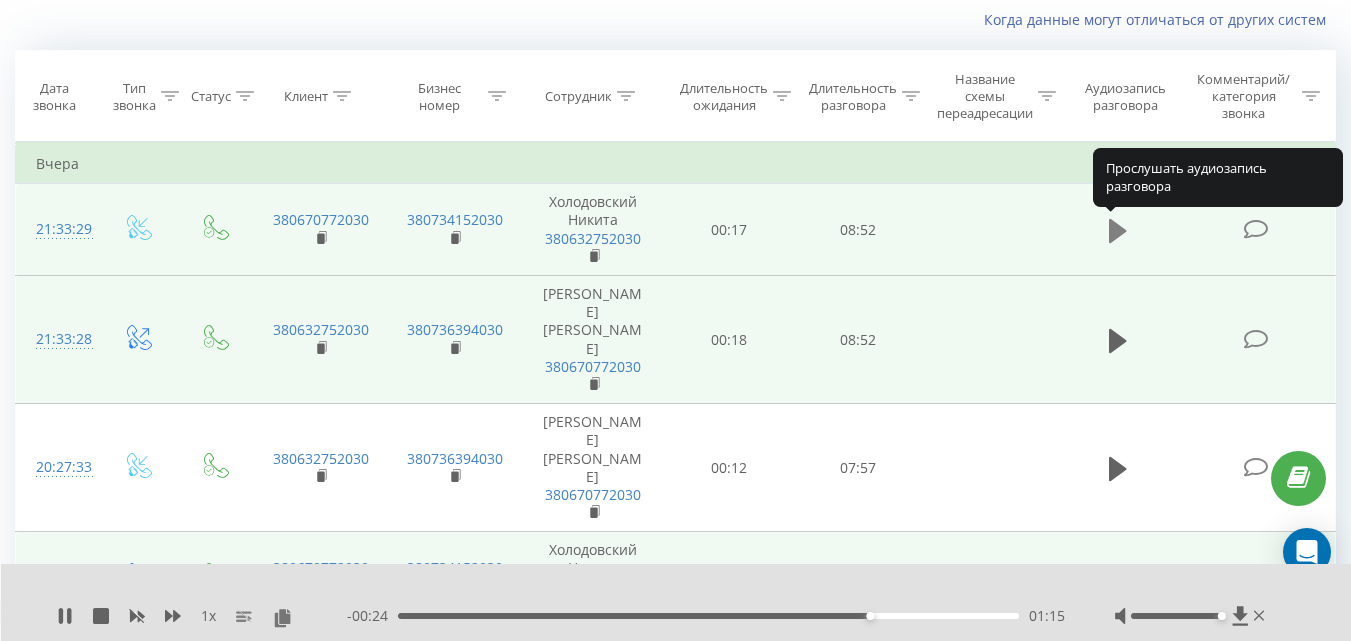 click at bounding box center [1118, 231] 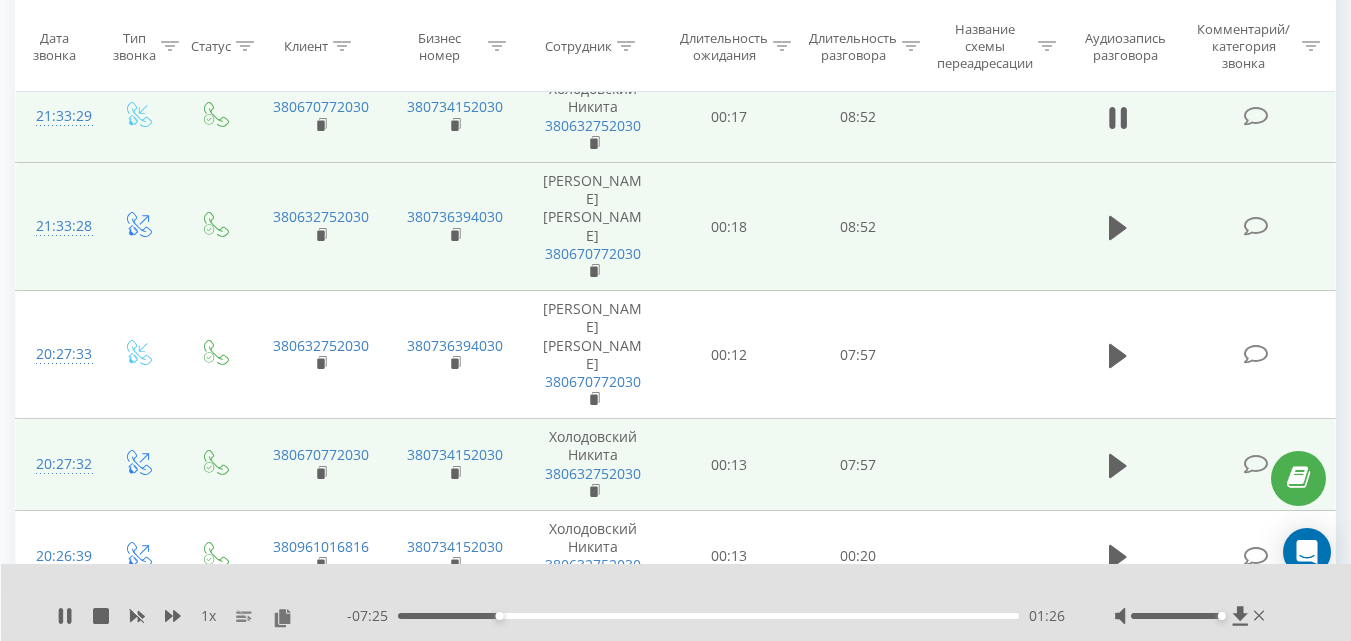 scroll, scrollTop: 332, scrollLeft: 0, axis: vertical 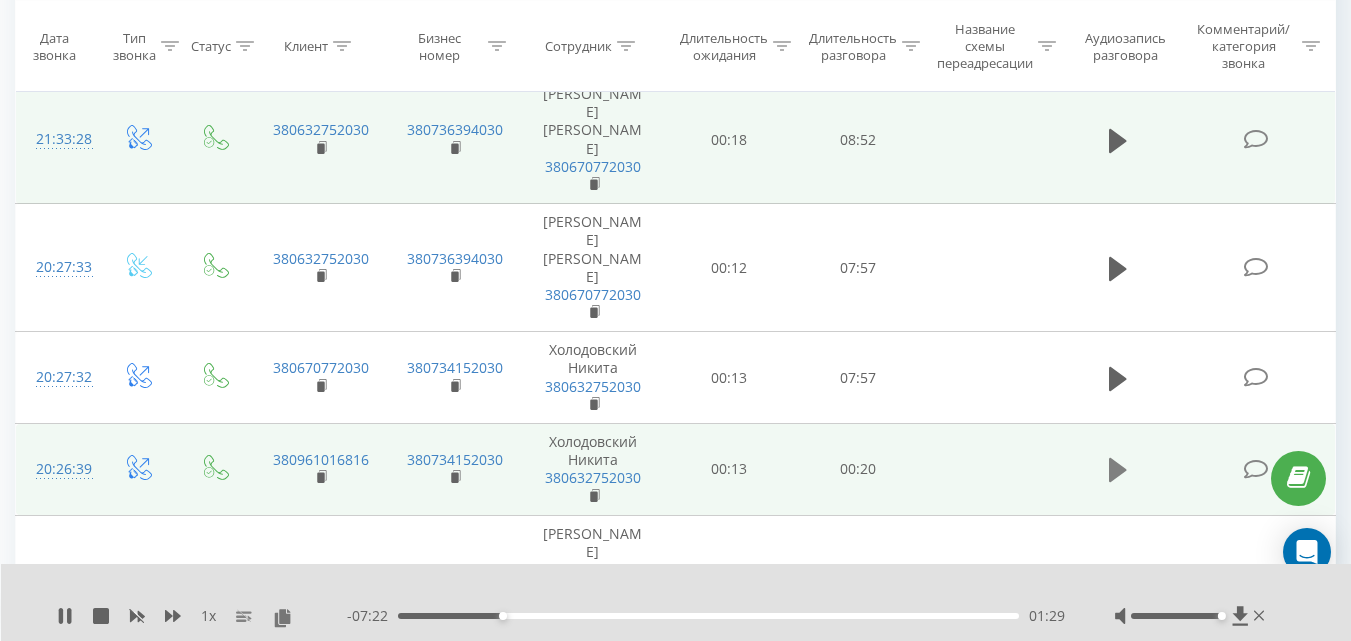 click 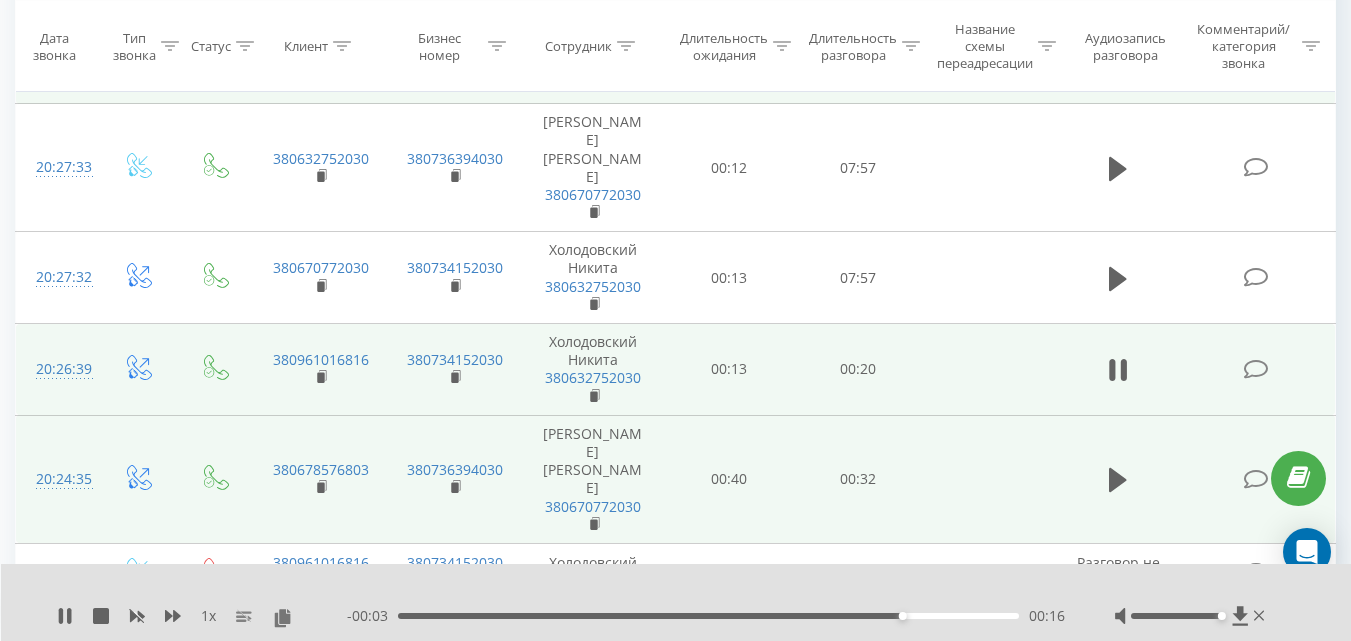 scroll, scrollTop: 532, scrollLeft: 0, axis: vertical 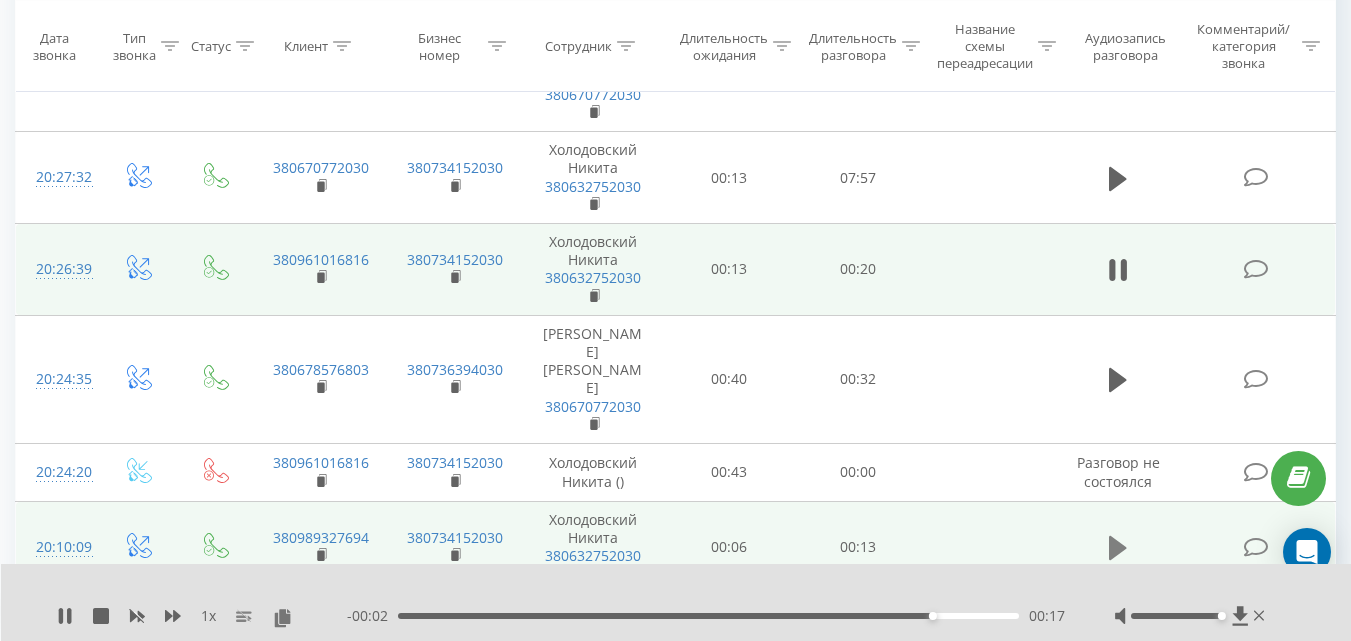 click 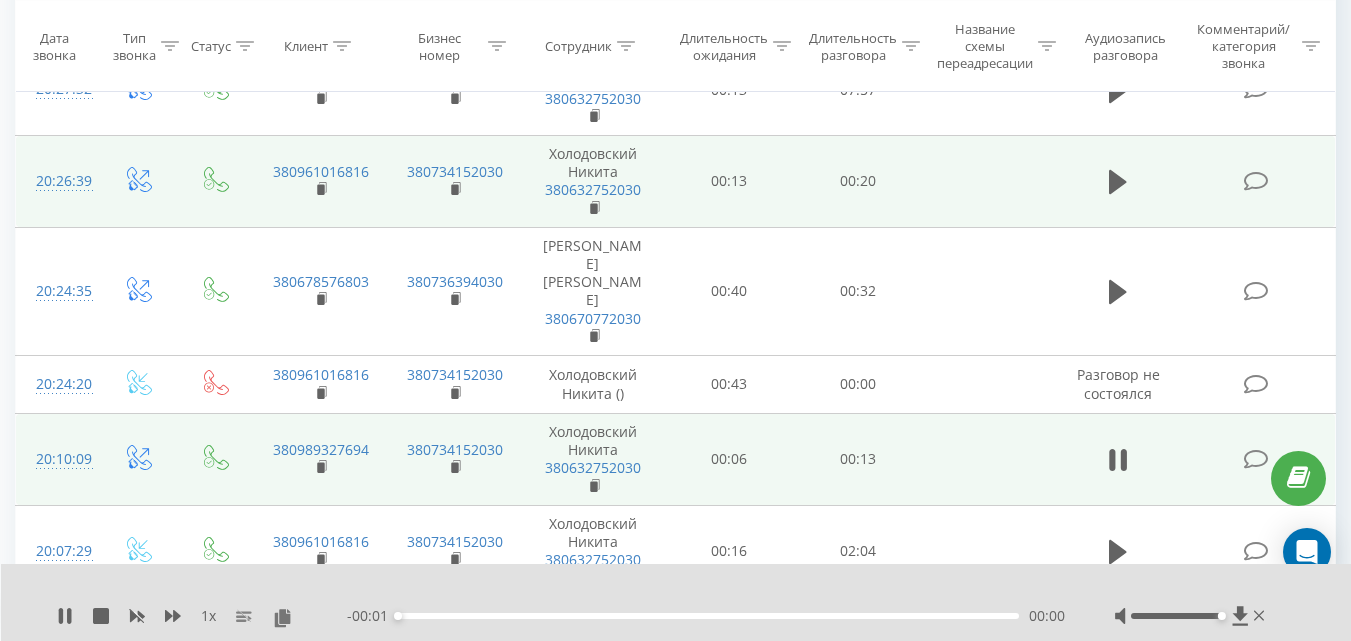 scroll, scrollTop: 732, scrollLeft: 0, axis: vertical 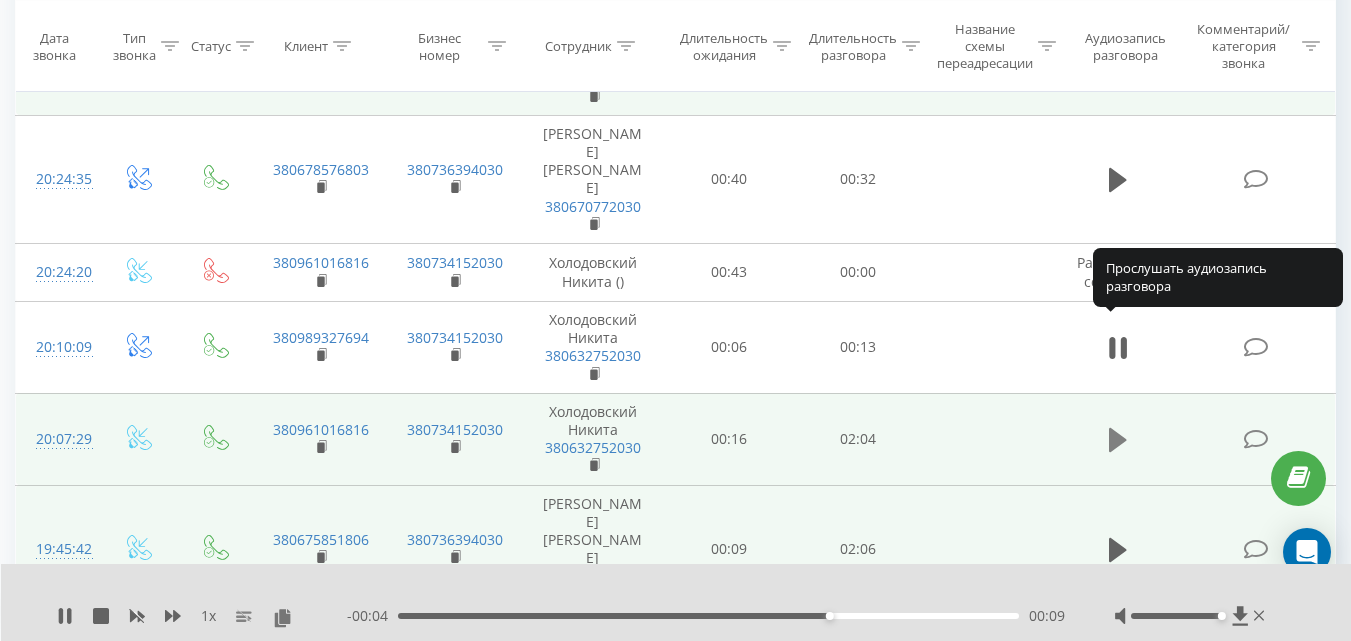 click 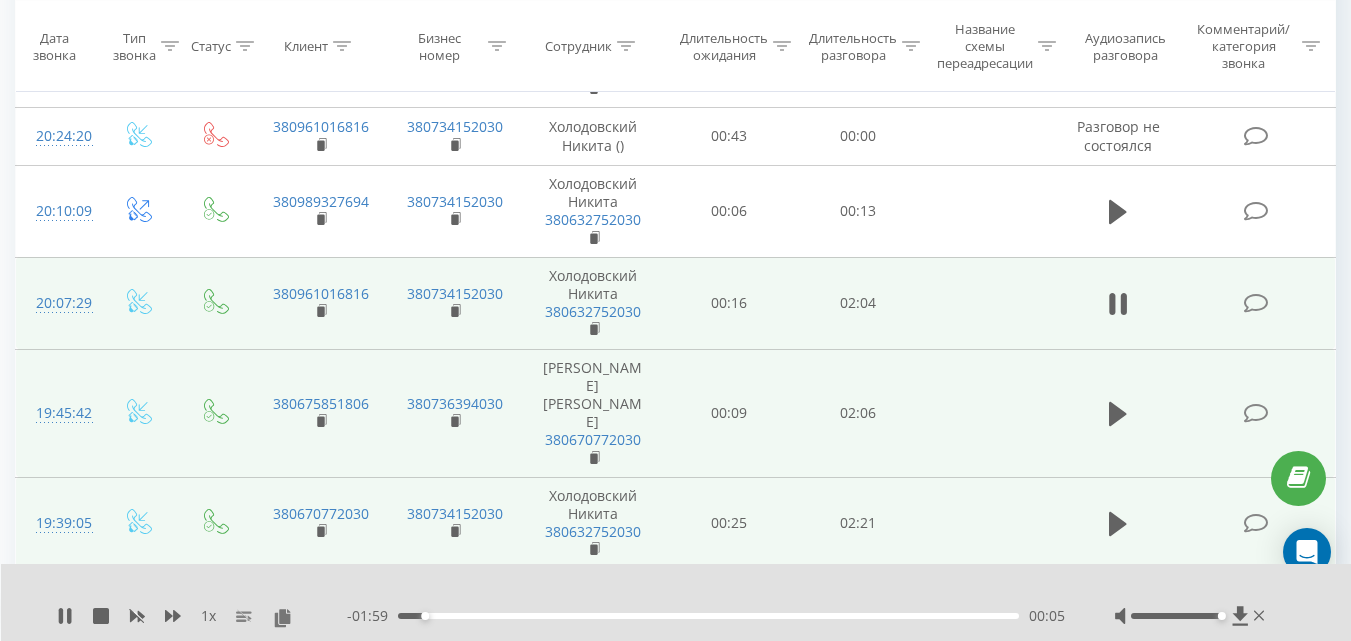 scroll, scrollTop: 832, scrollLeft: 0, axis: vertical 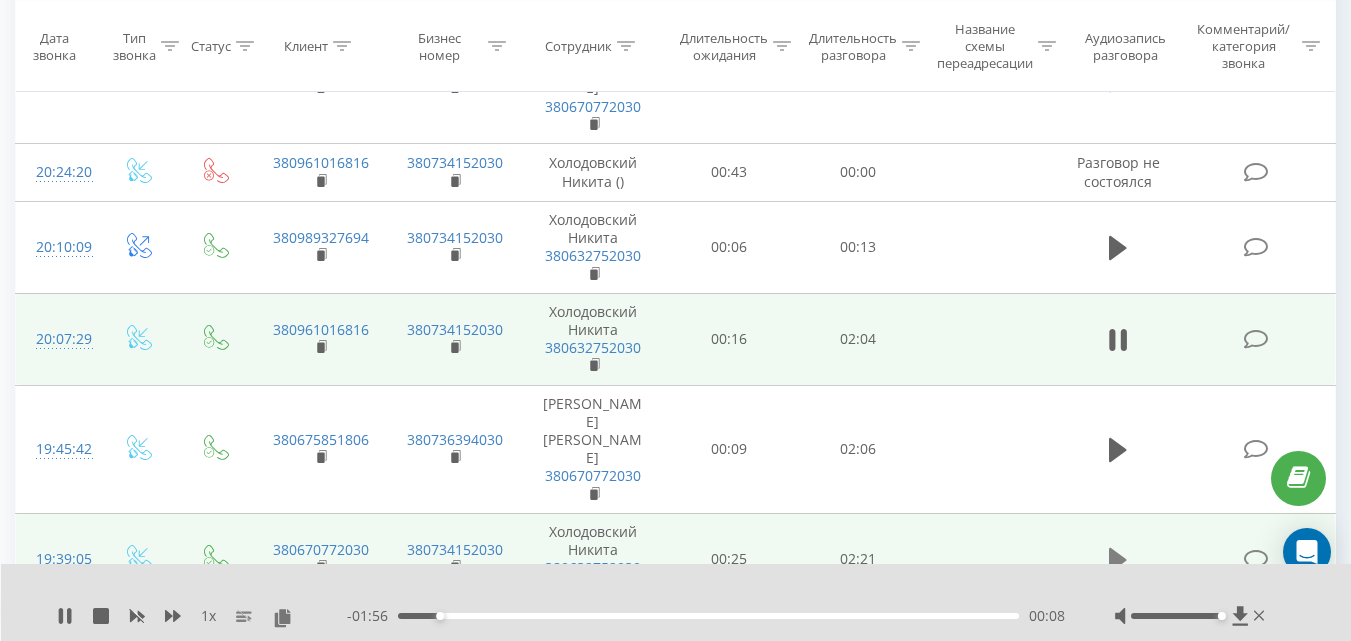 click 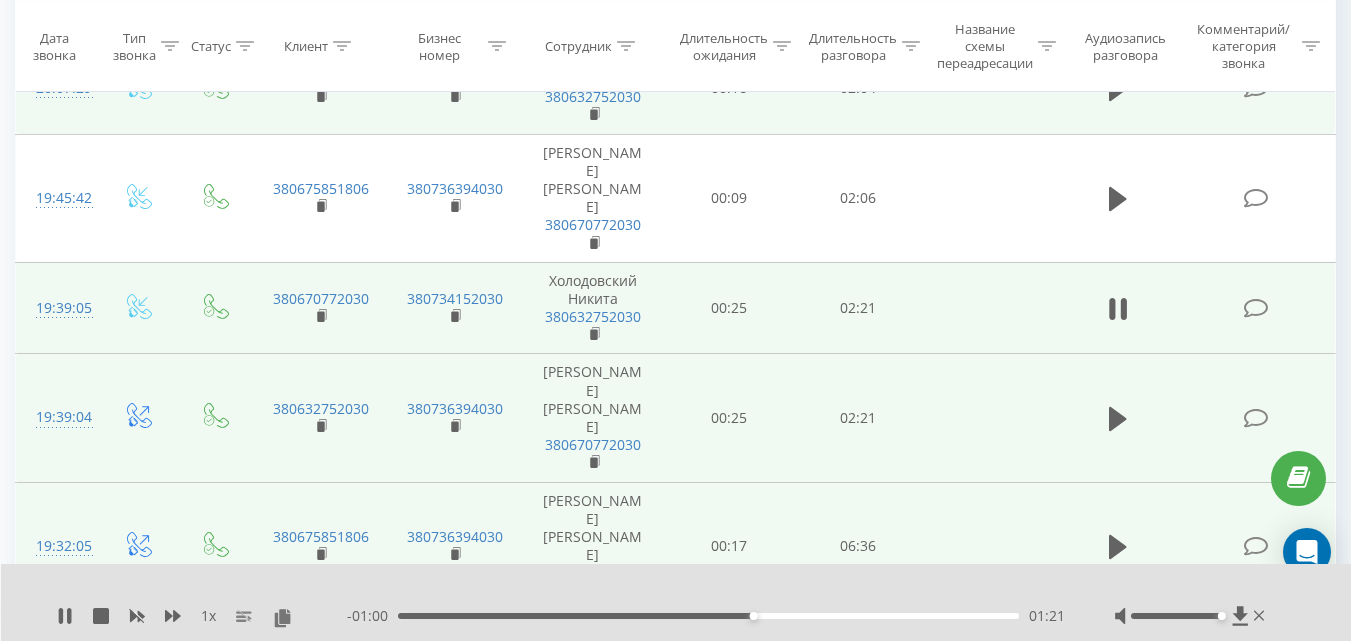 scroll, scrollTop: 1132, scrollLeft: 0, axis: vertical 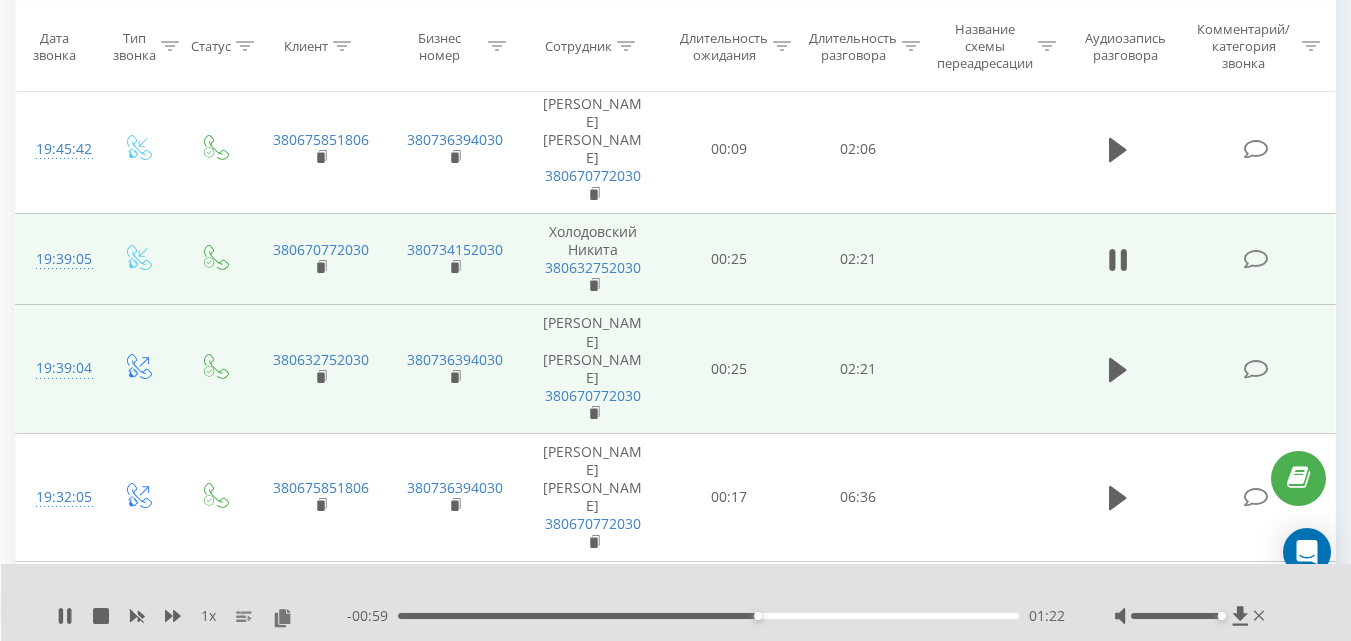click 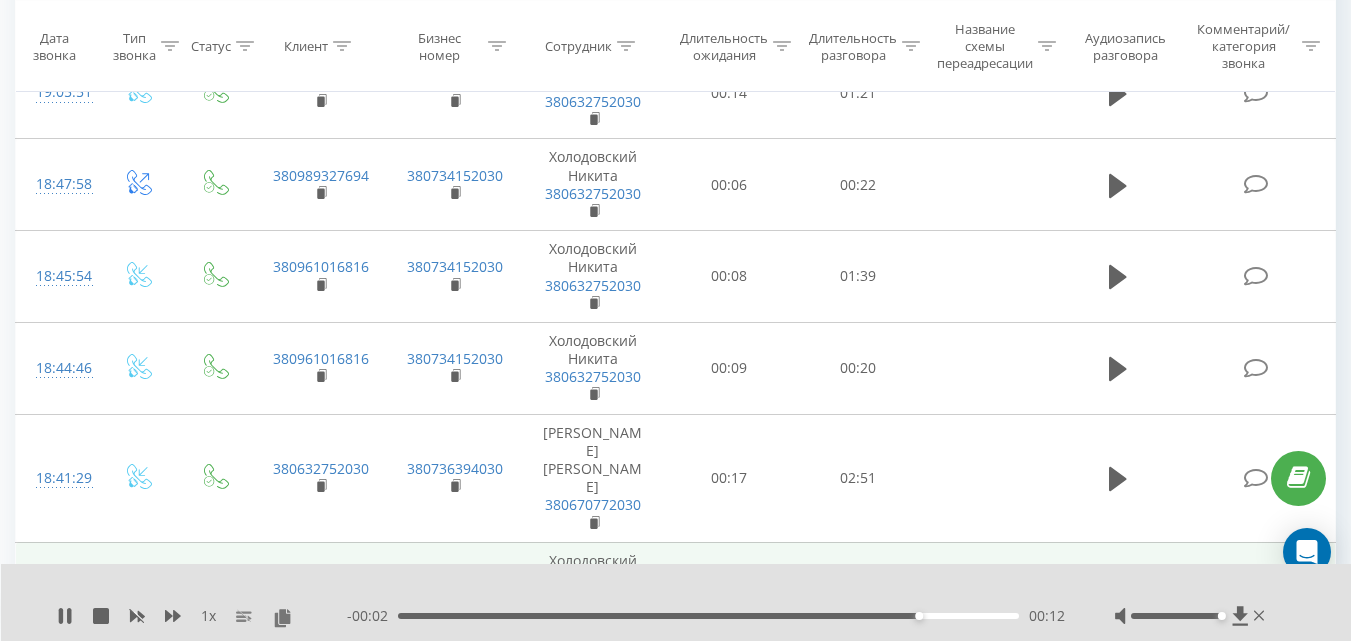 scroll, scrollTop: 1832, scrollLeft: 0, axis: vertical 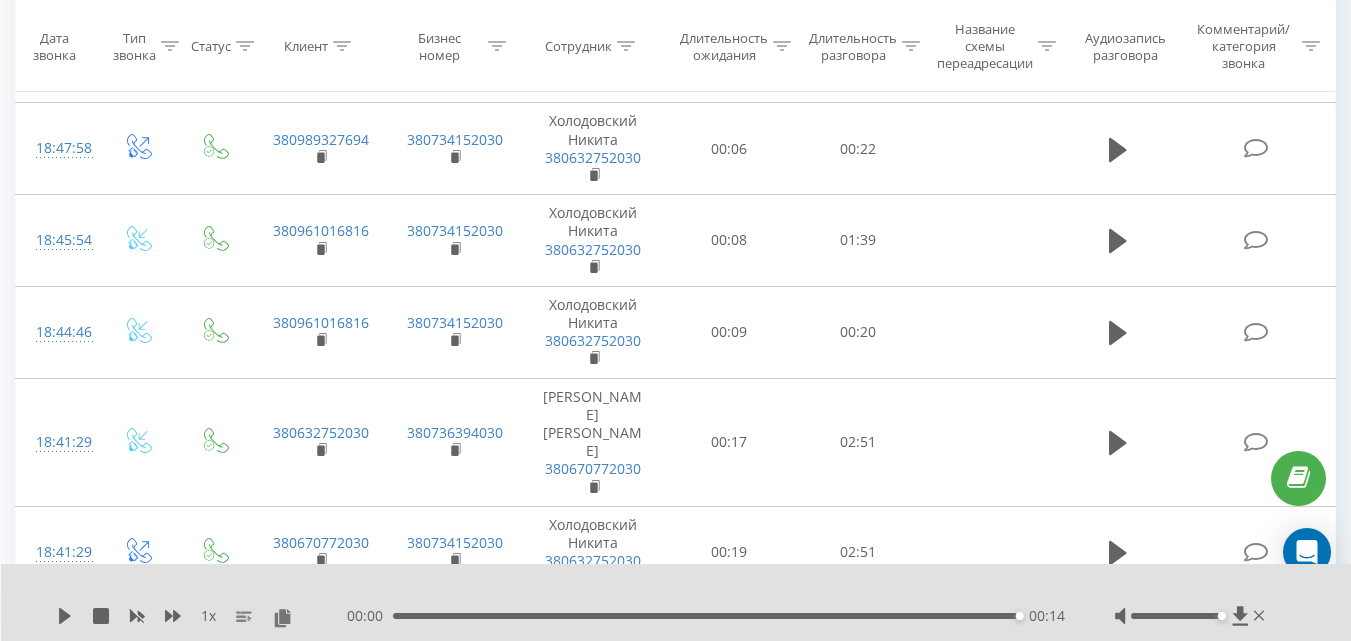click at bounding box center [1118, 773] 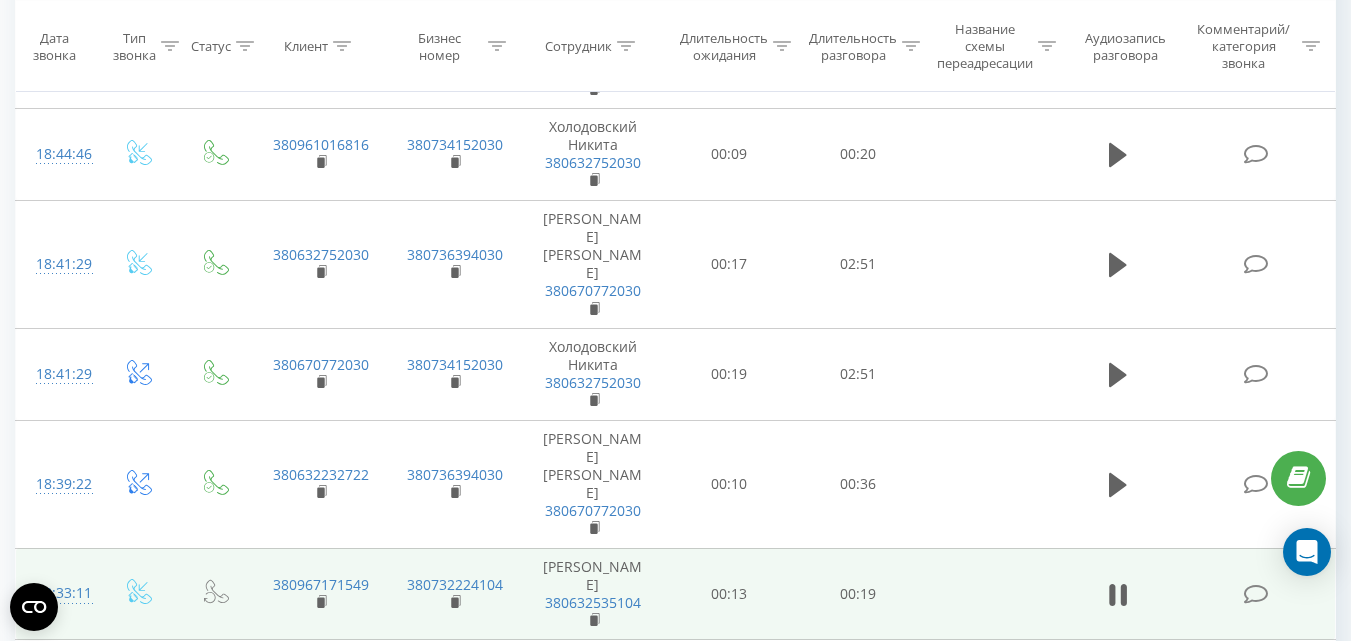 scroll, scrollTop: 2018, scrollLeft: 0, axis: vertical 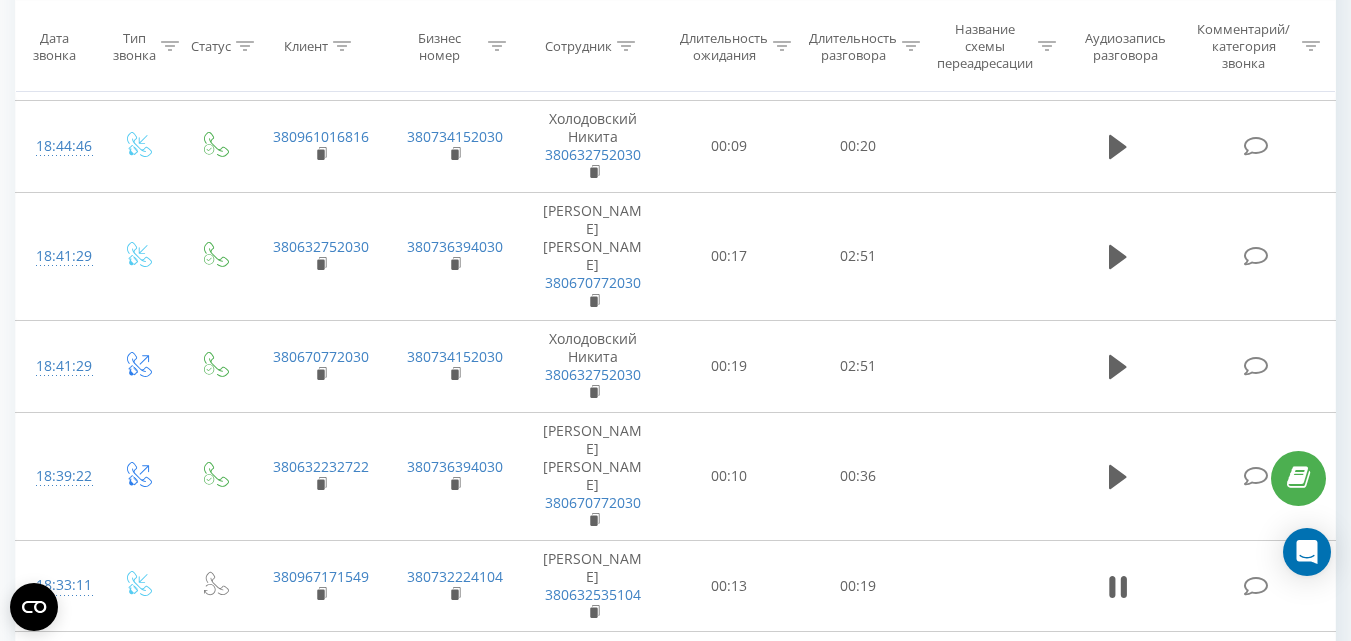 click on "5" at bounding box center [1122, 974] 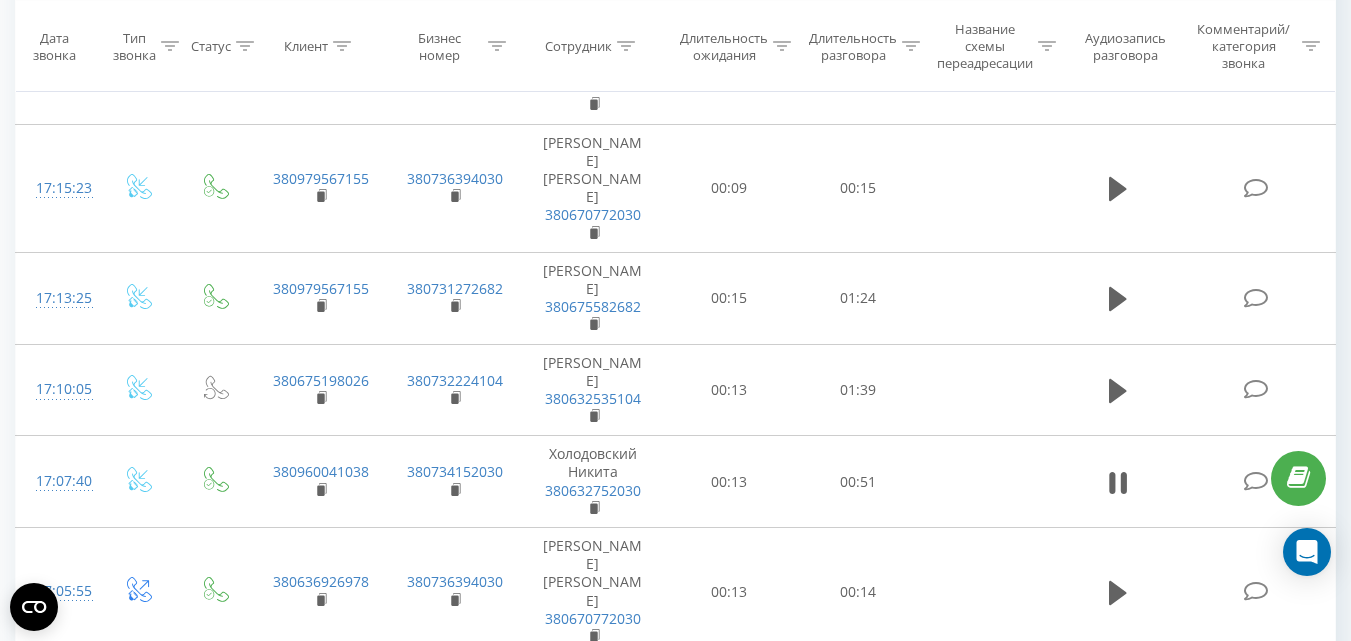 scroll, scrollTop: 1914, scrollLeft: 0, axis: vertical 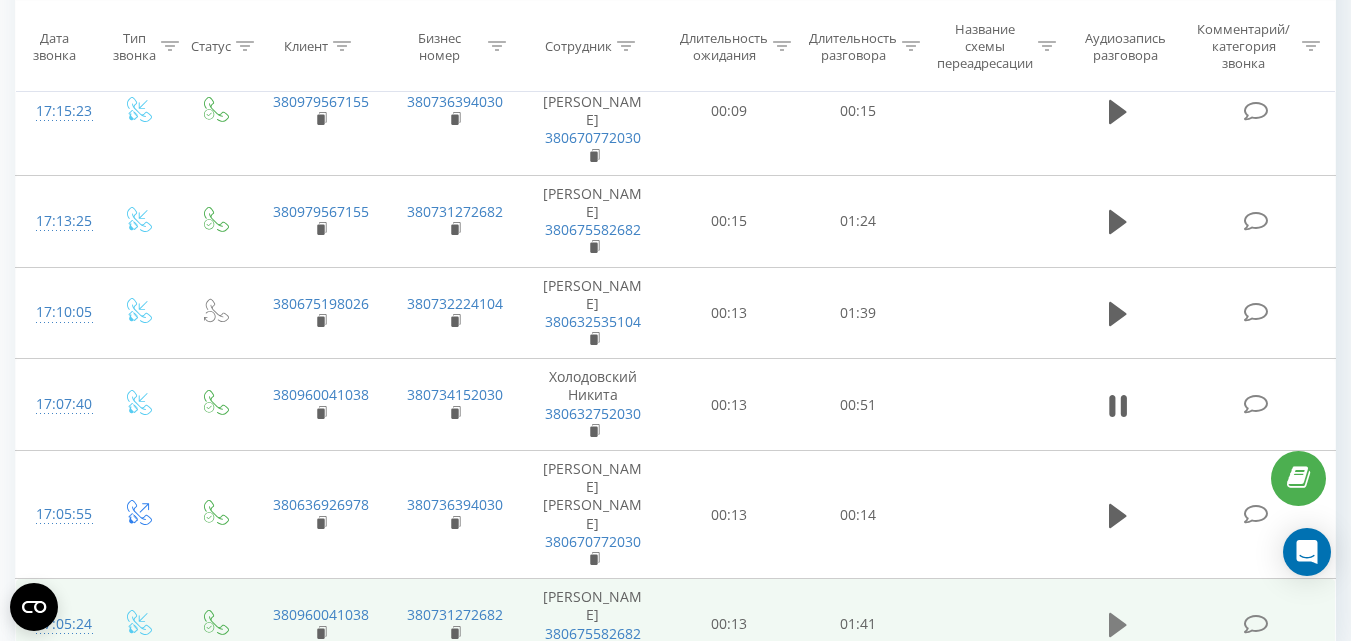 click 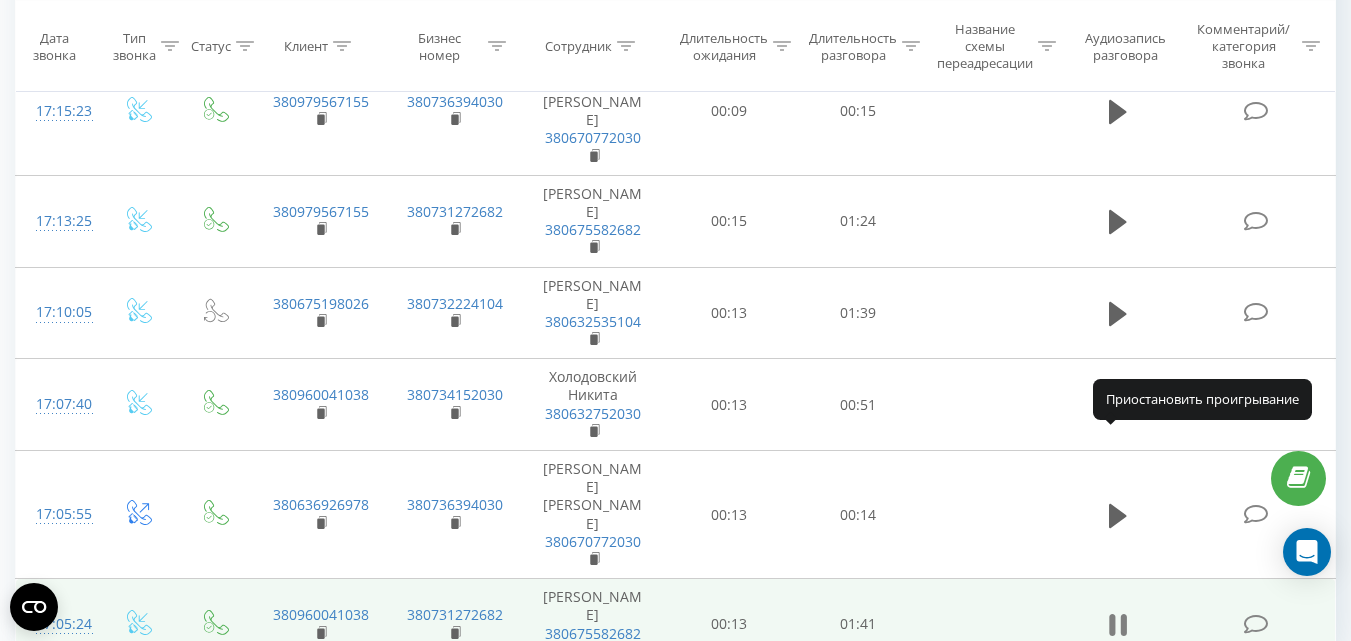 click 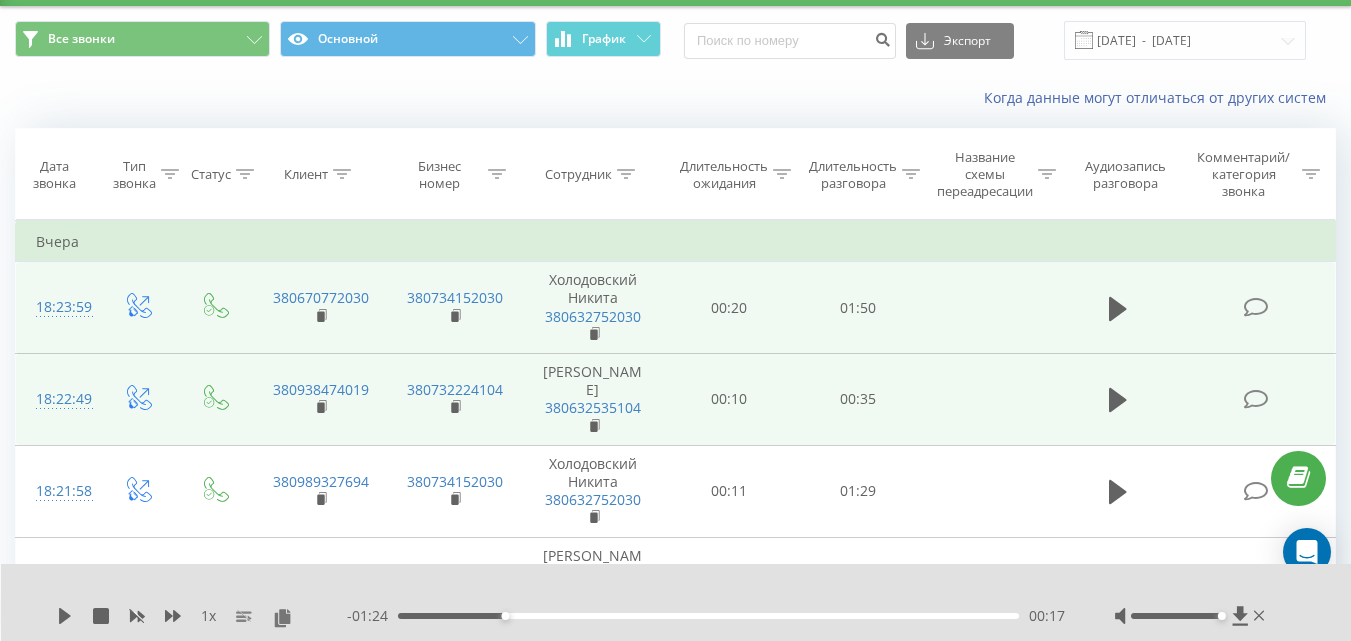scroll, scrollTop: 0, scrollLeft: 0, axis: both 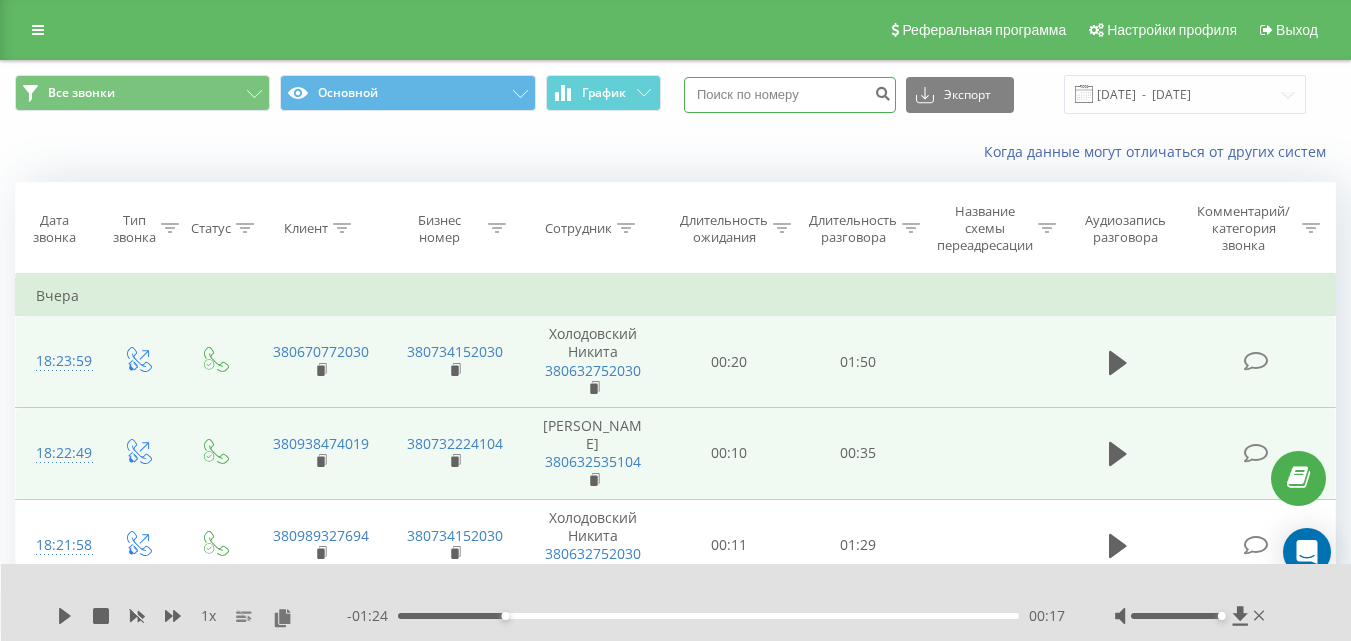 click at bounding box center [790, 95] 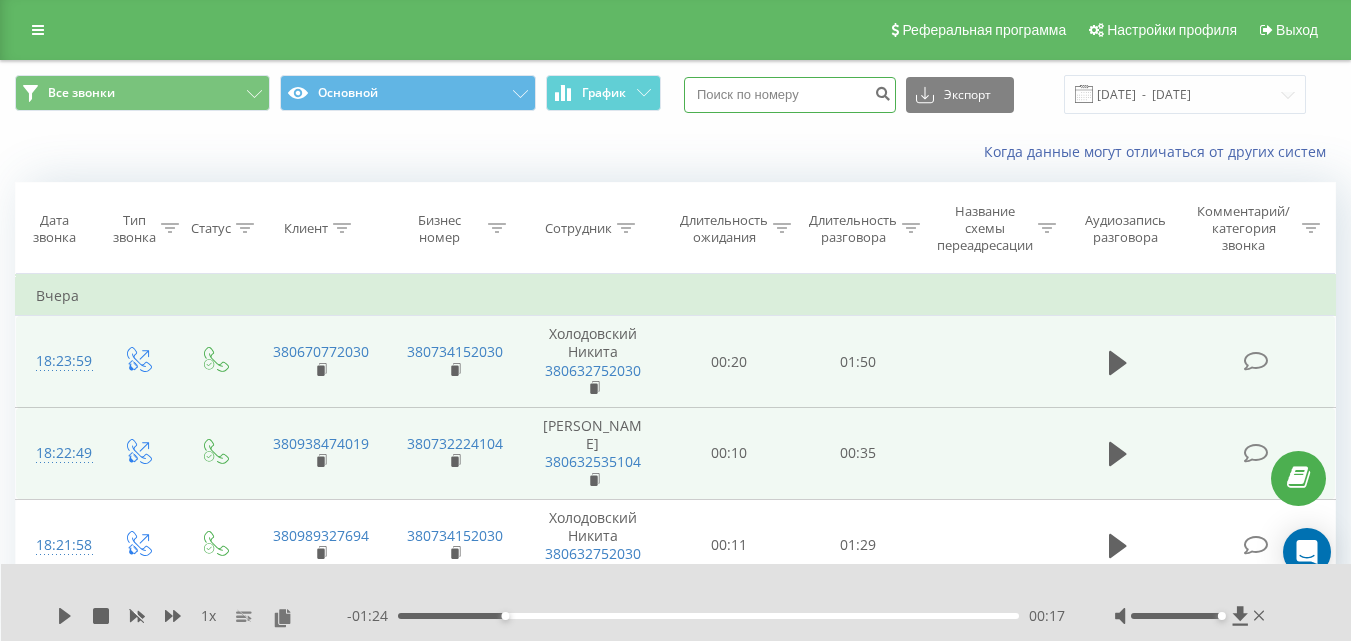 paste on "+380674871917" 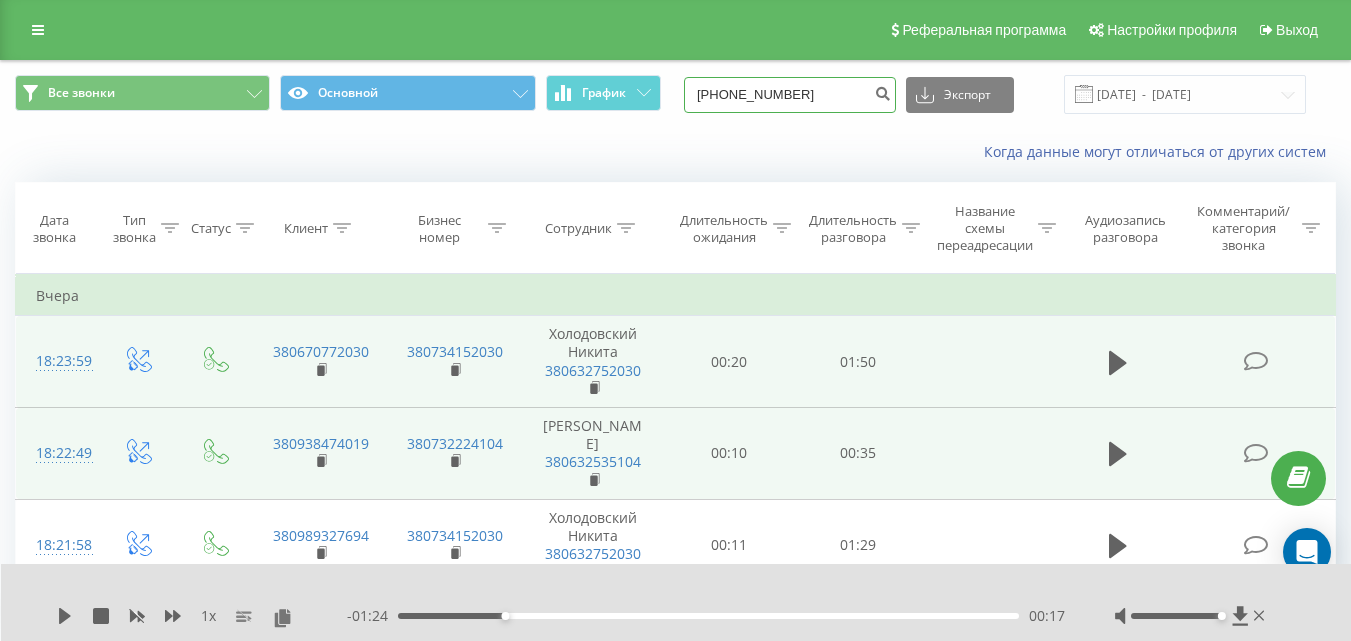 drag, startPoint x: 743, startPoint y: 95, endPoint x: 705, endPoint y: 94, distance: 38.013157 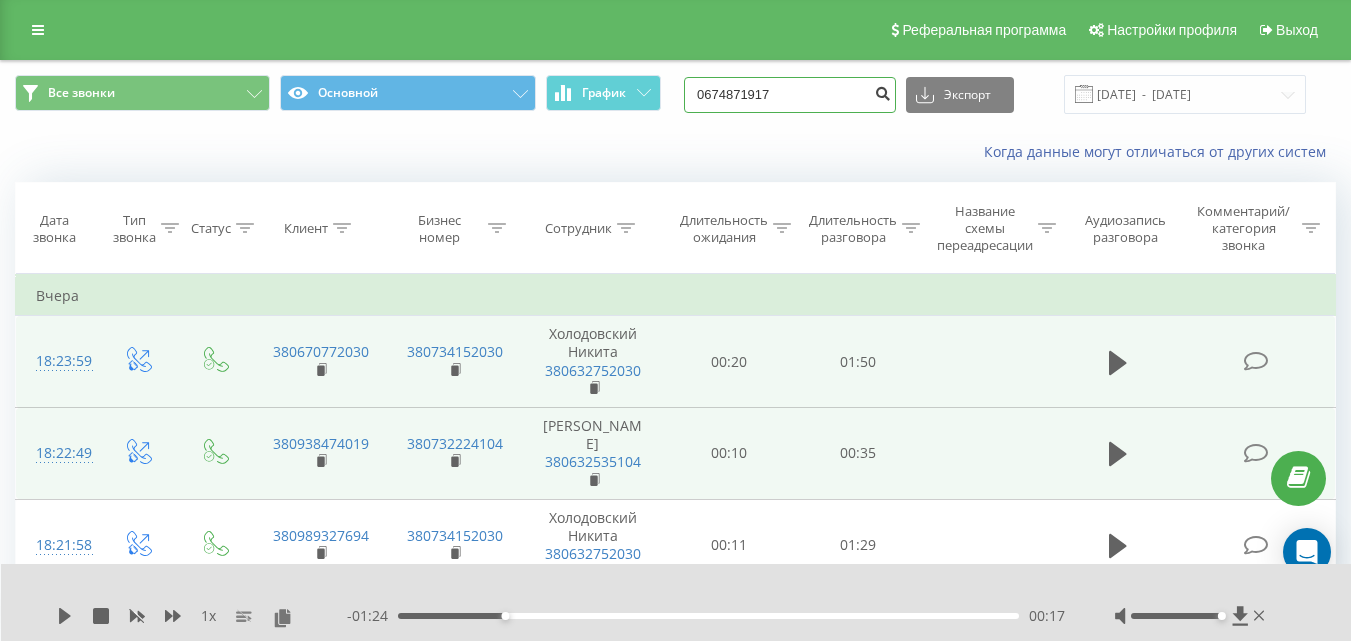 type on "0674871917" 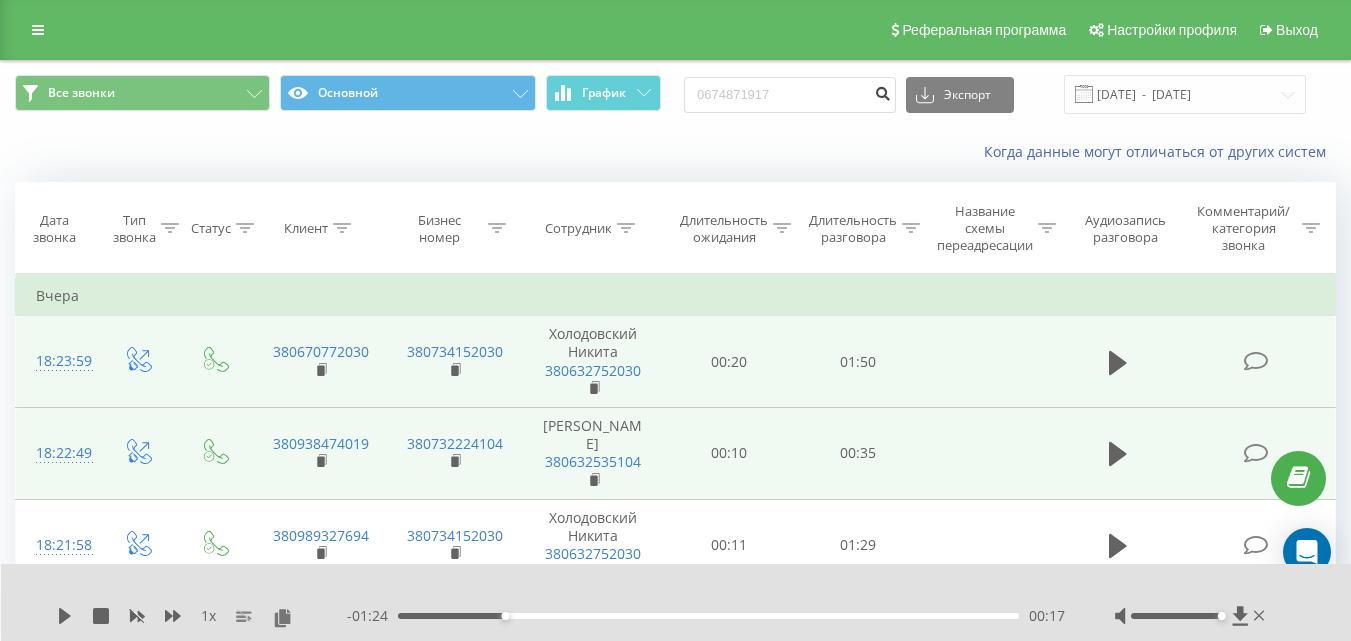 click at bounding box center [882, 91] 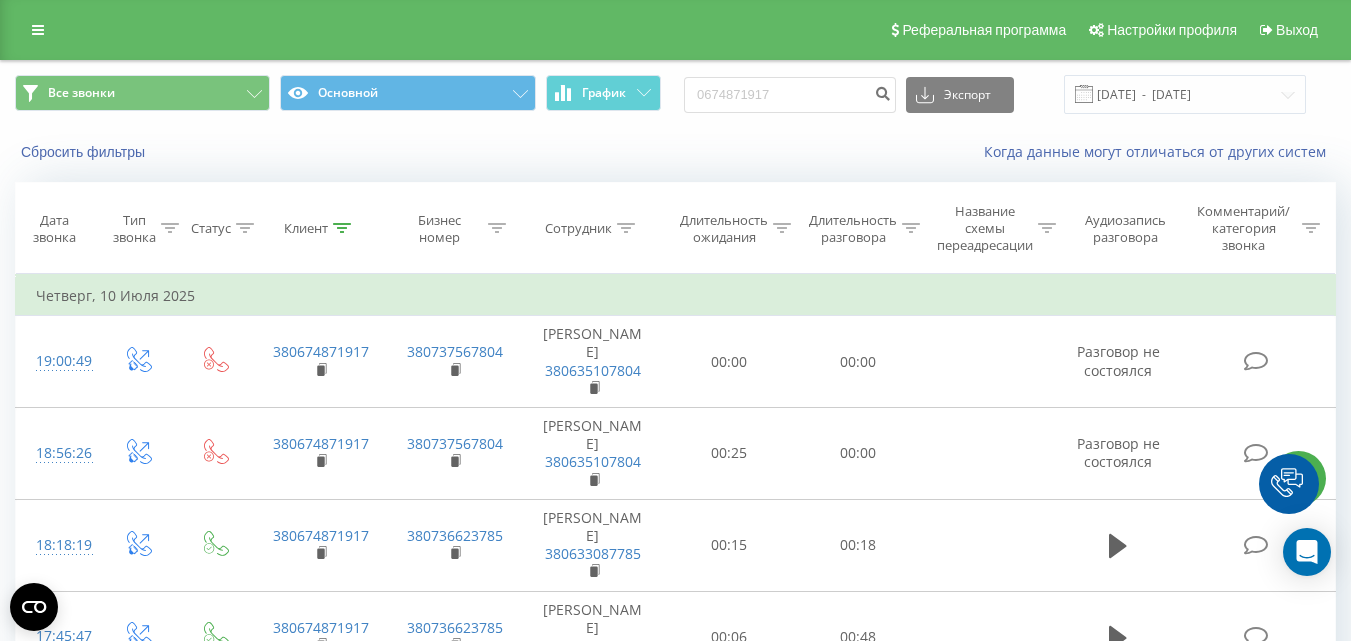 scroll, scrollTop: 0, scrollLeft: 0, axis: both 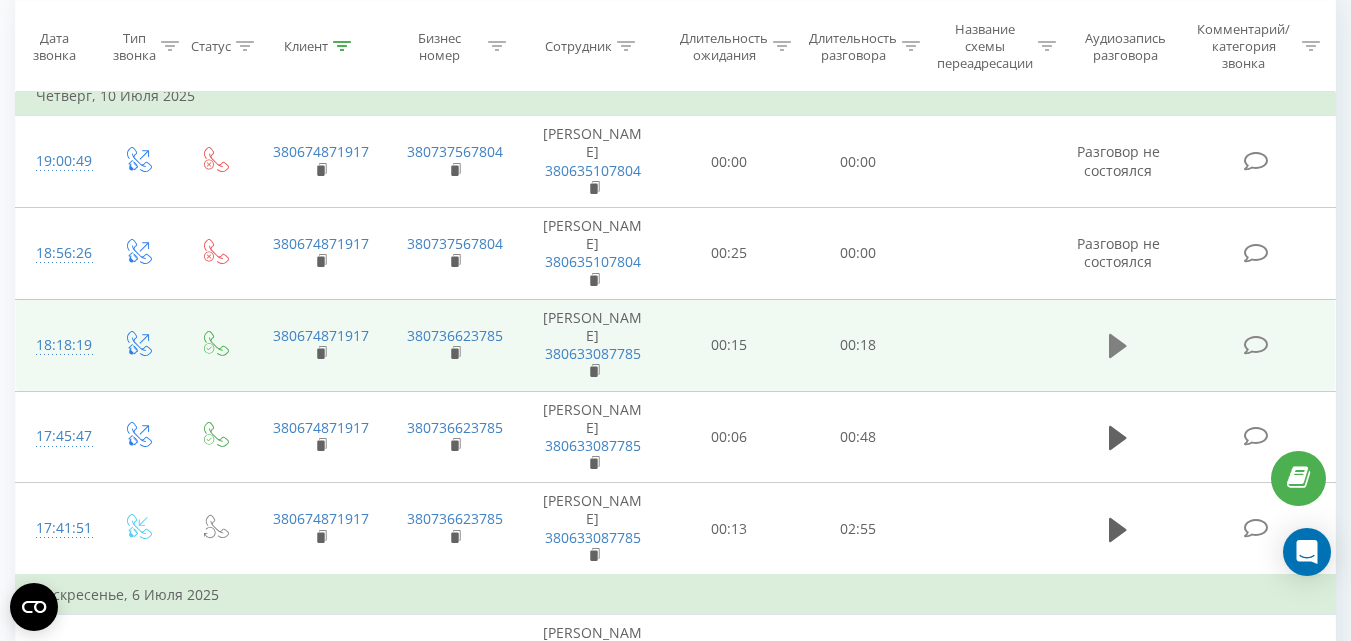 click 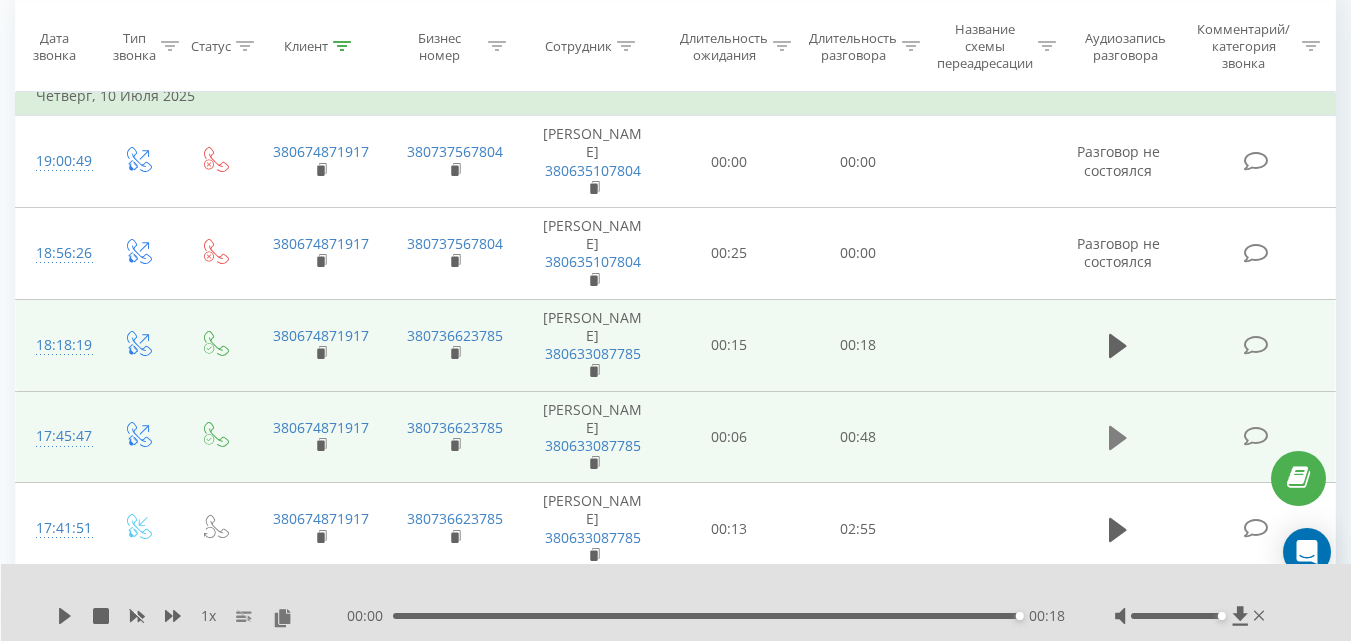 click 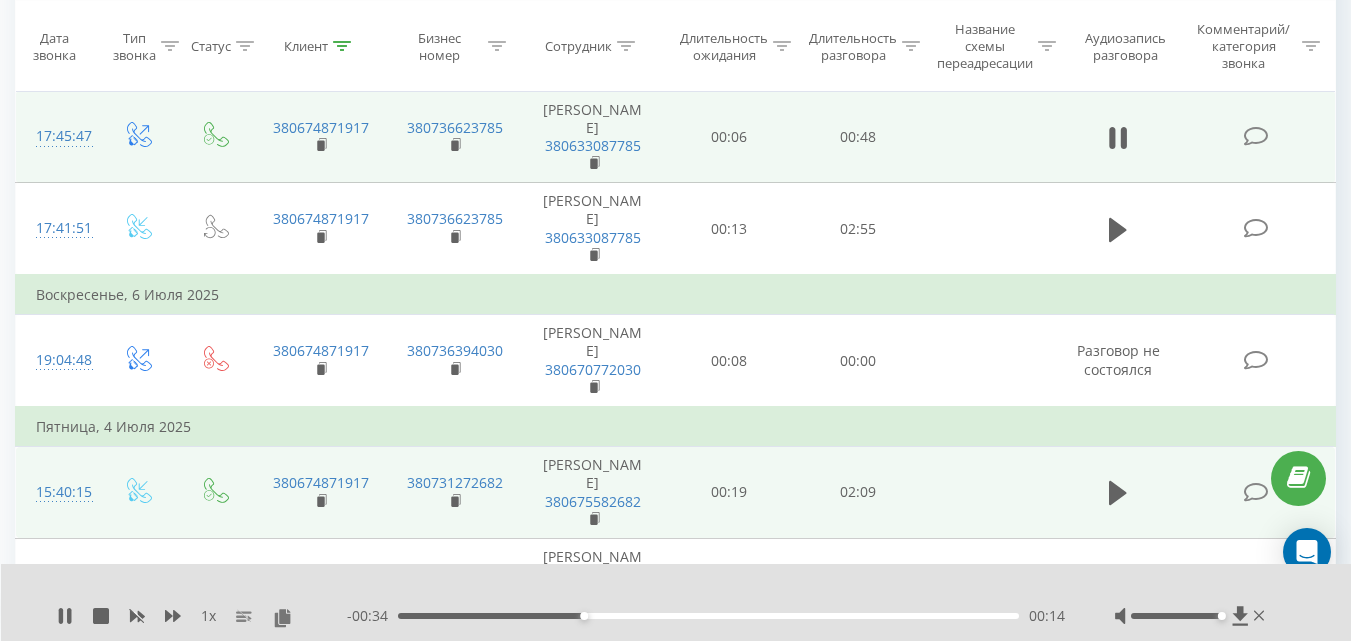 scroll, scrollTop: 400, scrollLeft: 0, axis: vertical 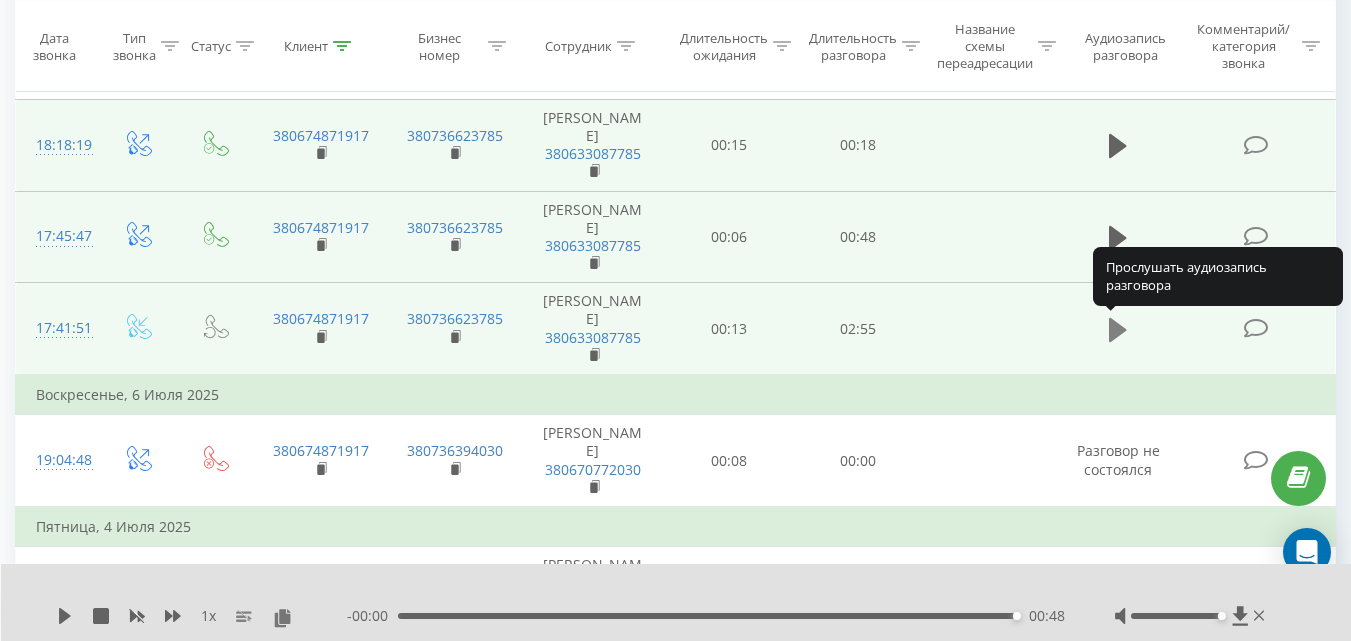 click 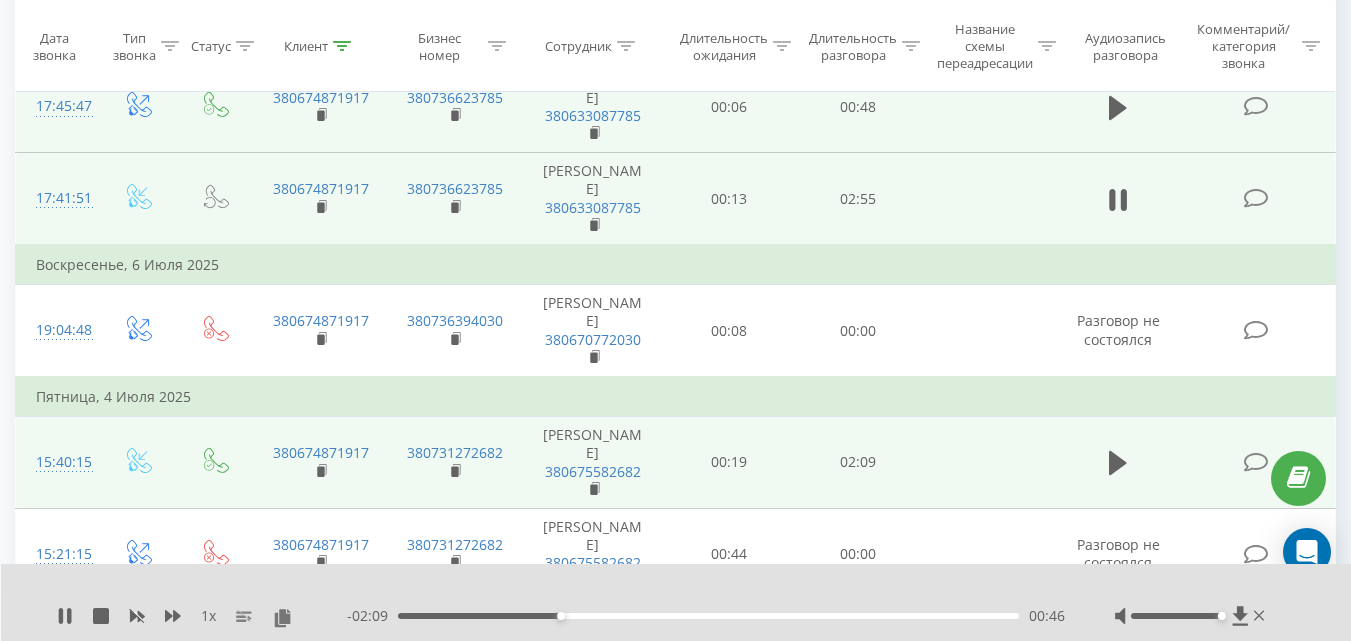 scroll, scrollTop: 500, scrollLeft: 0, axis: vertical 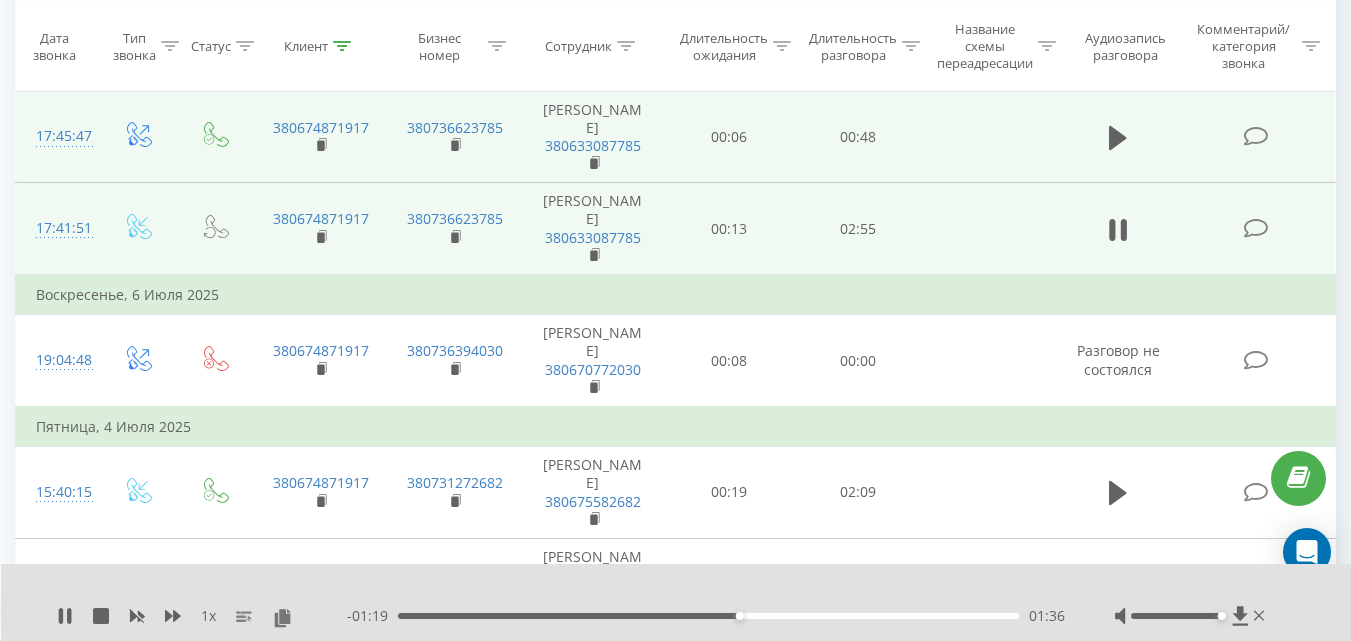 click on "01:36" at bounding box center [708, 616] 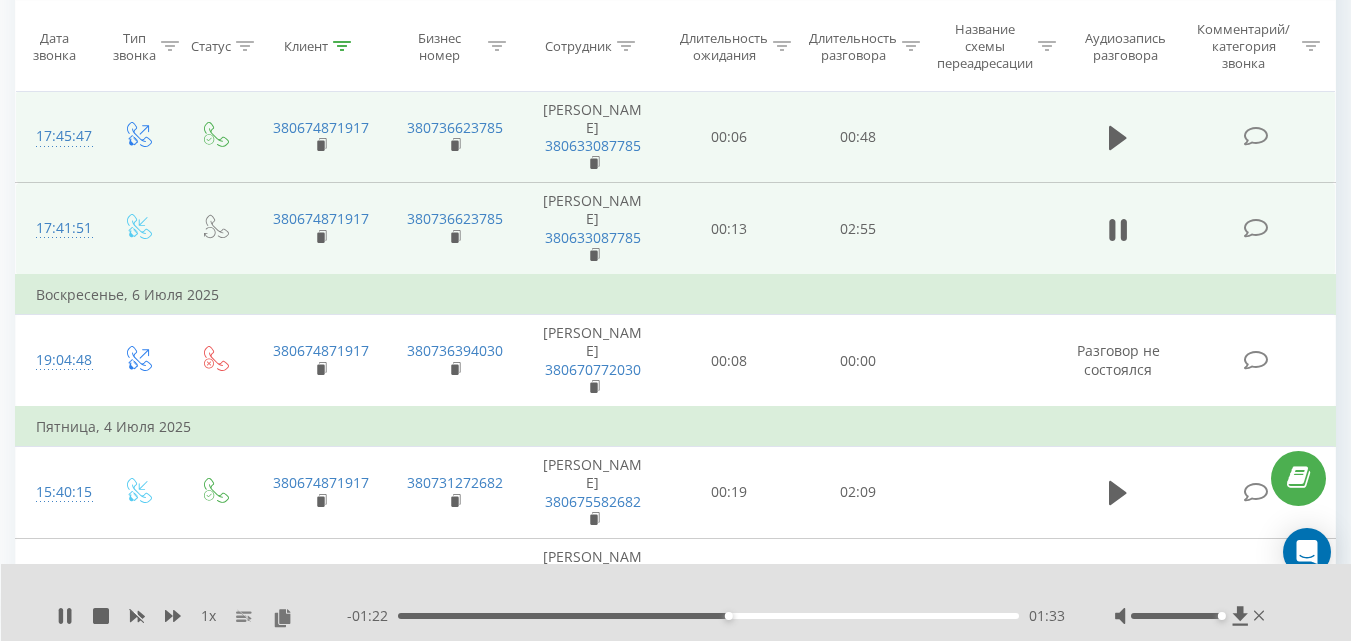click on "- 01:22 01:33   01:33" at bounding box center (706, 616) 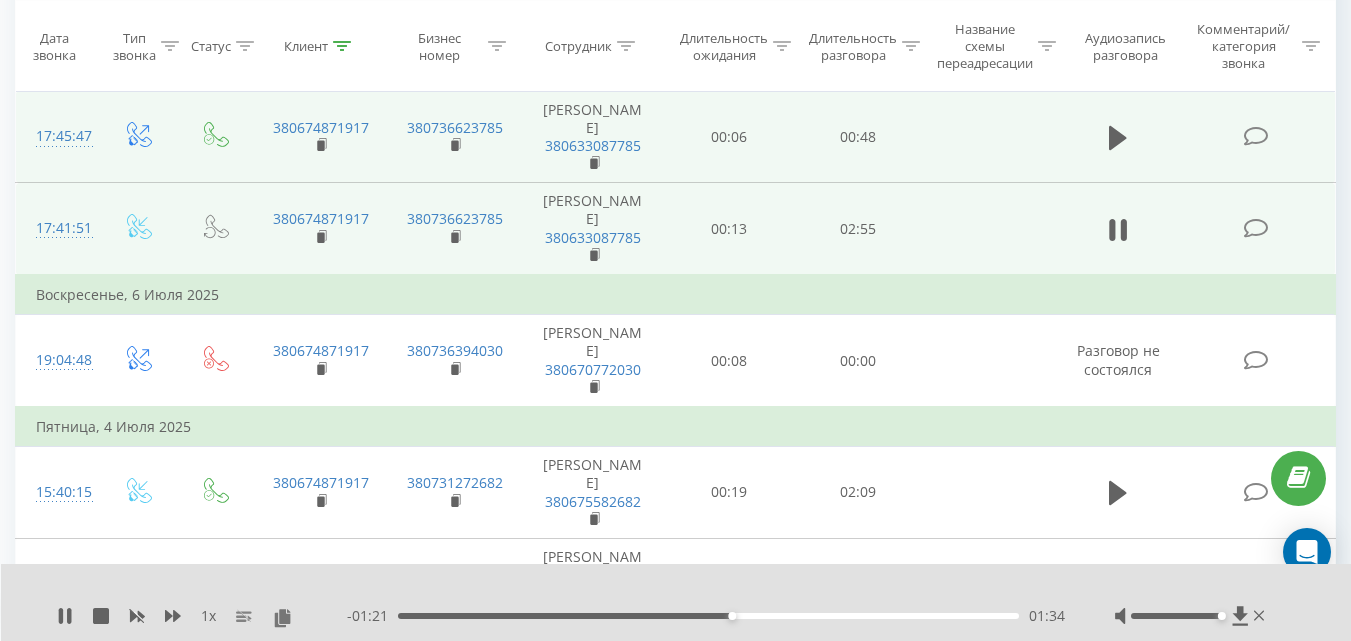 click on "01:34" at bounding box center (708, 616) 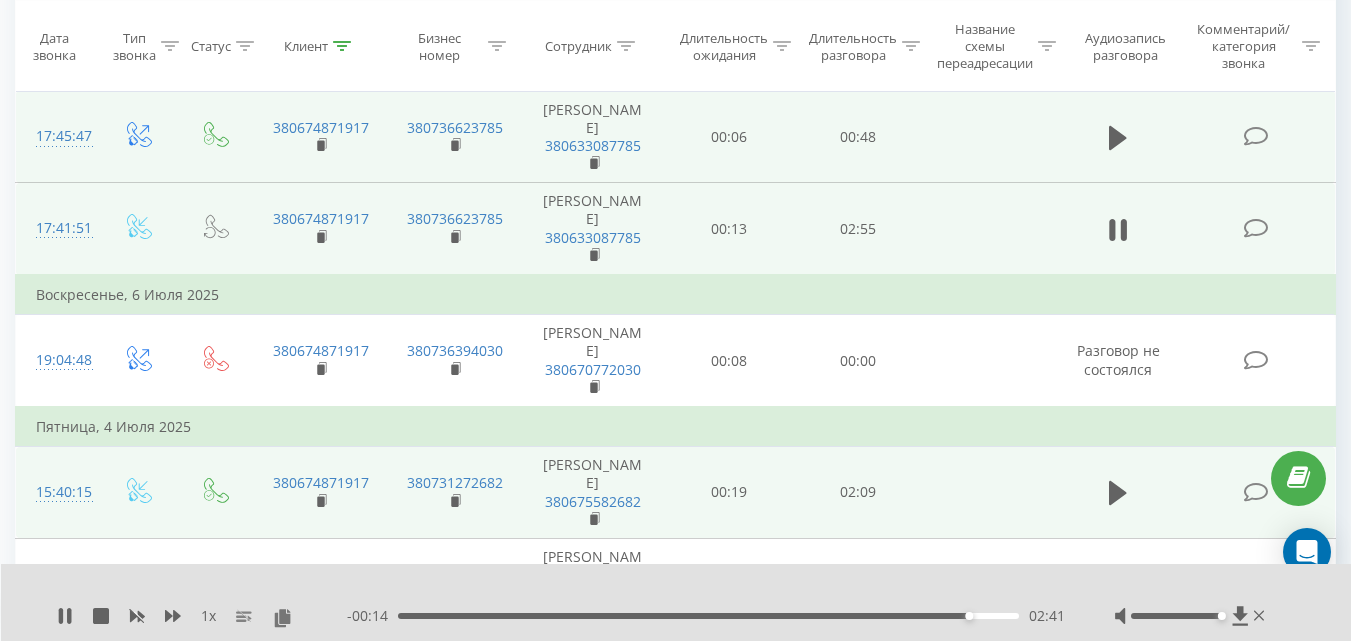 scroll, scrollTop: 600, scrollLeft: 0, axis: vertical 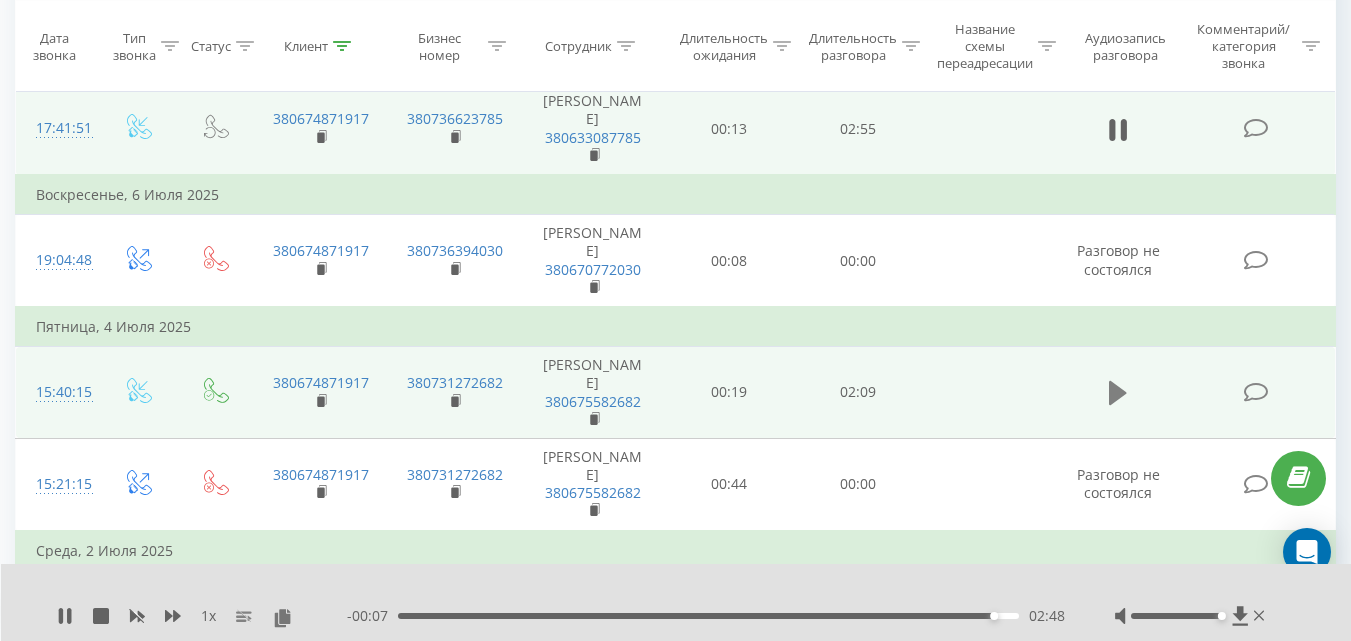click 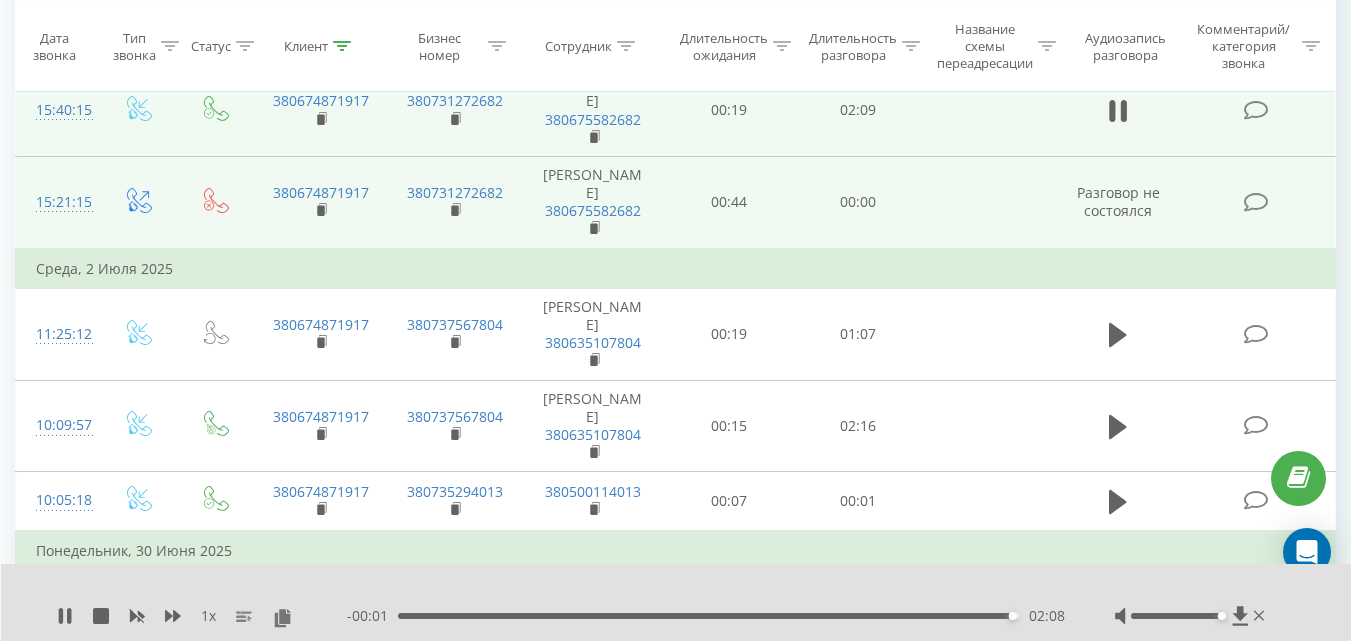 scroll, scrollTop: 900, scrollLeft: 0, axis: vertical 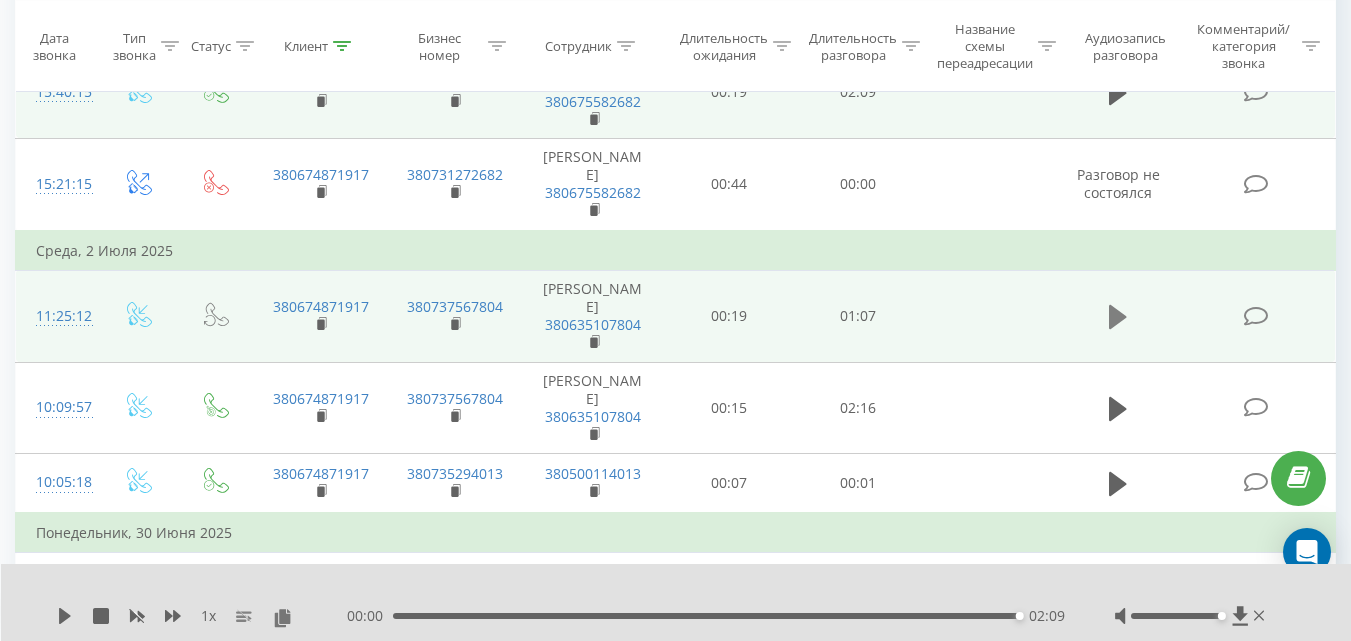 click 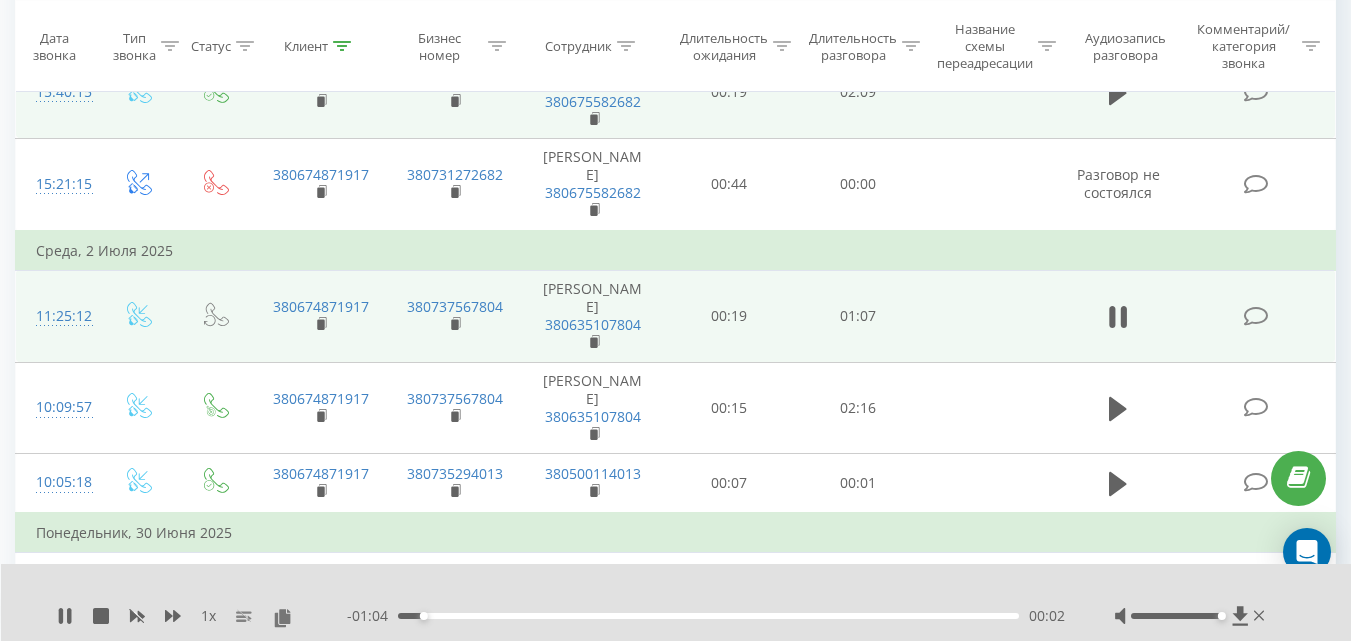 scroll, scrollTop: 1000, scrollLeft: 0, axis: vertical 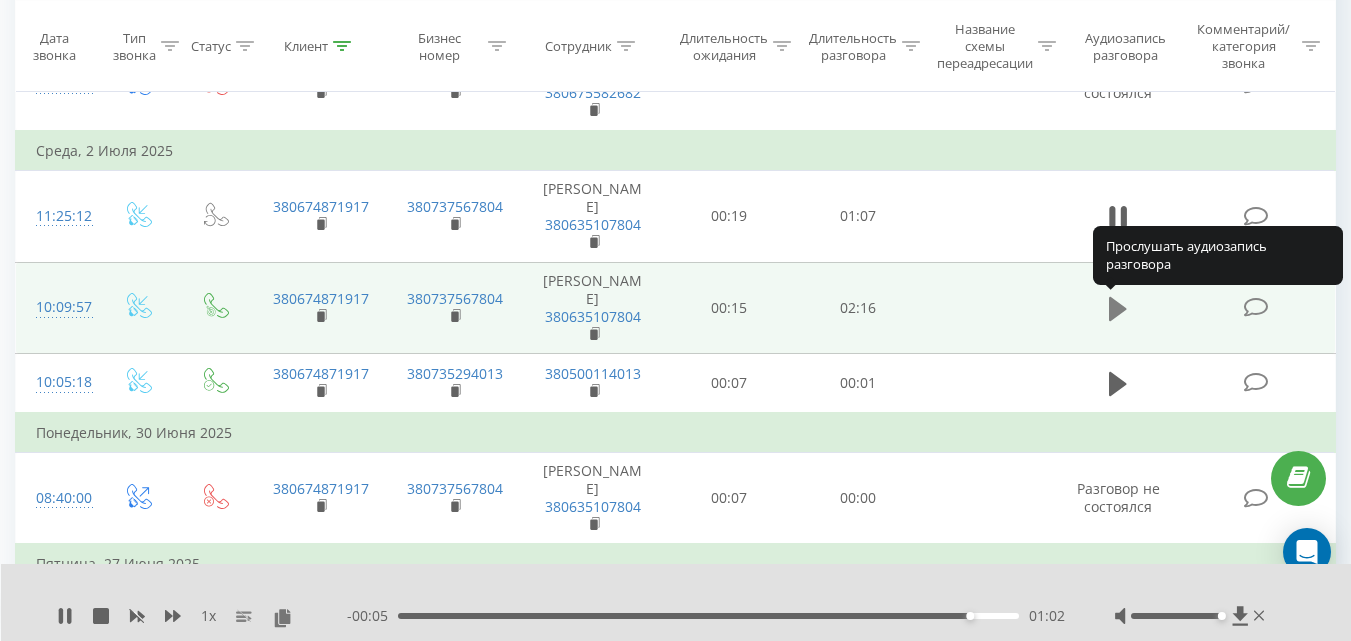 click 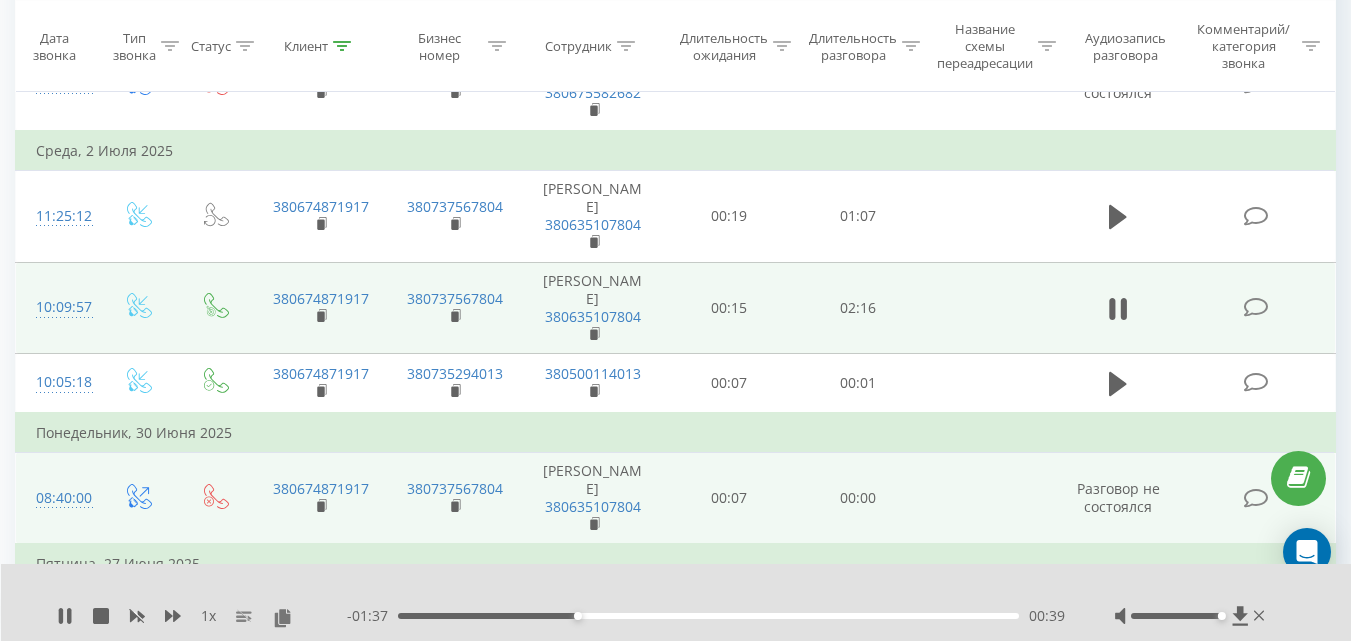 scroll, scrollTop: 1100, scrollLeft: 0, axis: vertical 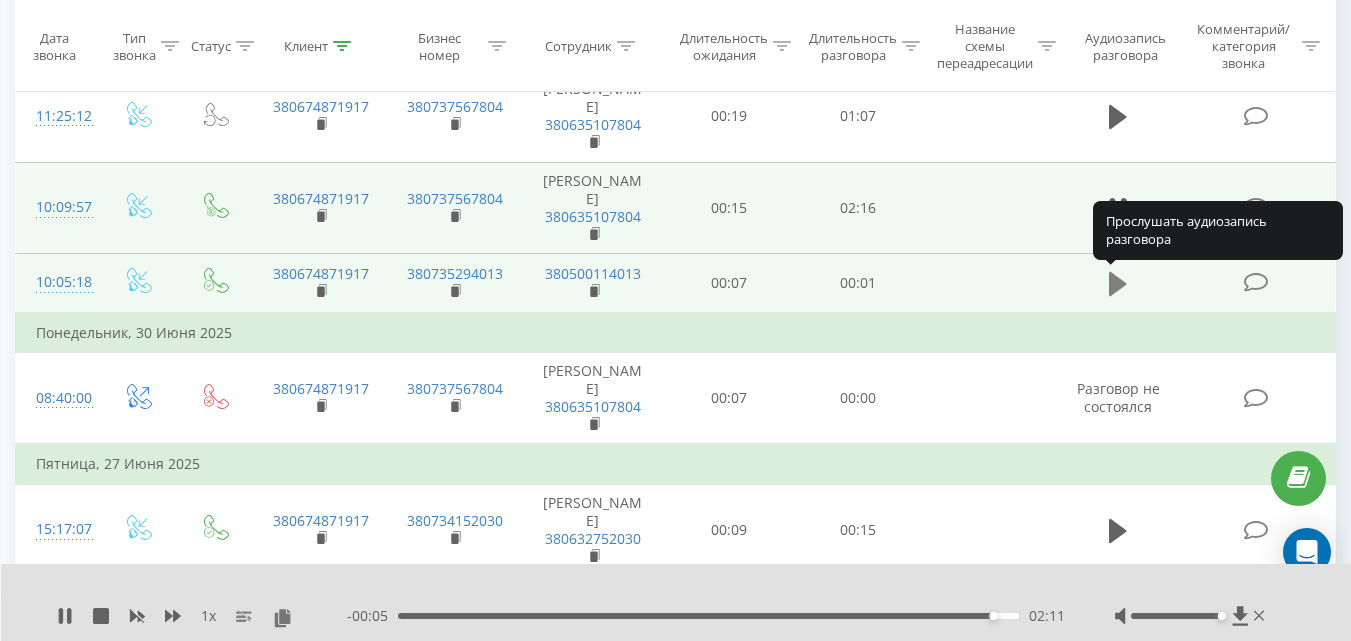 click 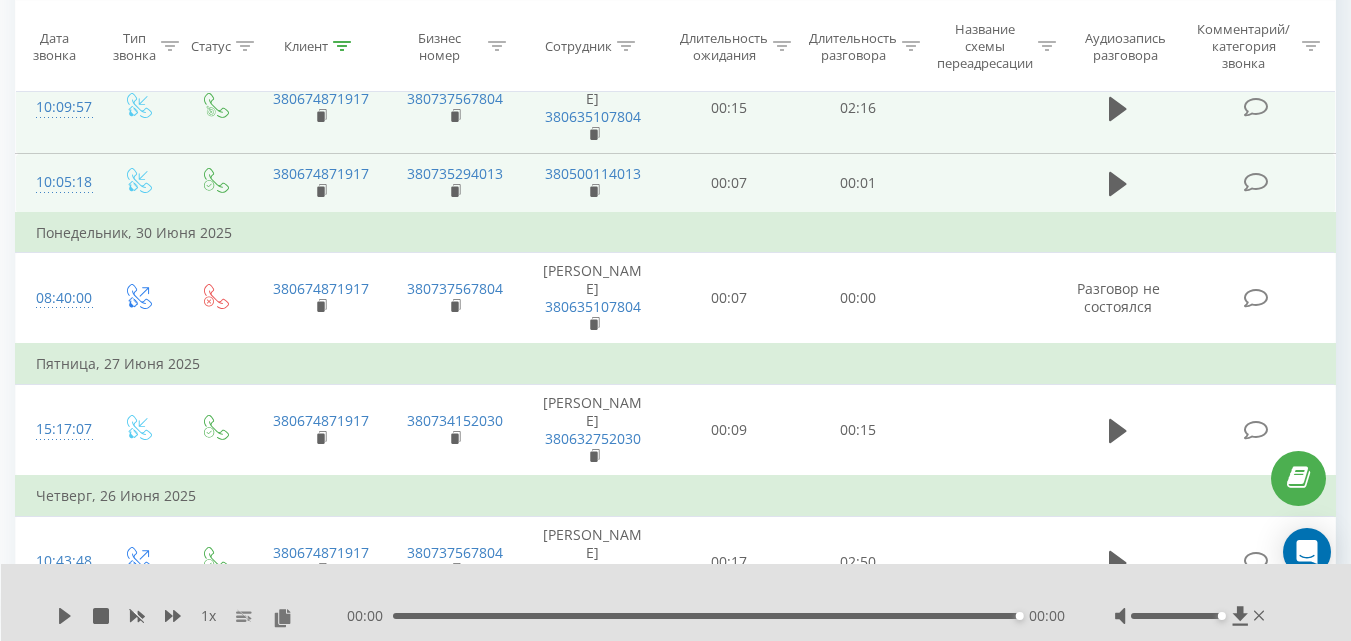 scroll, scrollTop: 1300, scrollLeft: 0, axis: vertical 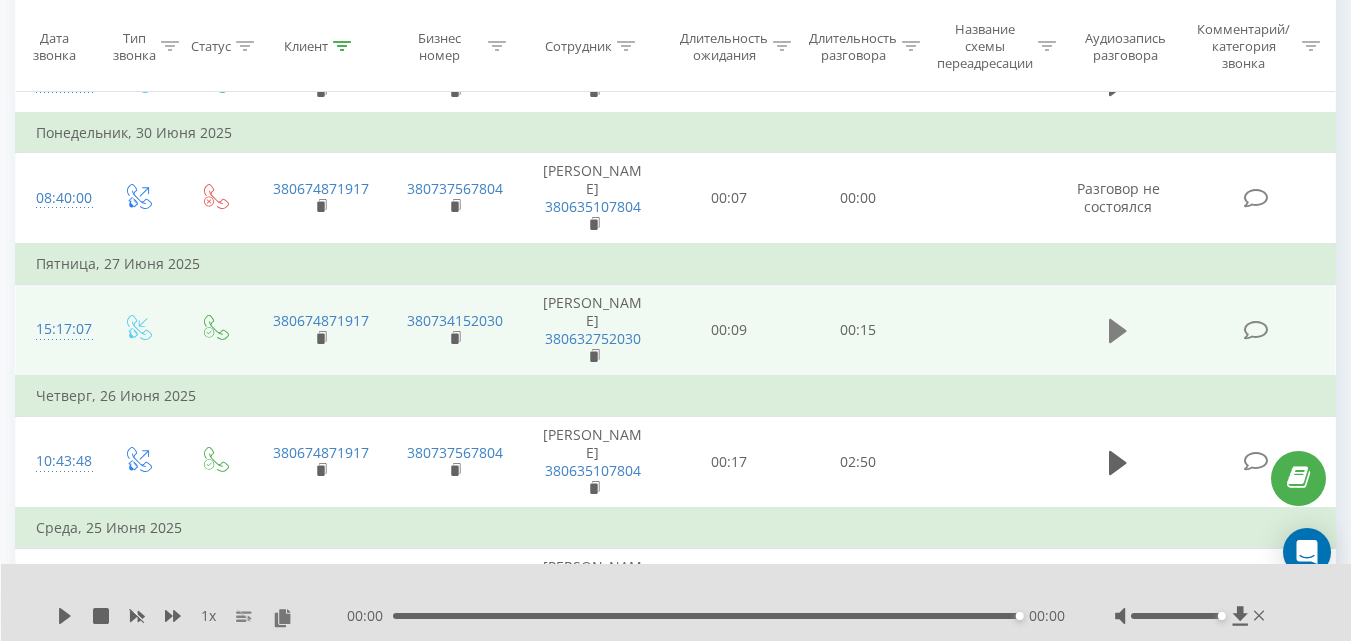 click at bounding box center [1118, 331] 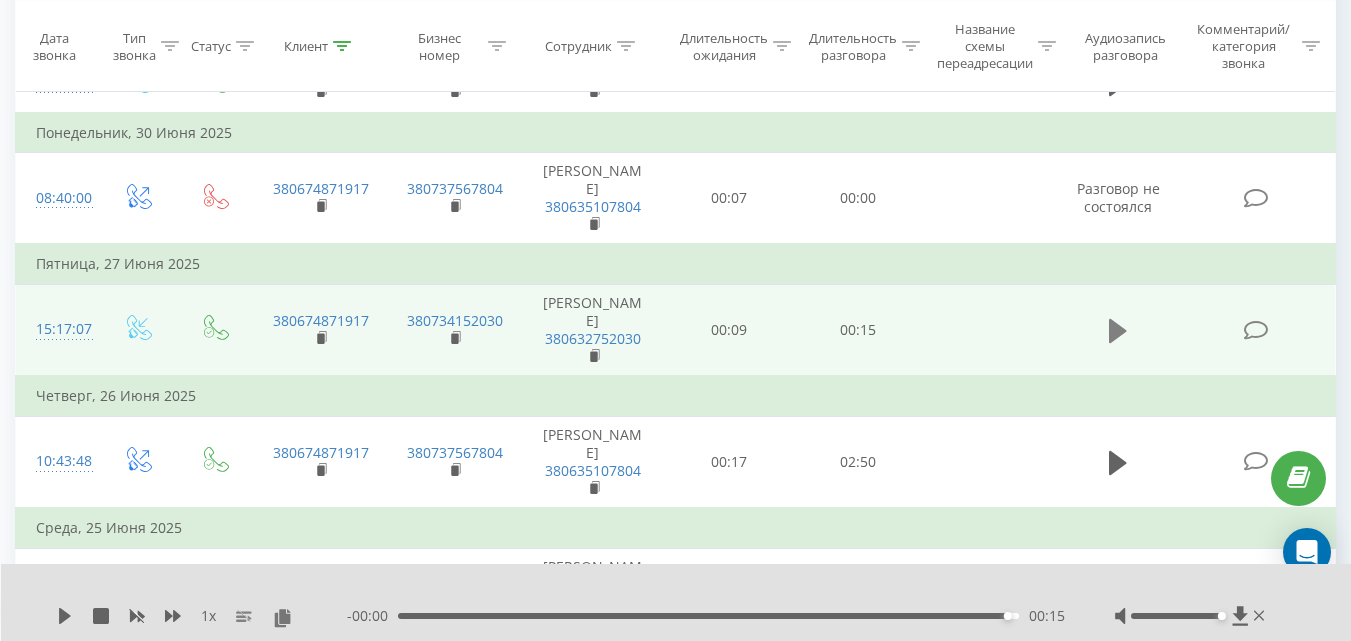 click 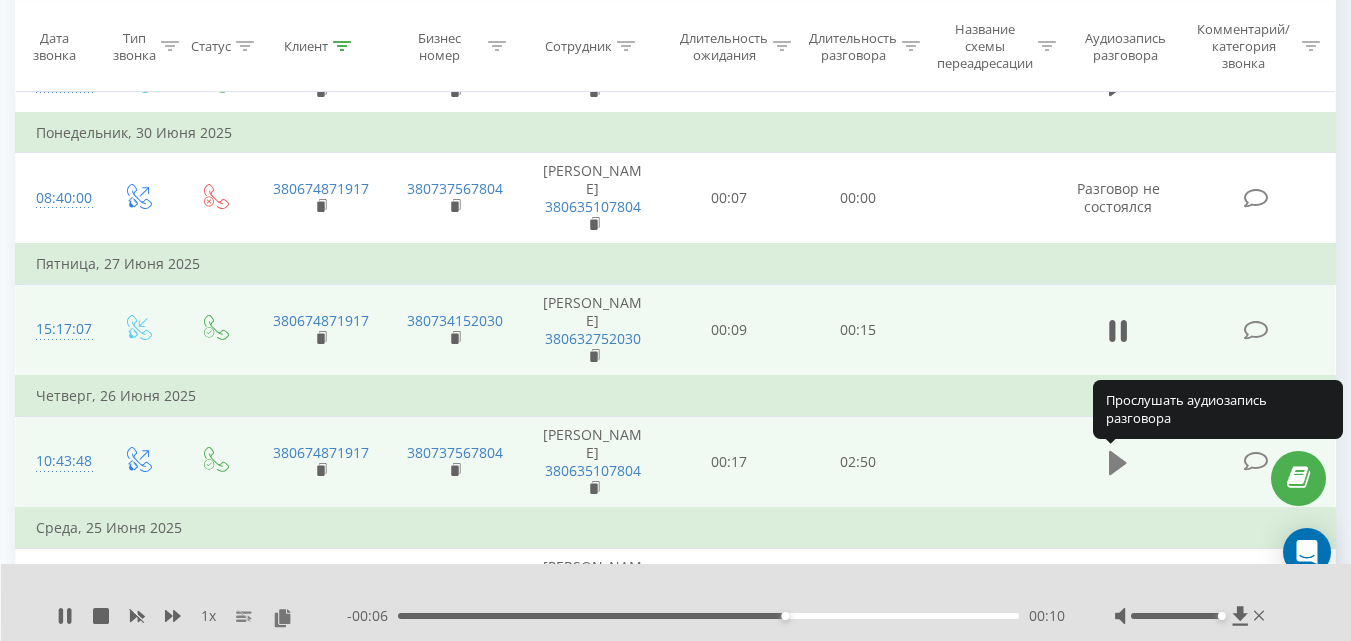 click 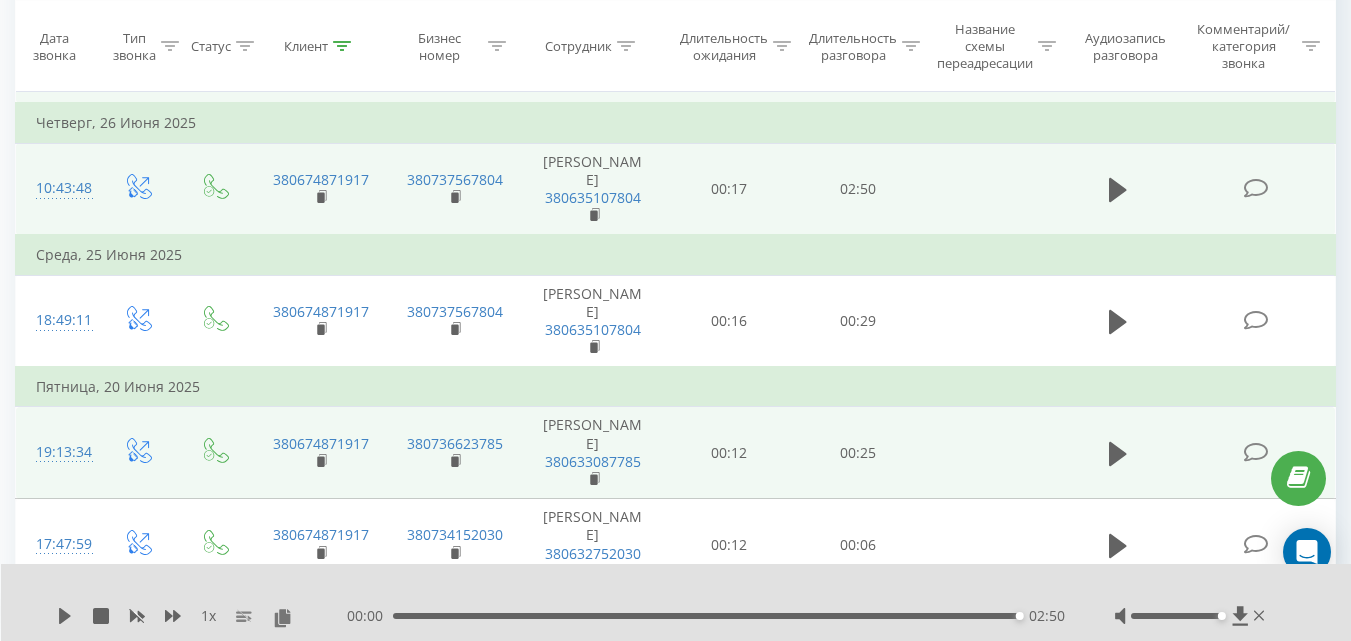 scroll, scrollTop: 1600, scrollLeft: 0, axis: vertical 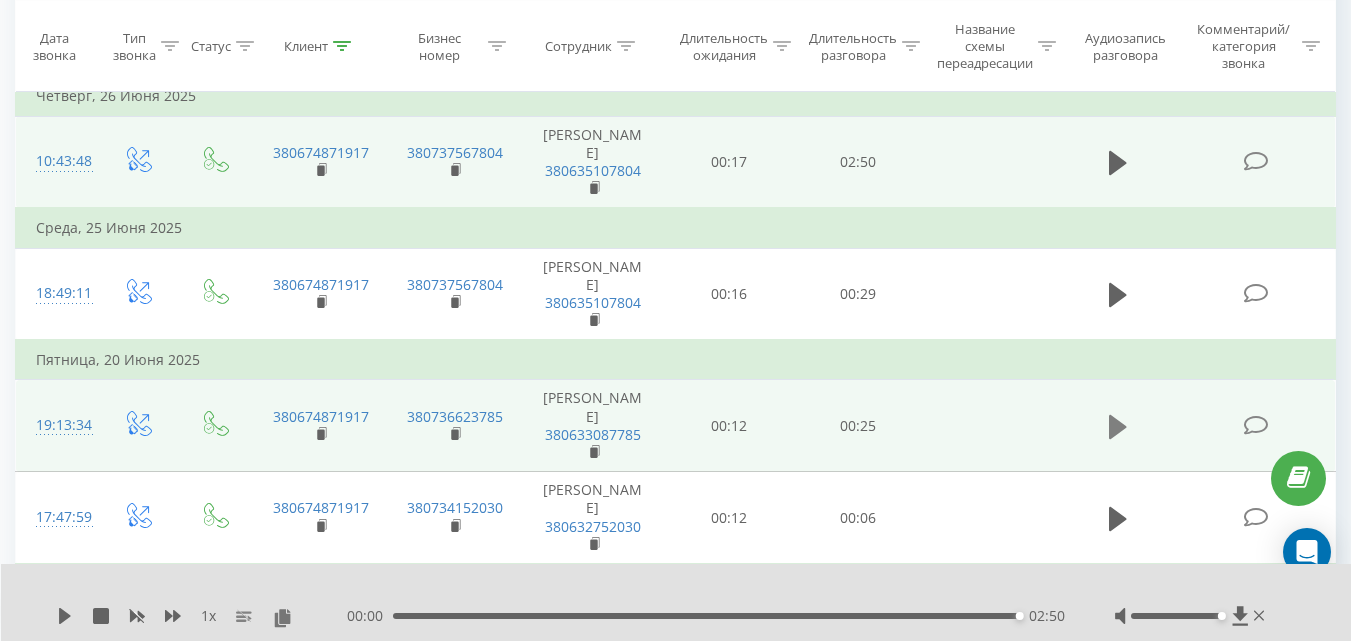 click 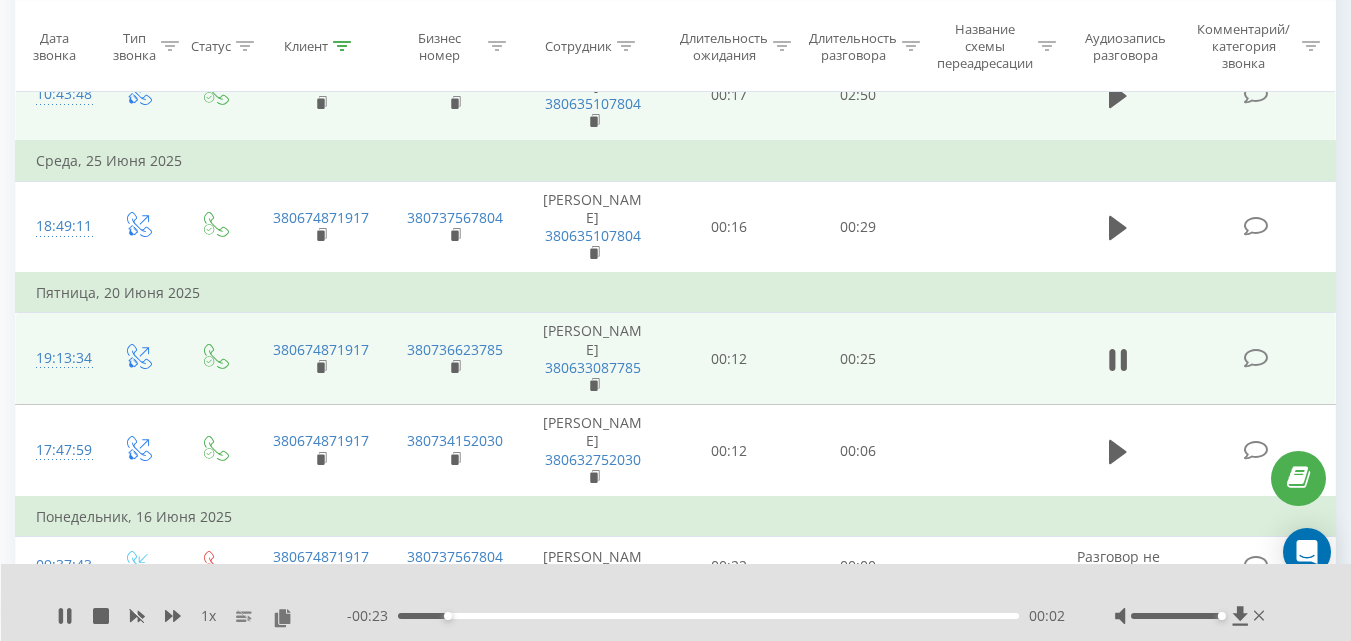 scroll, scrollTop: 1700, scrollLeft: 0, axis: vertical 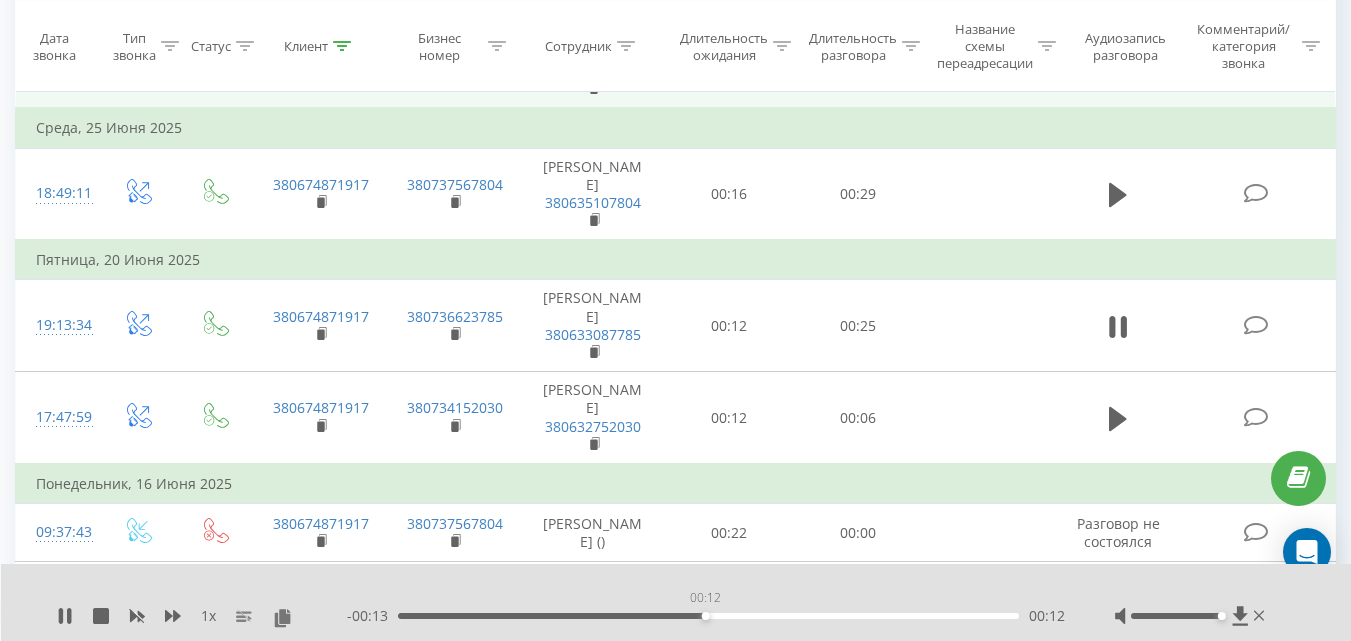 click on "00:12" at bounding box center (708, 616) 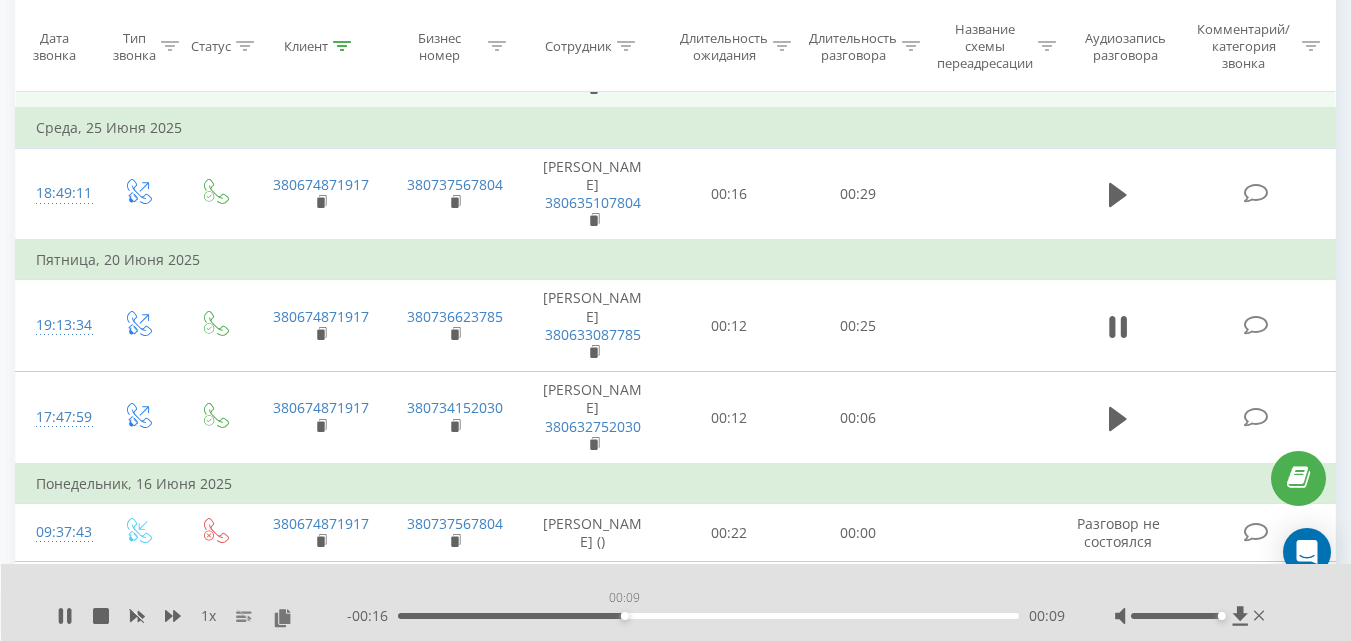 click on "00:09" at bounding box center [708, 616] 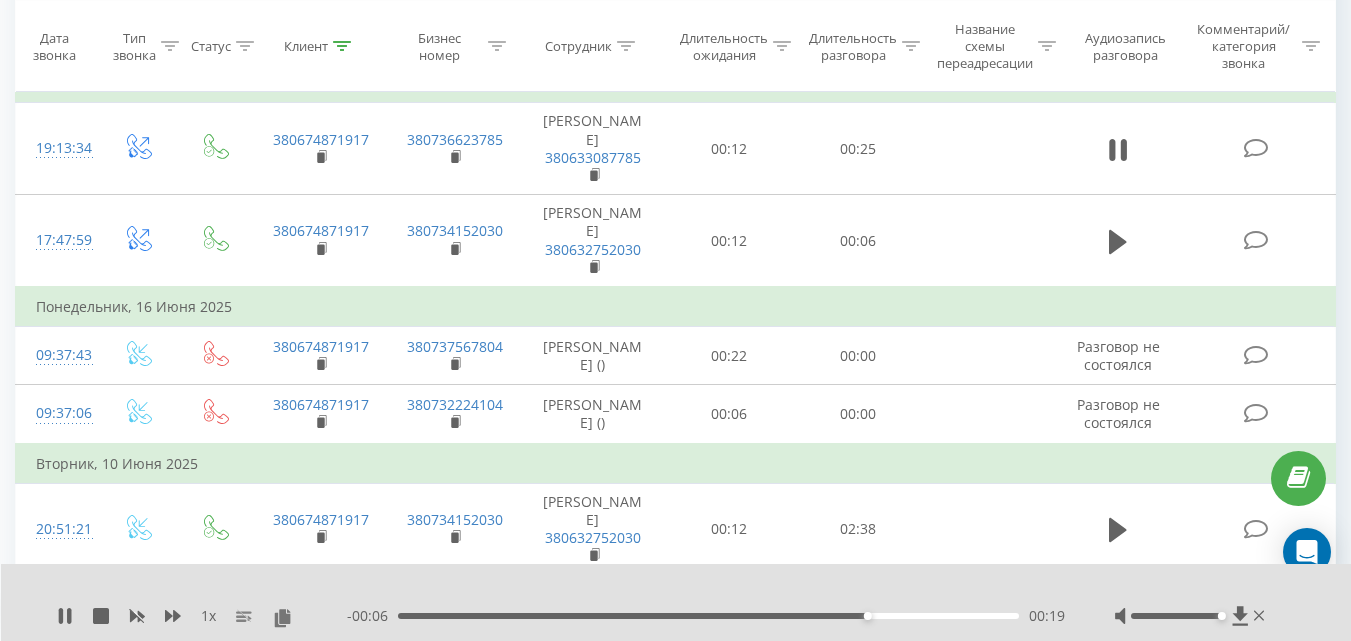 scroll, scrollTop: 1900, scrollLeft: 0, axis: vertical 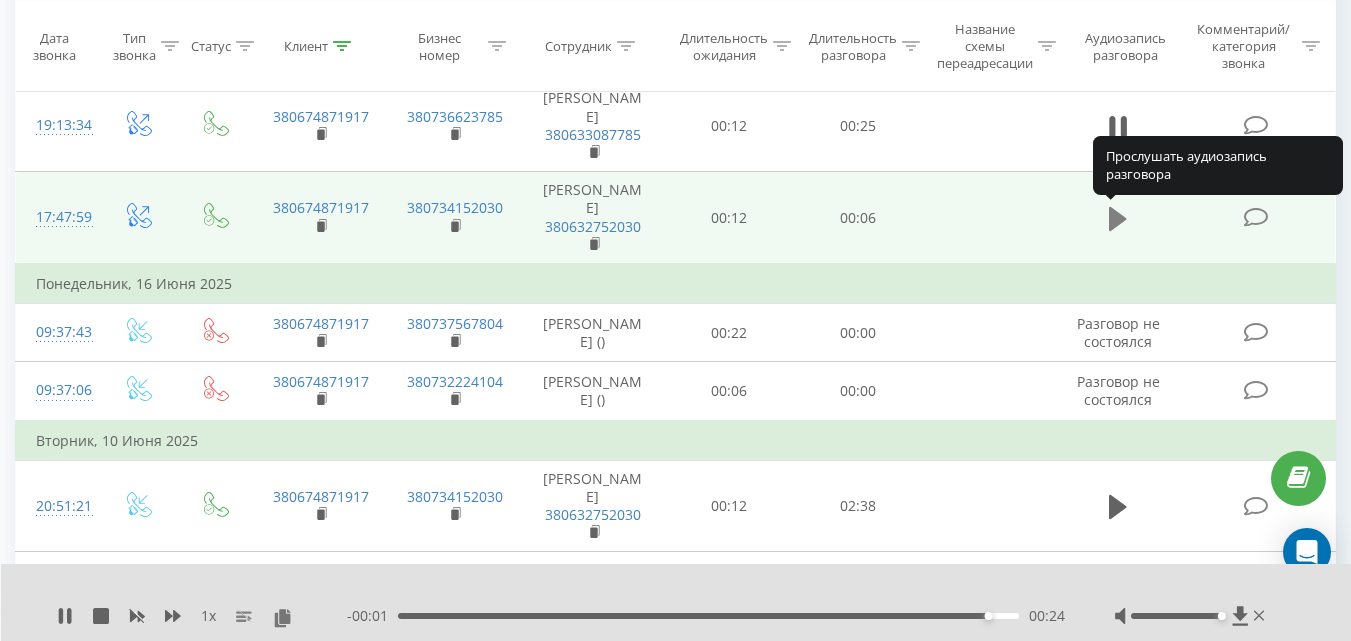 click 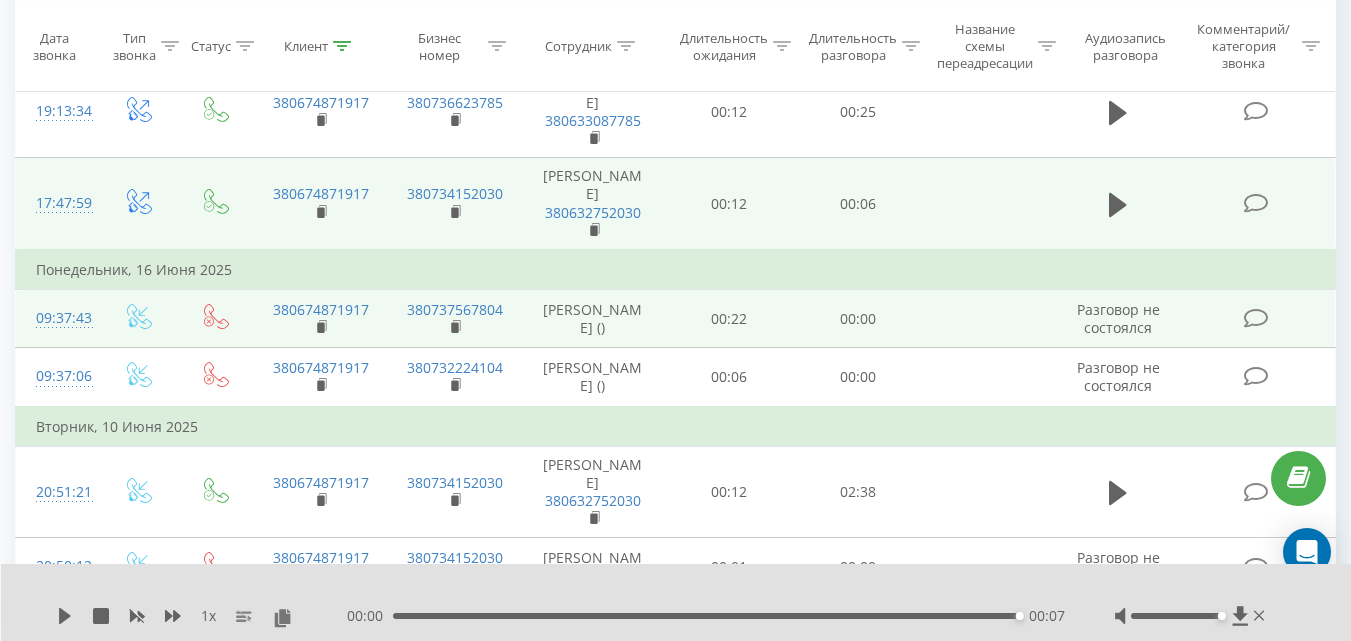 scroll, scrollTop: 2000, scrollLeft: 0, axis: vertical 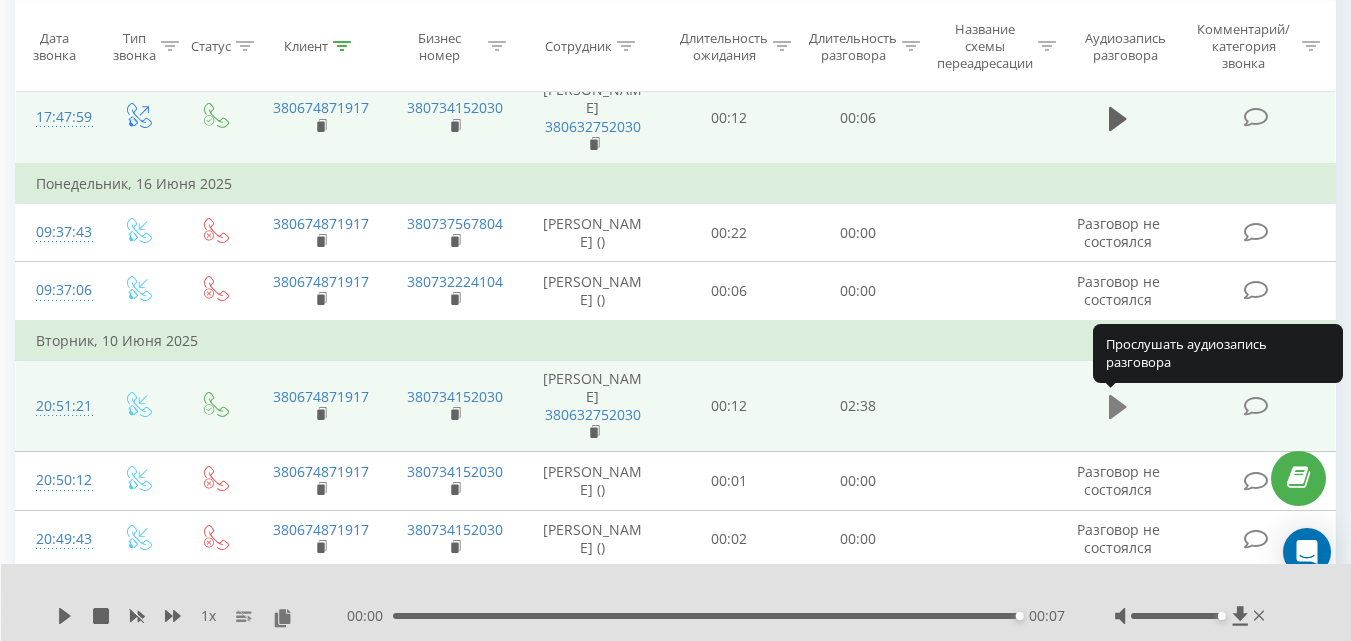click 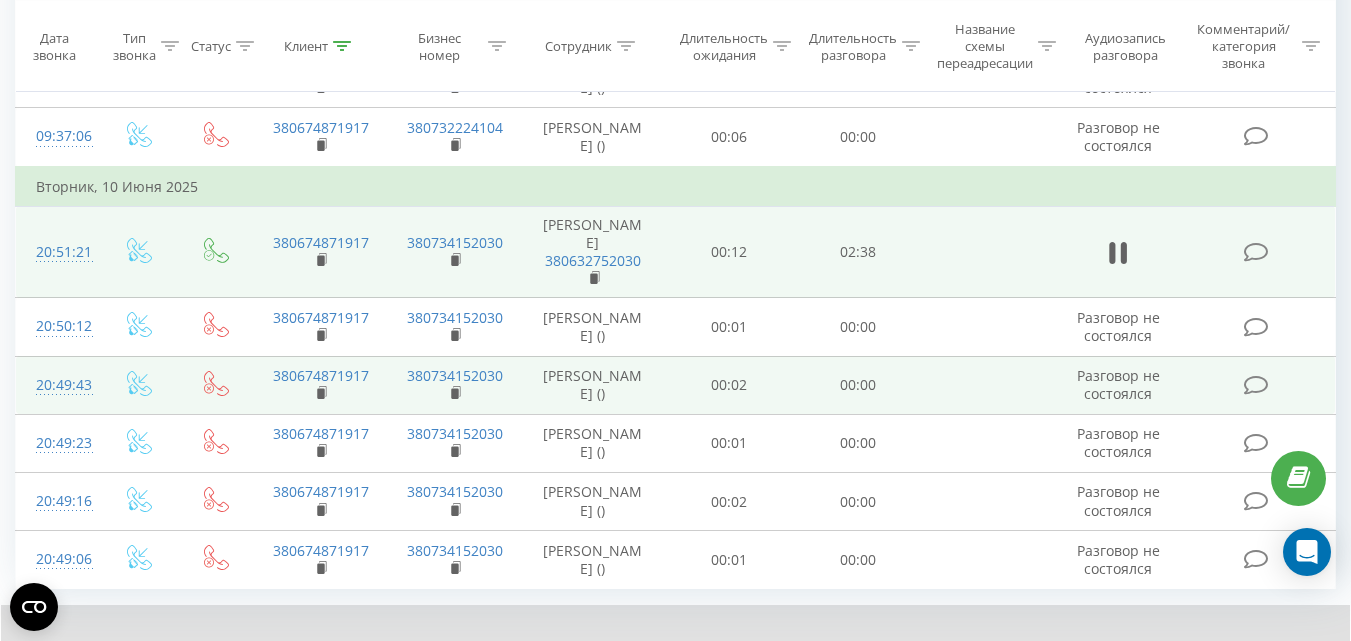scroll, scrollTop: 2254, scrollLeft: 0, axis: vertical 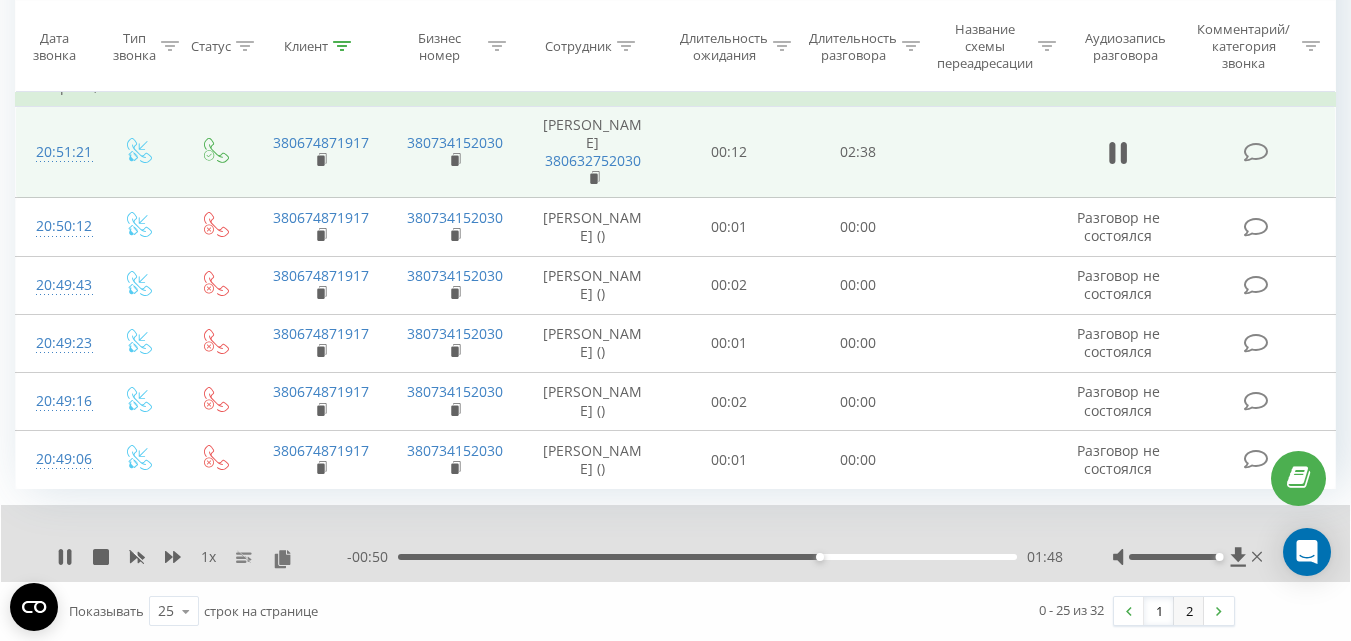 click on "2" at bounding box center [1189, 611] 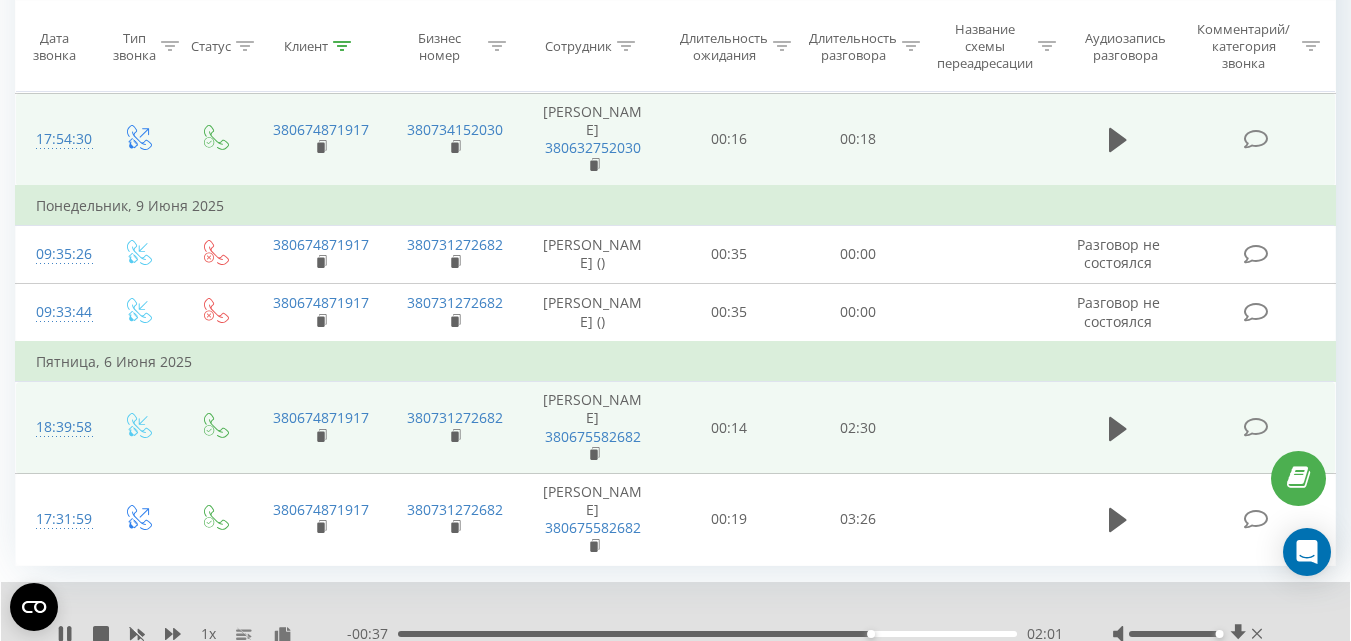 scroll, scrollTop: 483, scrollLeft: 0, axis: vertical 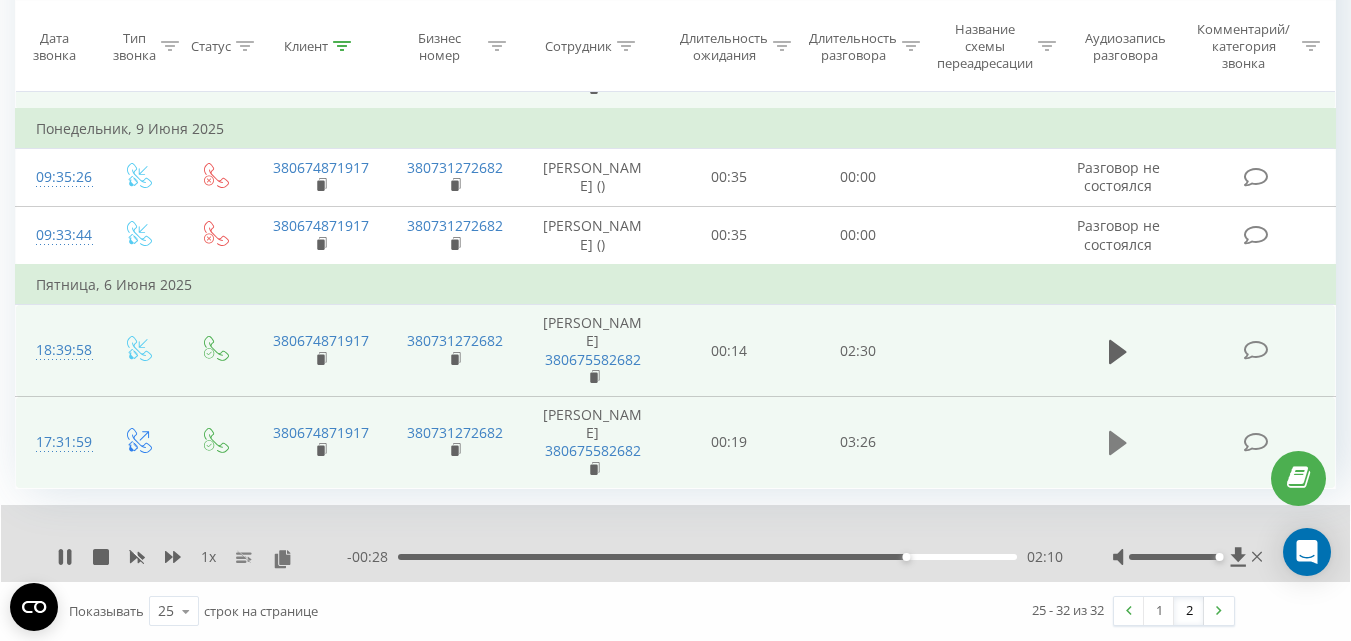 click 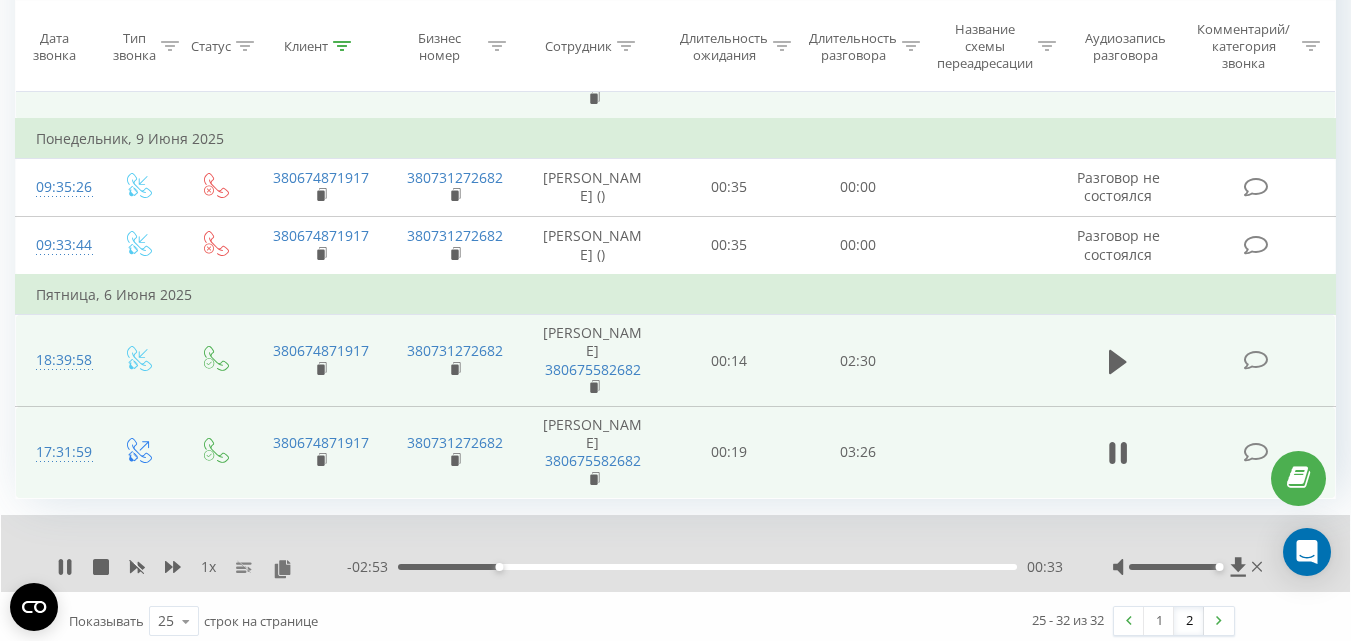 scroll, scrollTop: 483, scrollLeft: 0, axis: vertical 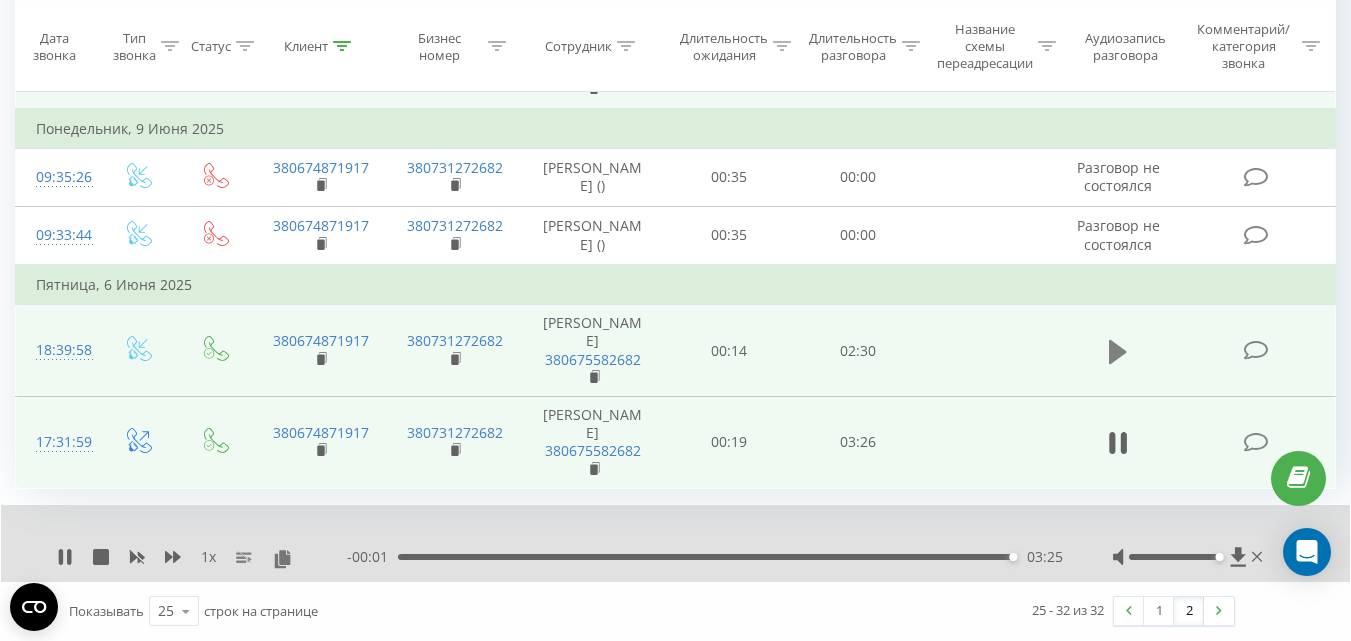 click 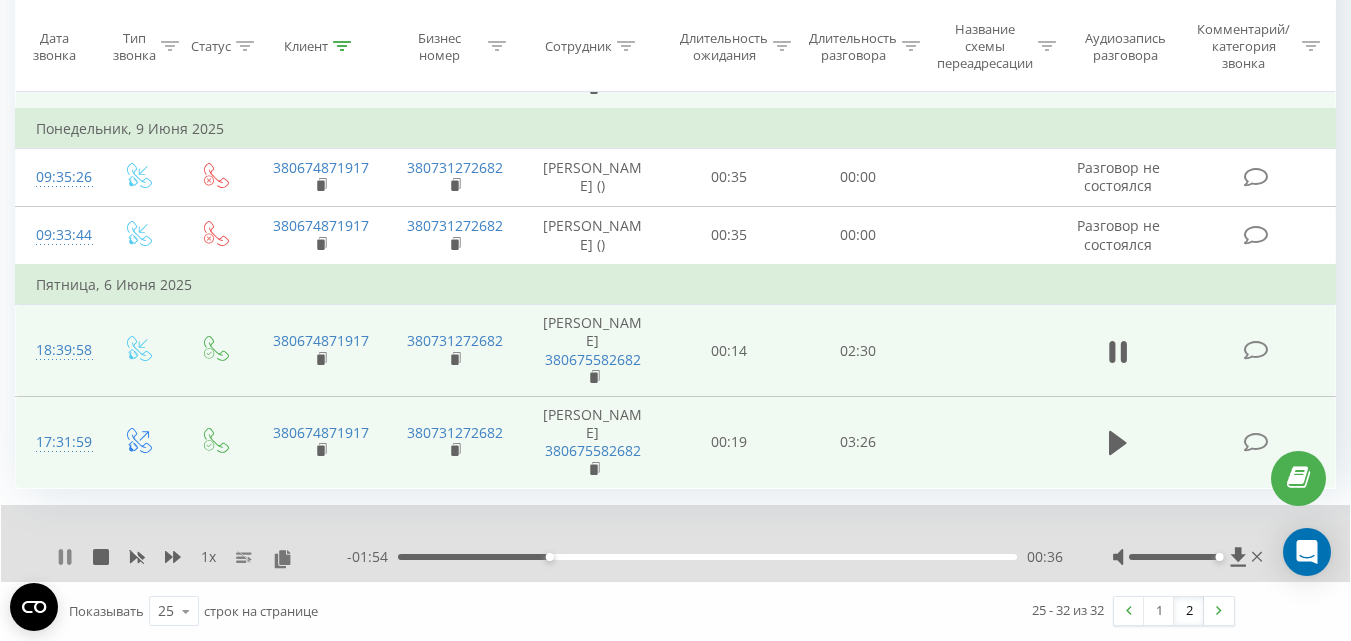 click 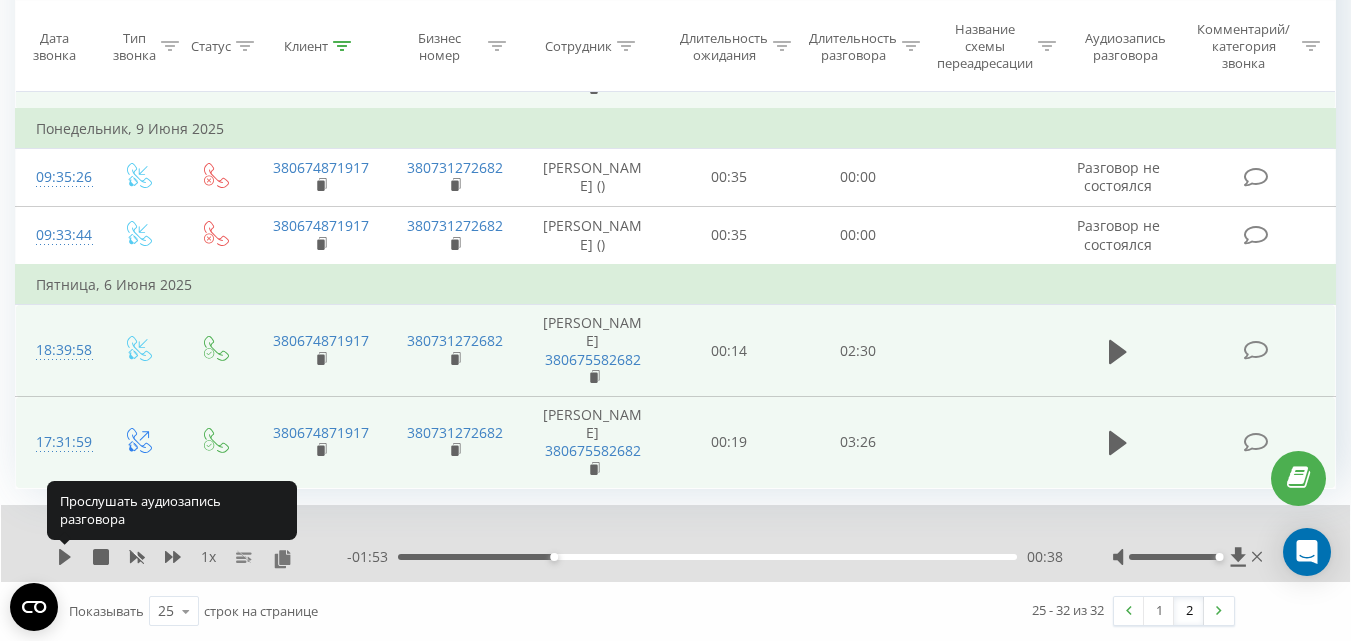 click 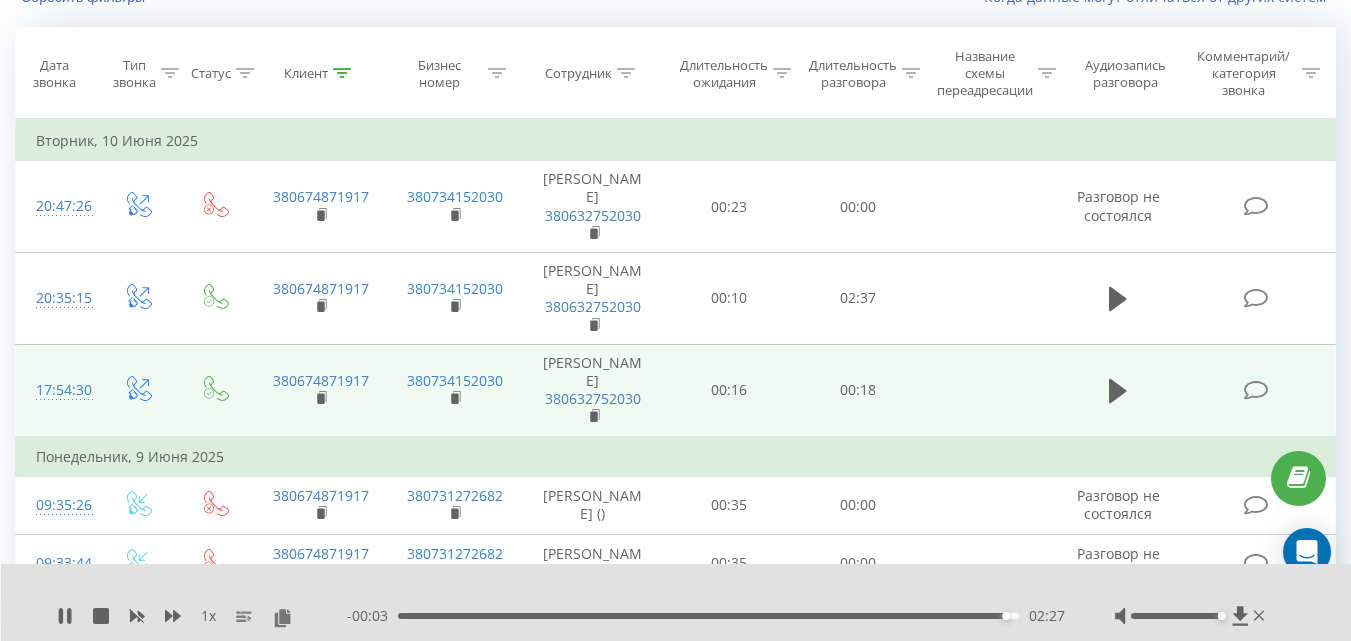 scroll, scrollTop: 183, scrollLeft: 0, axis: vertical 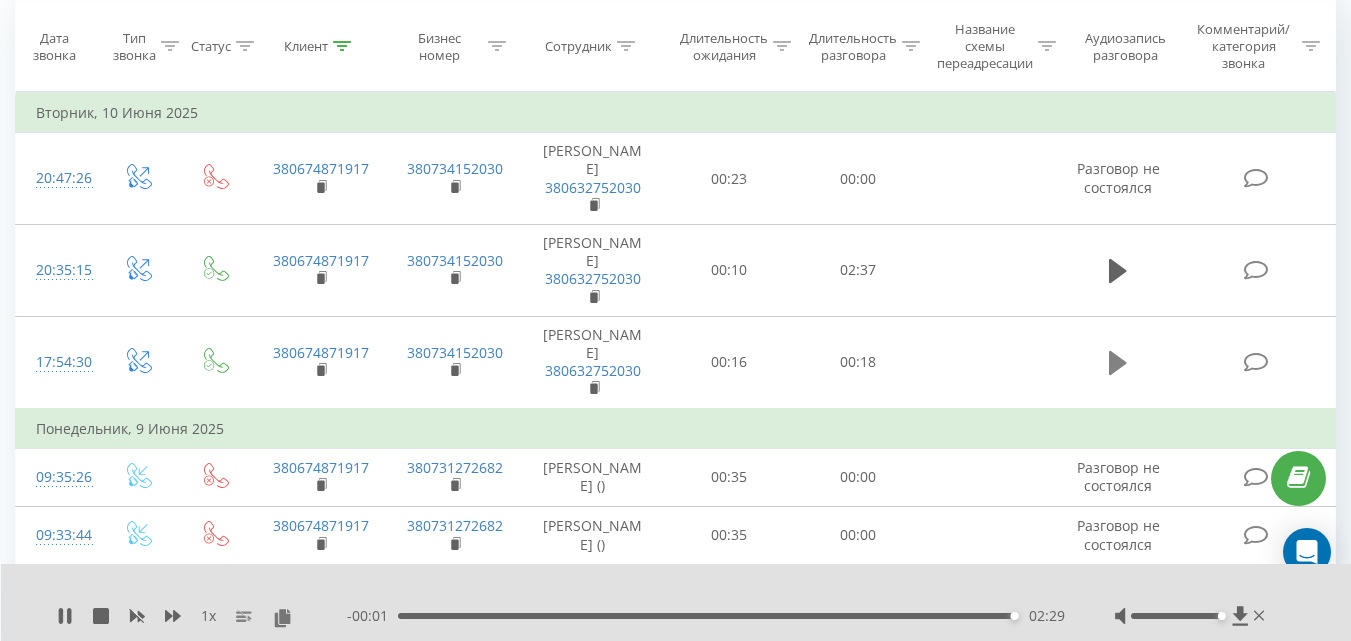 click at bounding box center (1118, 363) 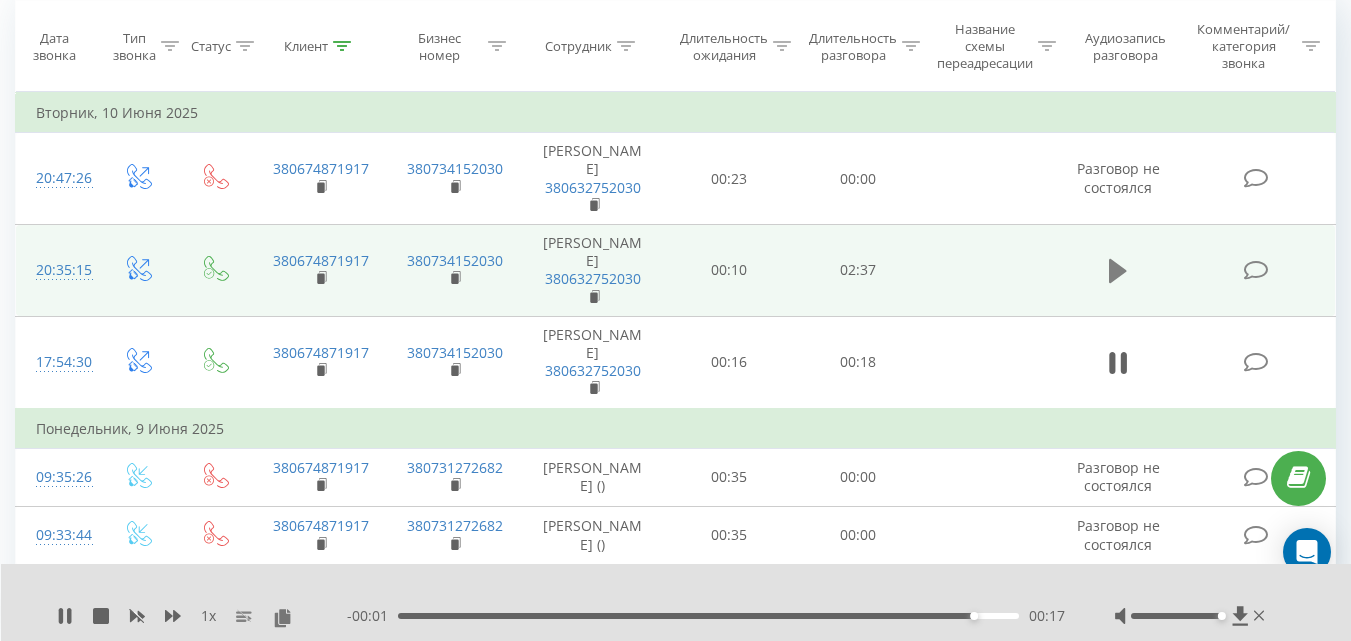 click 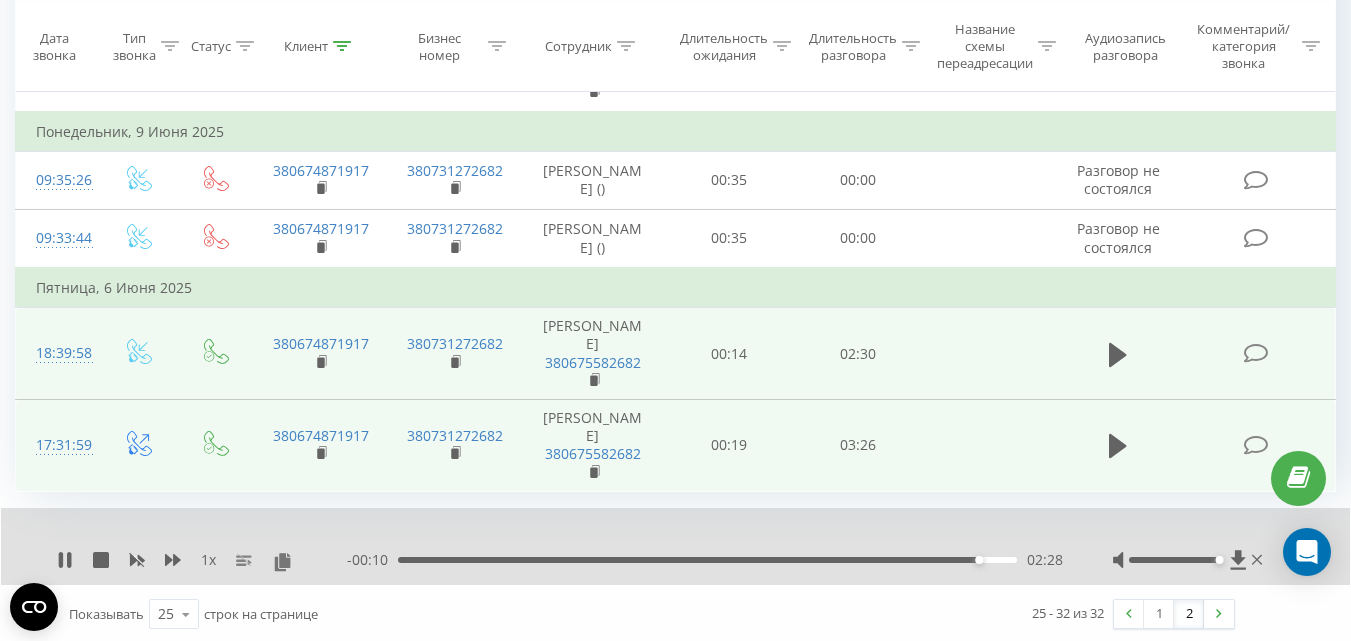 scroll, scrollTop: 483, scrollLeft: 0, axis: vertical 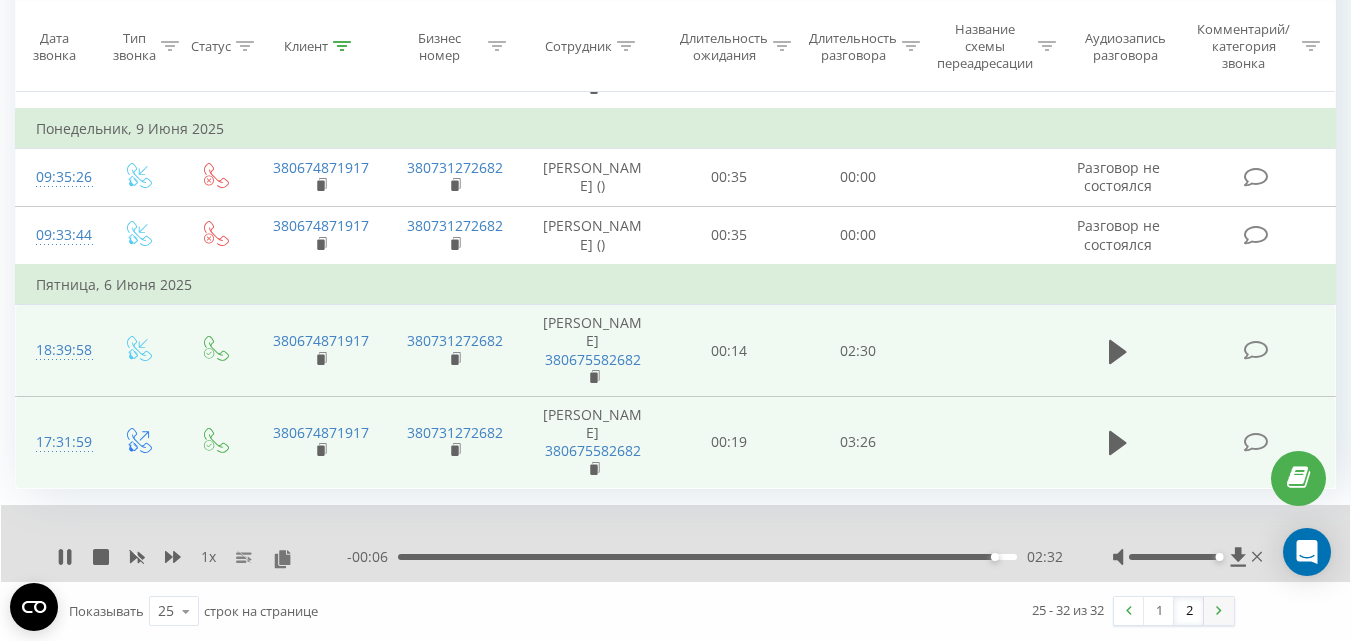click at bounding box center [1219, 611] 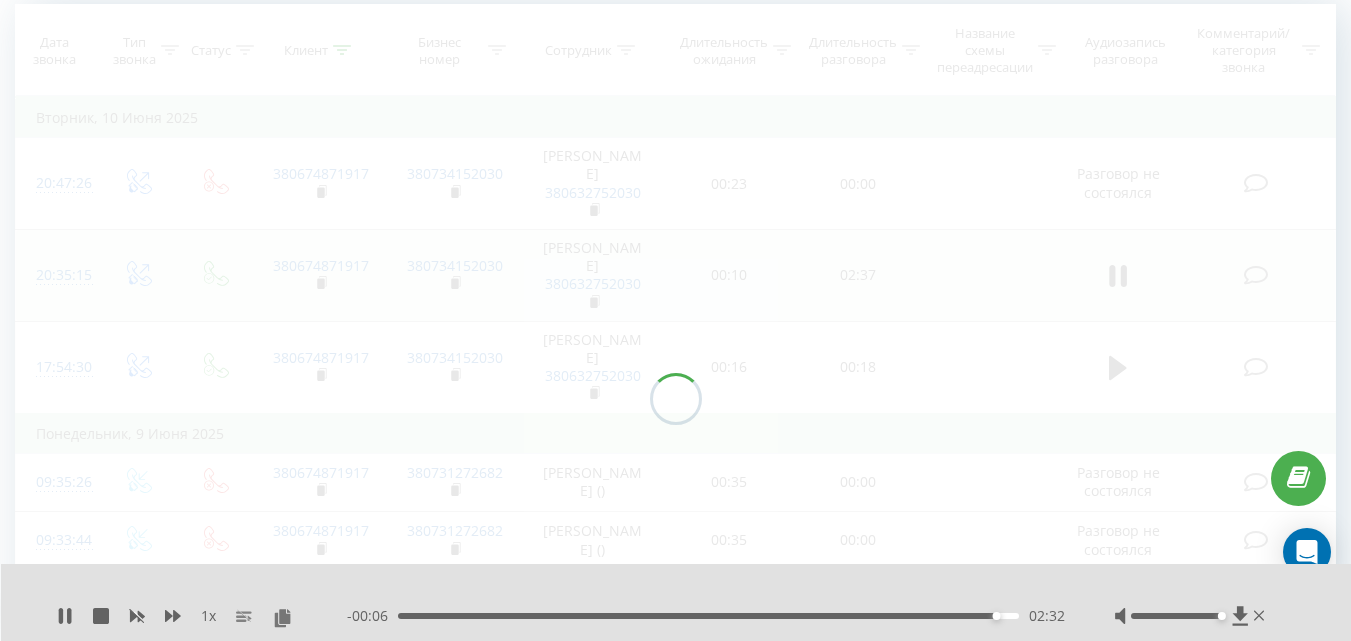 scroll, scrollTop: 132, scrollLeft: 0, axis: vertical 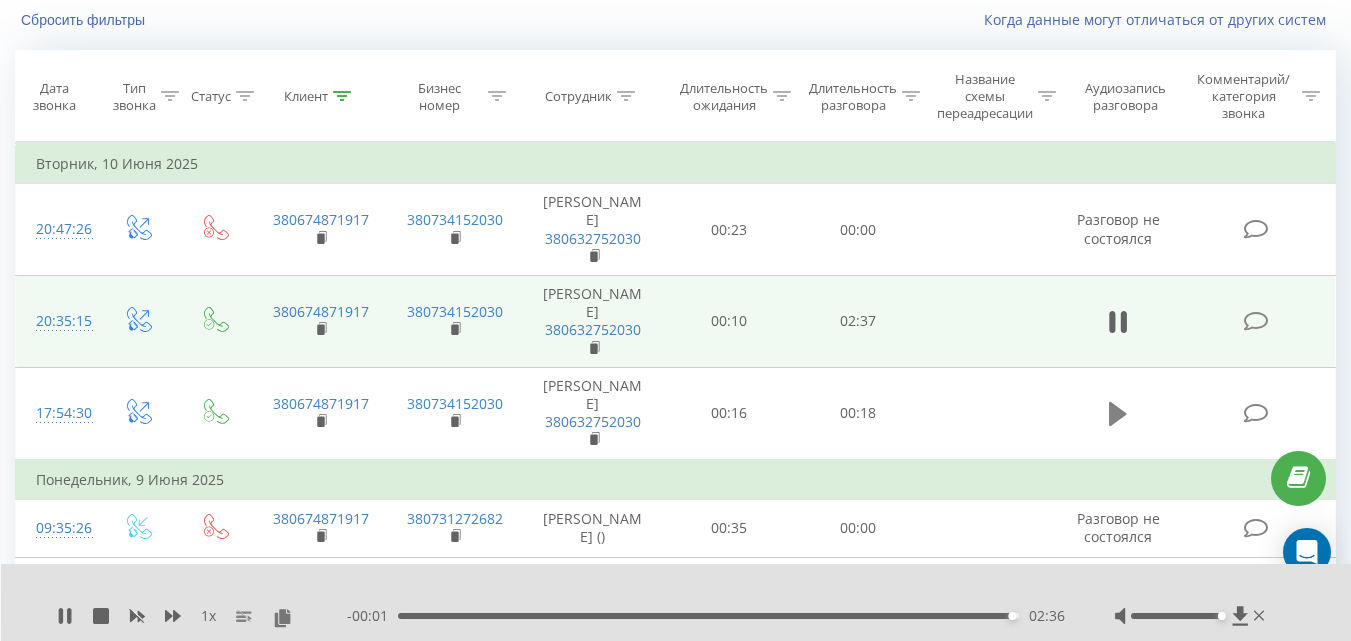 click 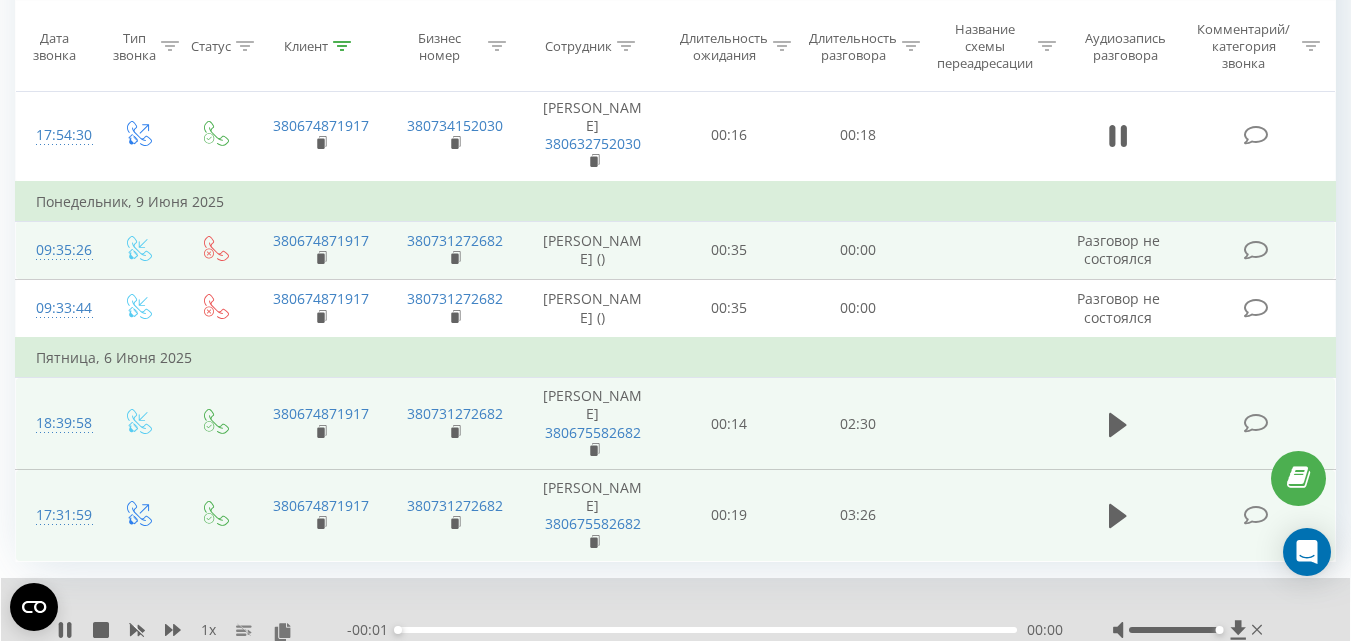 scroll, scrollTop: 483, scrollLeft: 0, axis: vertical 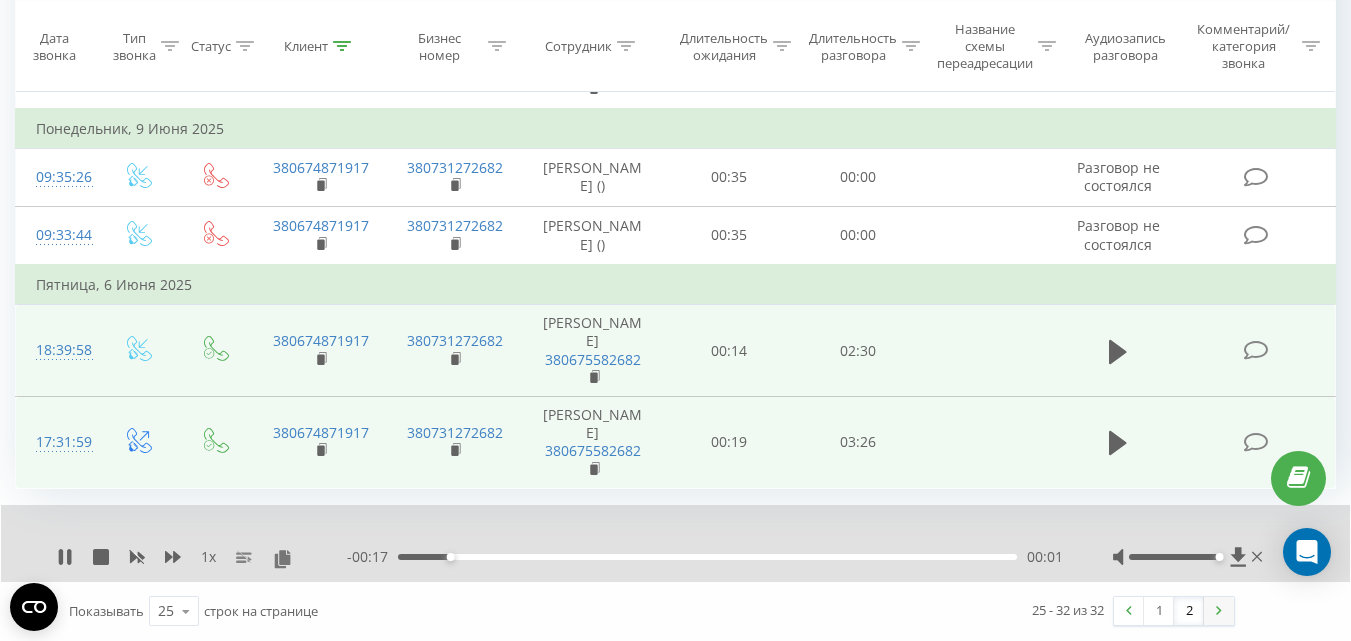 click at bounding box center [1219, 611] 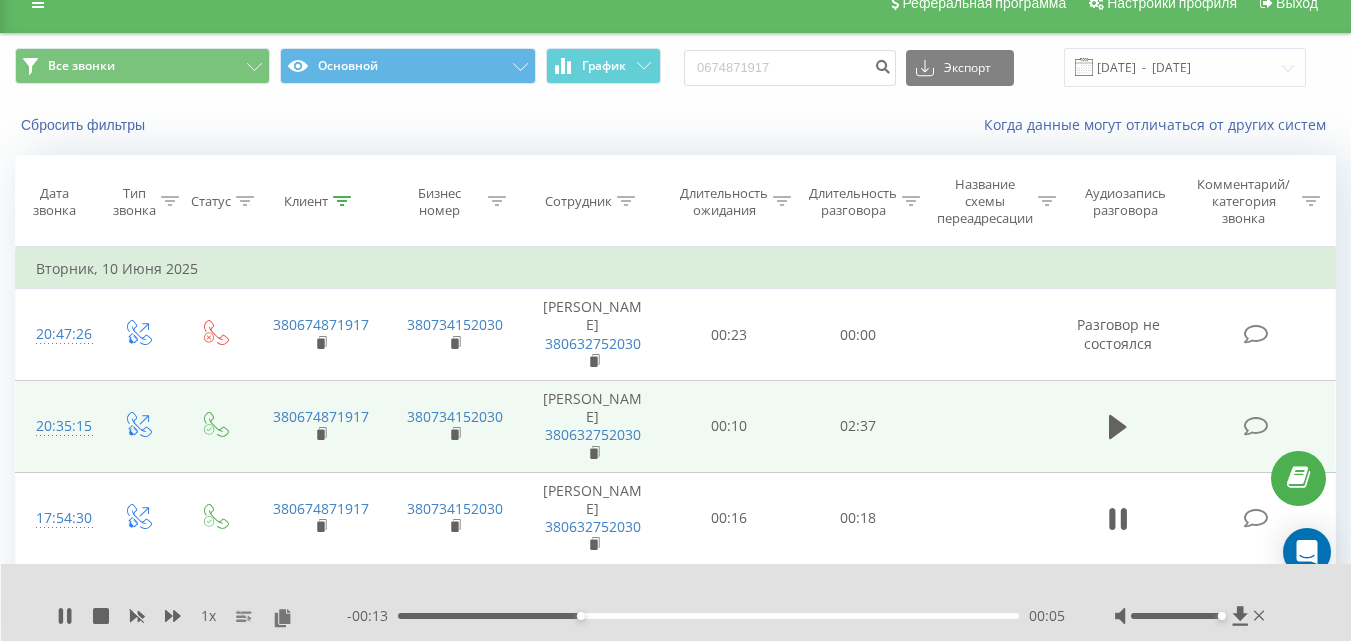 scroll, scrollTop: 0, scrollLeft: 0, axis: both 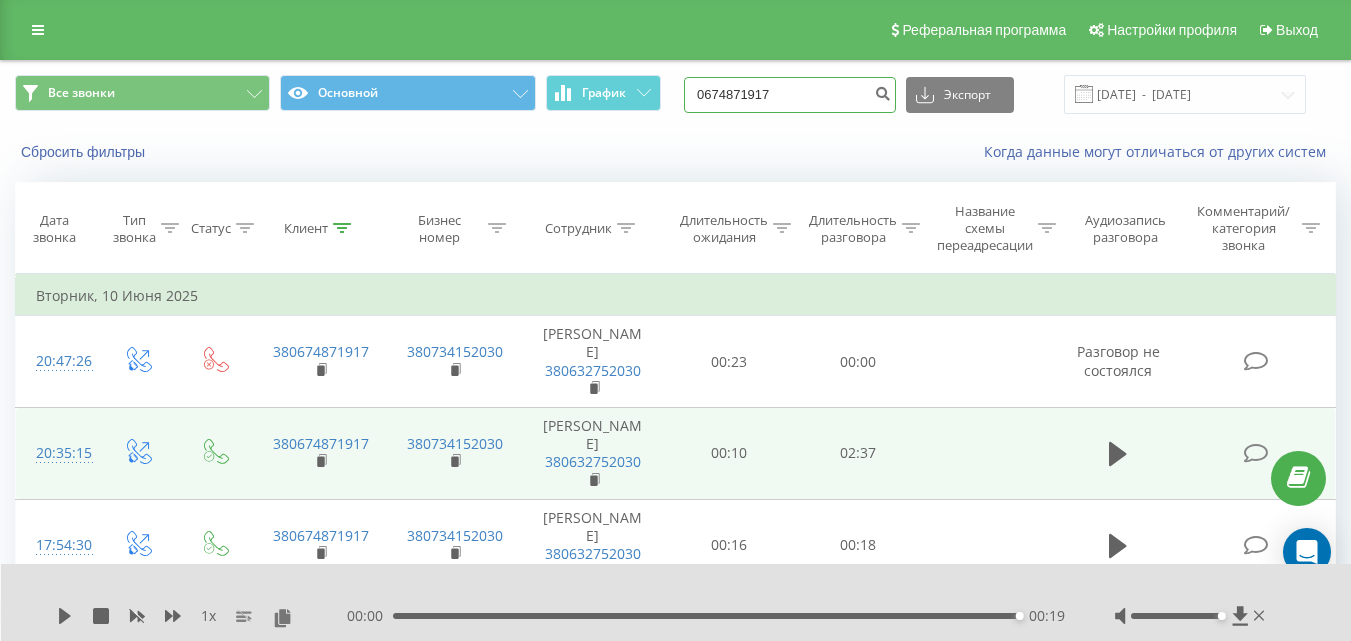 drag, startPoint x: 785, startPoint y: 96, endPoint x: 663, endPoint y: 85, distance: 122.494896 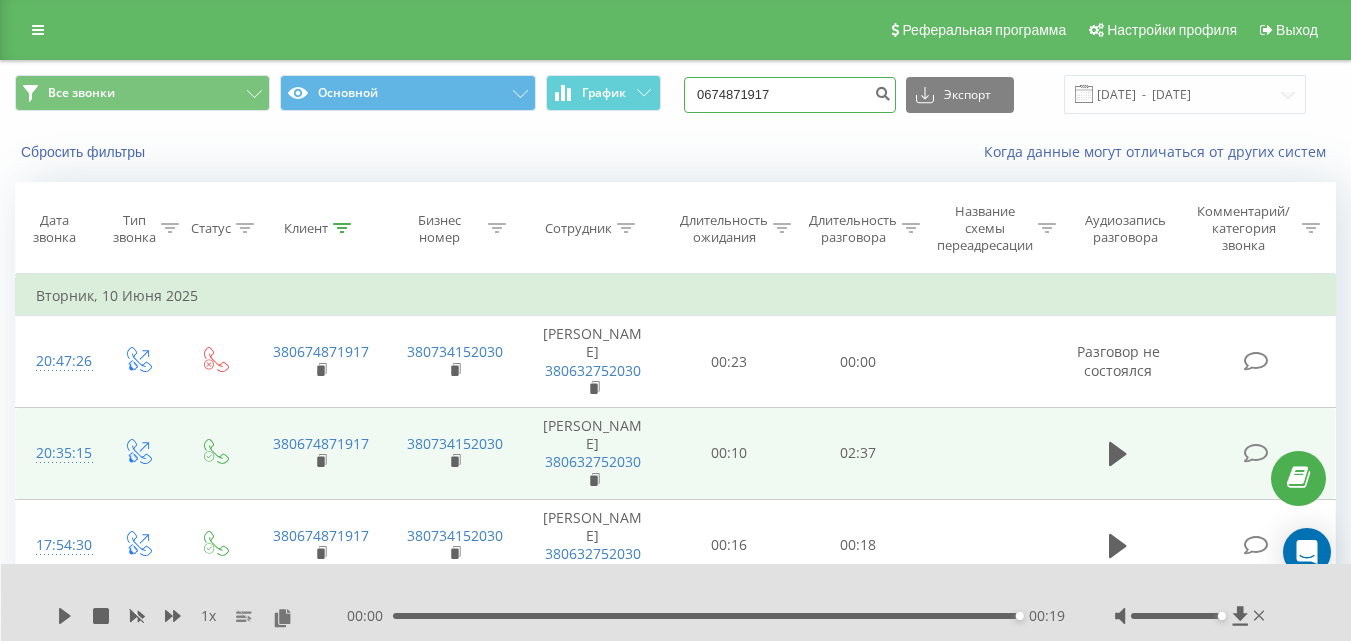 paste on "[PHONE_NUMBER]" 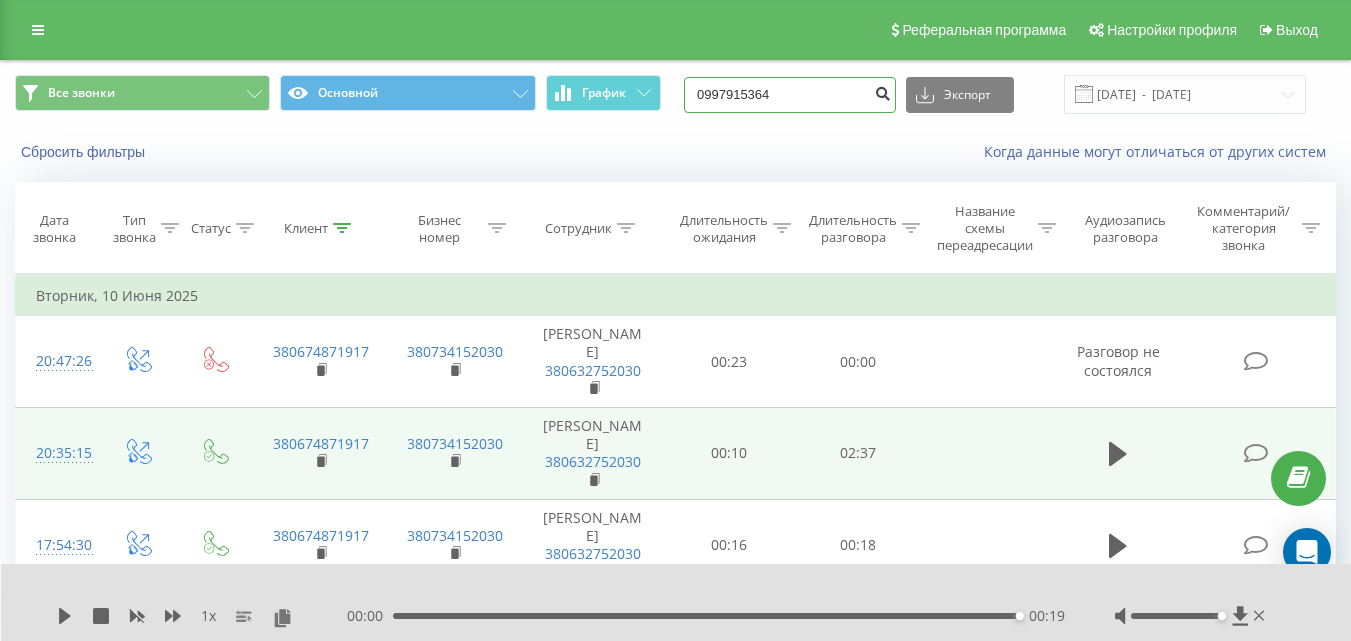type on "0997915364" 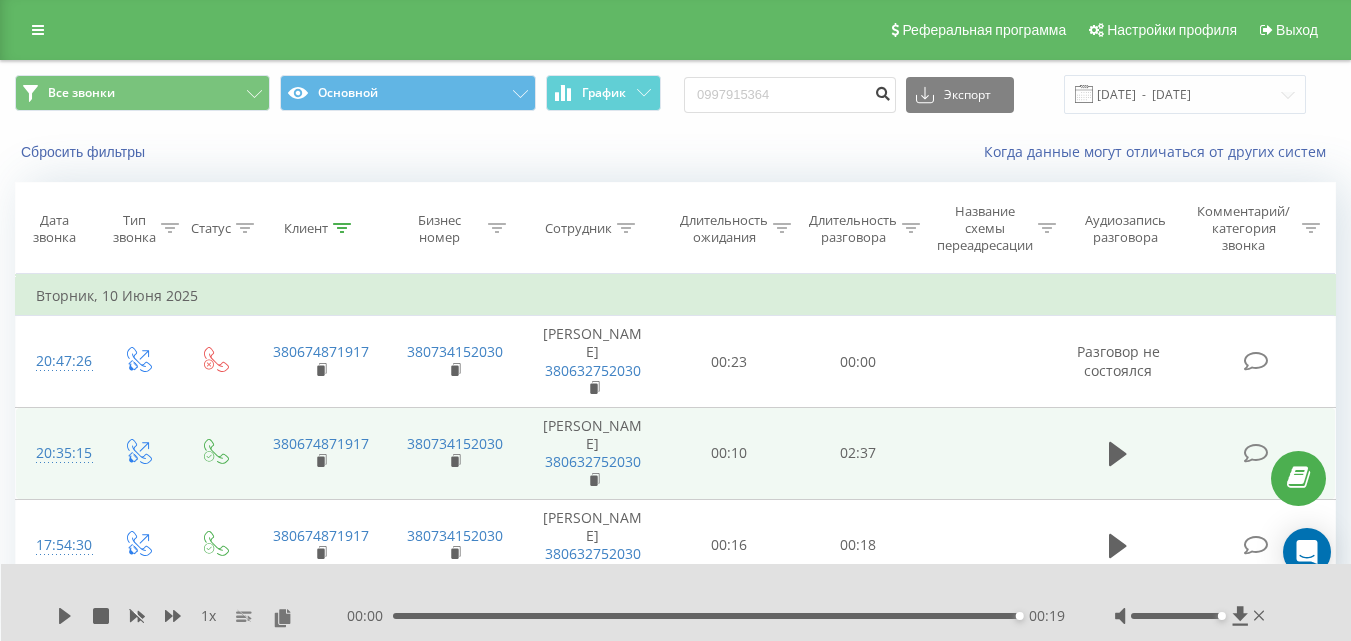 click at bounding box center (882, 91) 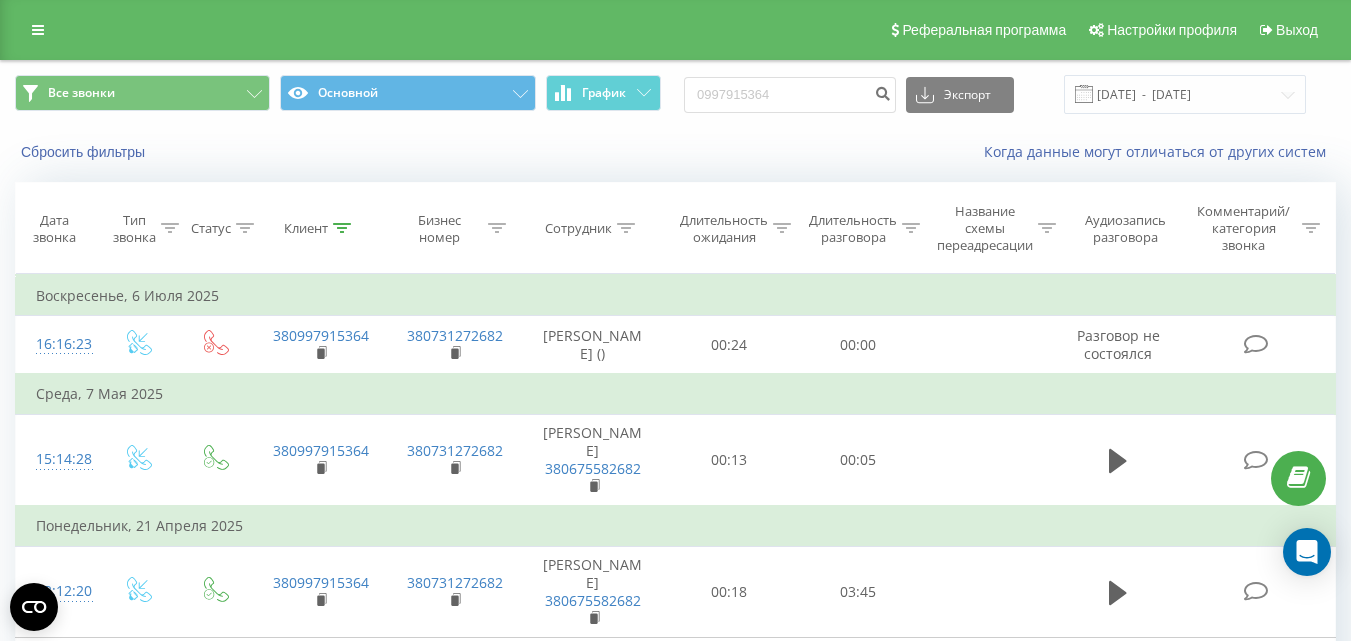 scroll, scrollTop: 0, scrollLeft: 0, axis: both 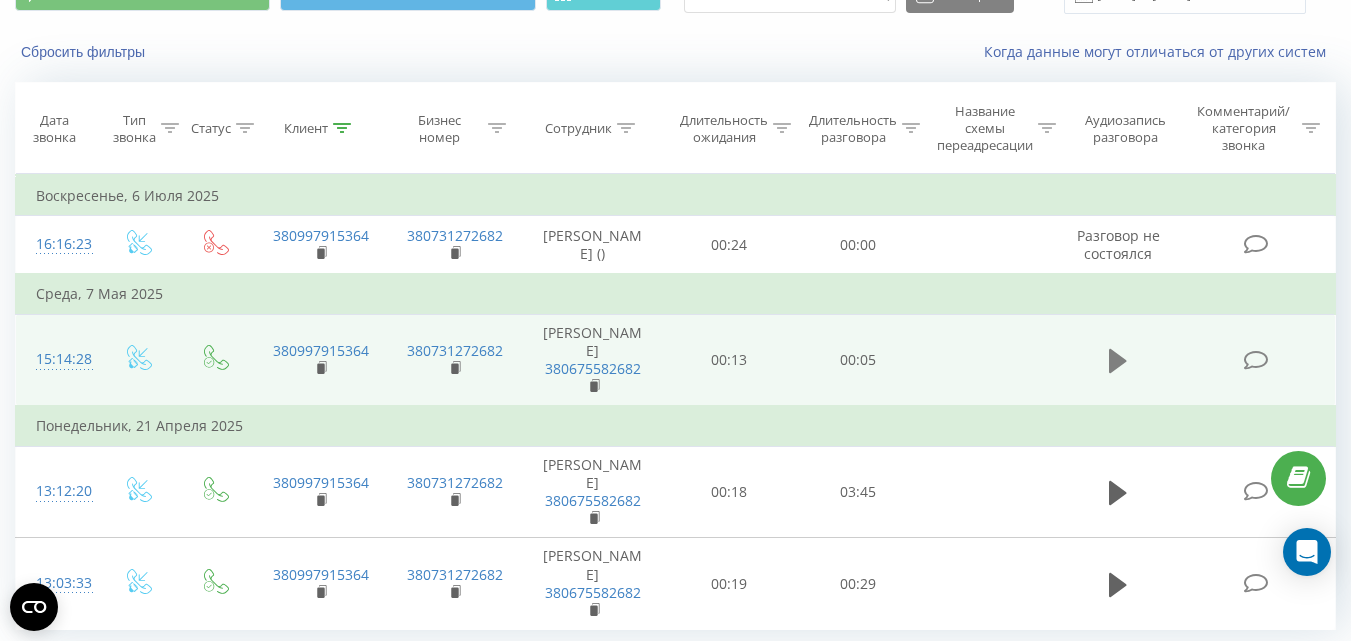 click at bounding box center [1118, 361] 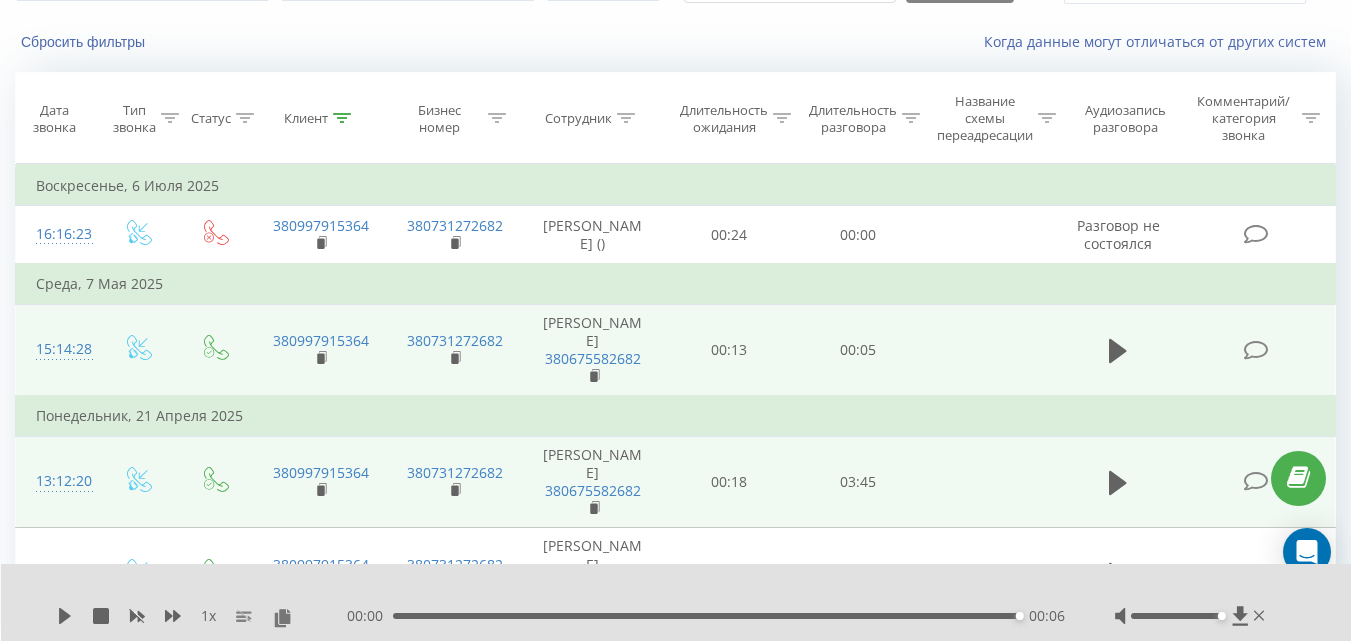 scroll, scrollTop: 164, scrollLeft: 0, axis: vertical 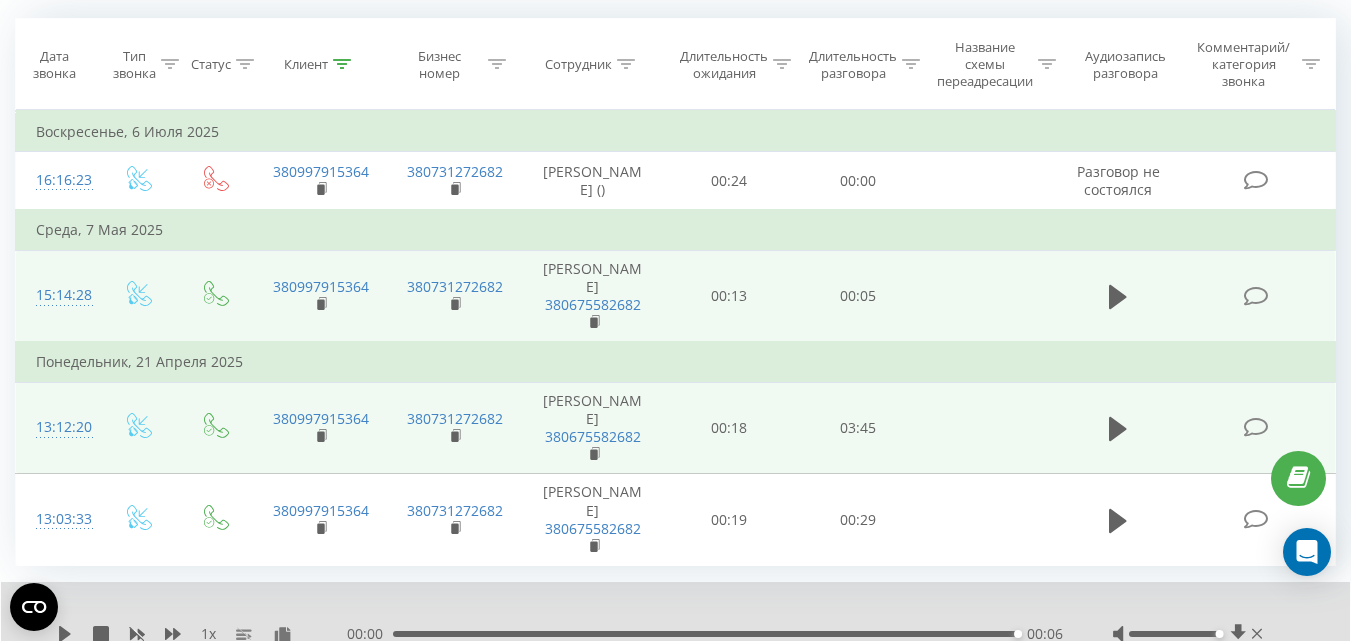 click at bounding box center [1118, 437] 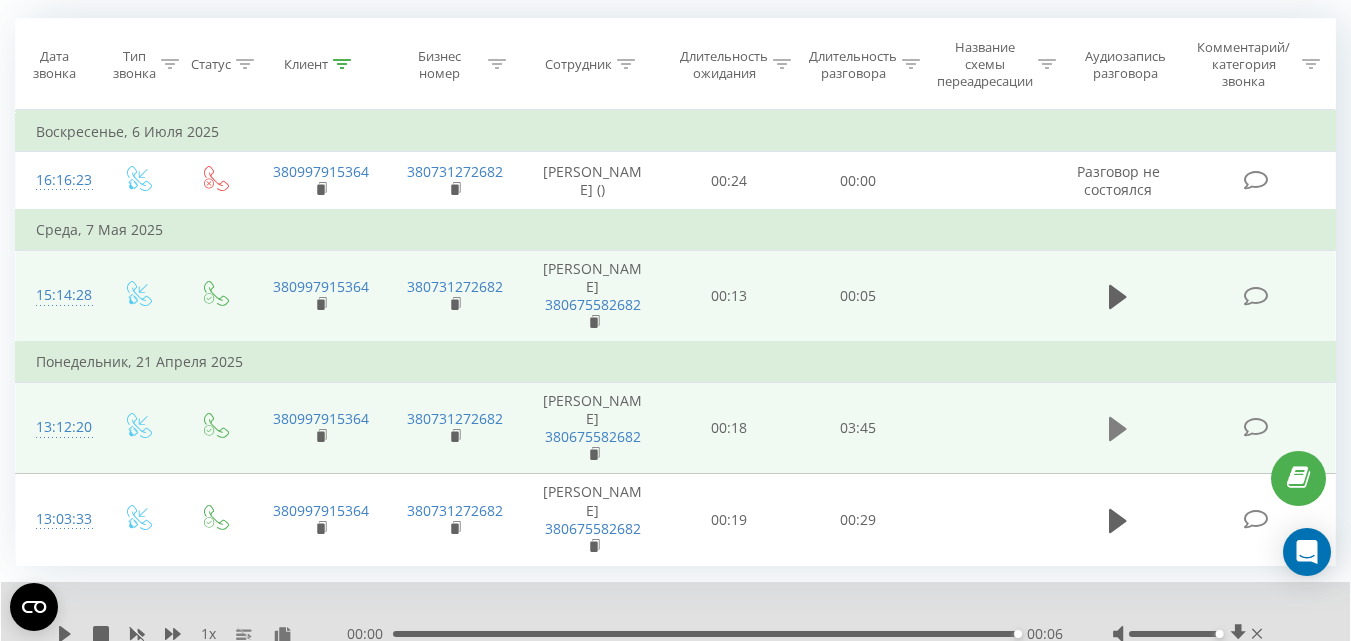 click 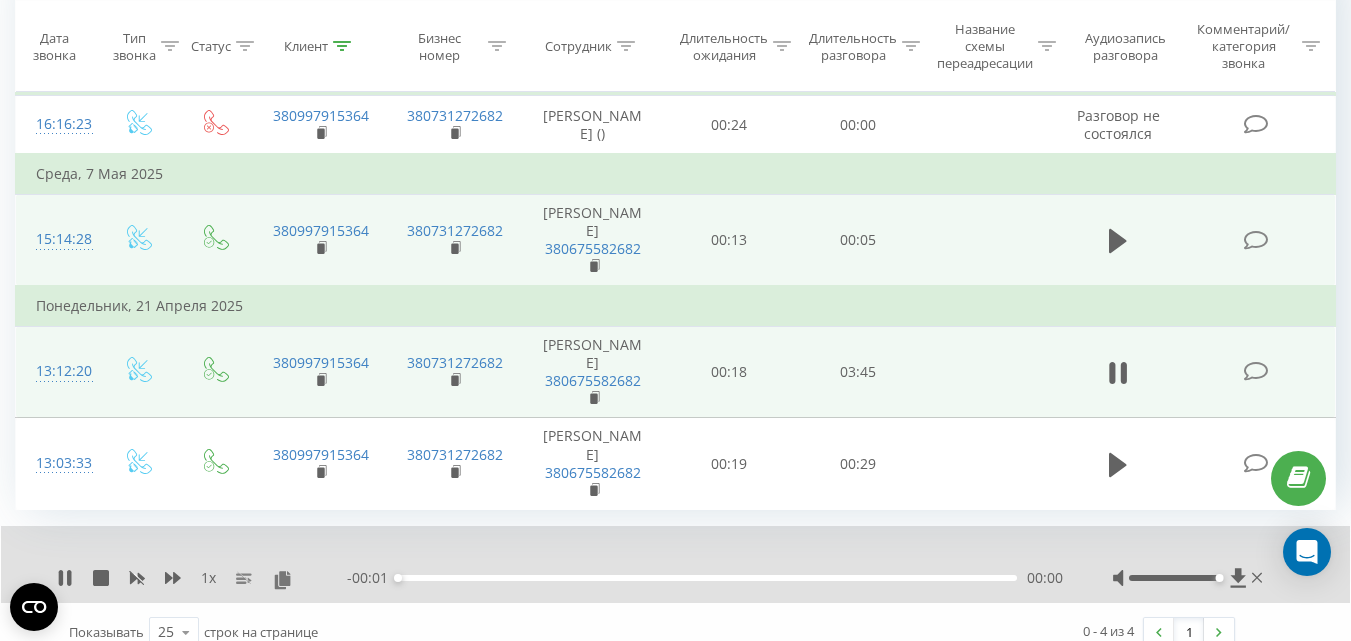 scroll, scrollTop: 241, scrollLeft: 0, axis: vertical 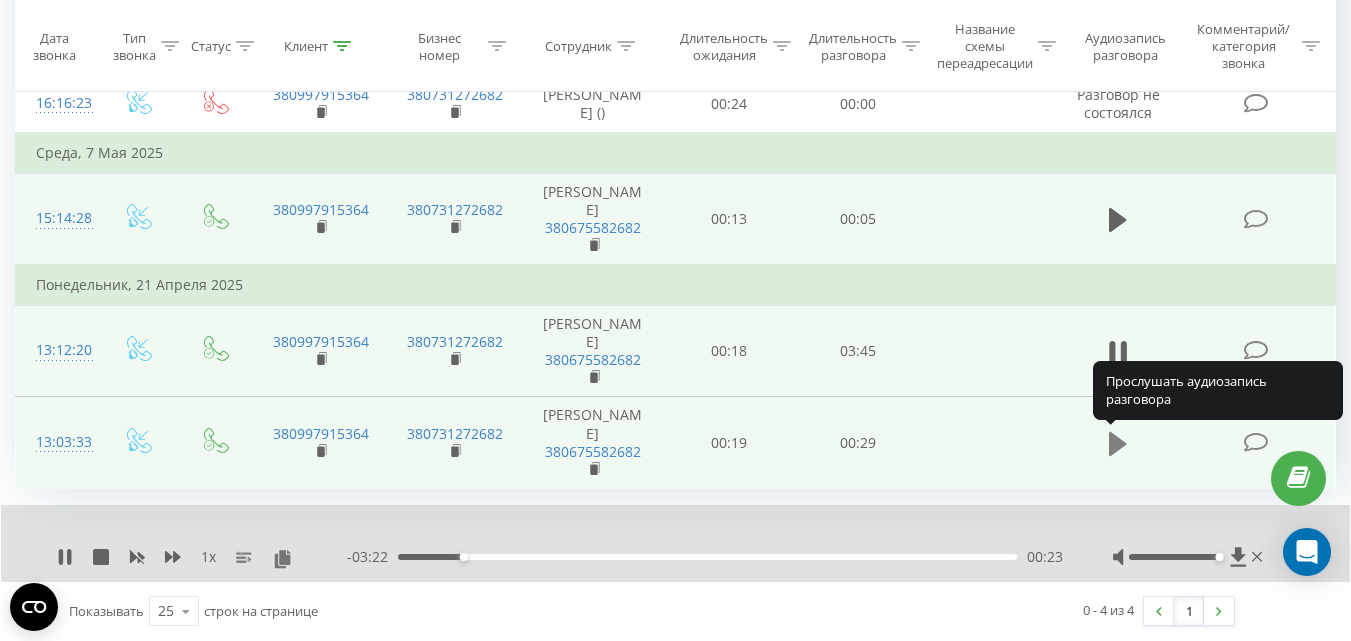 click 